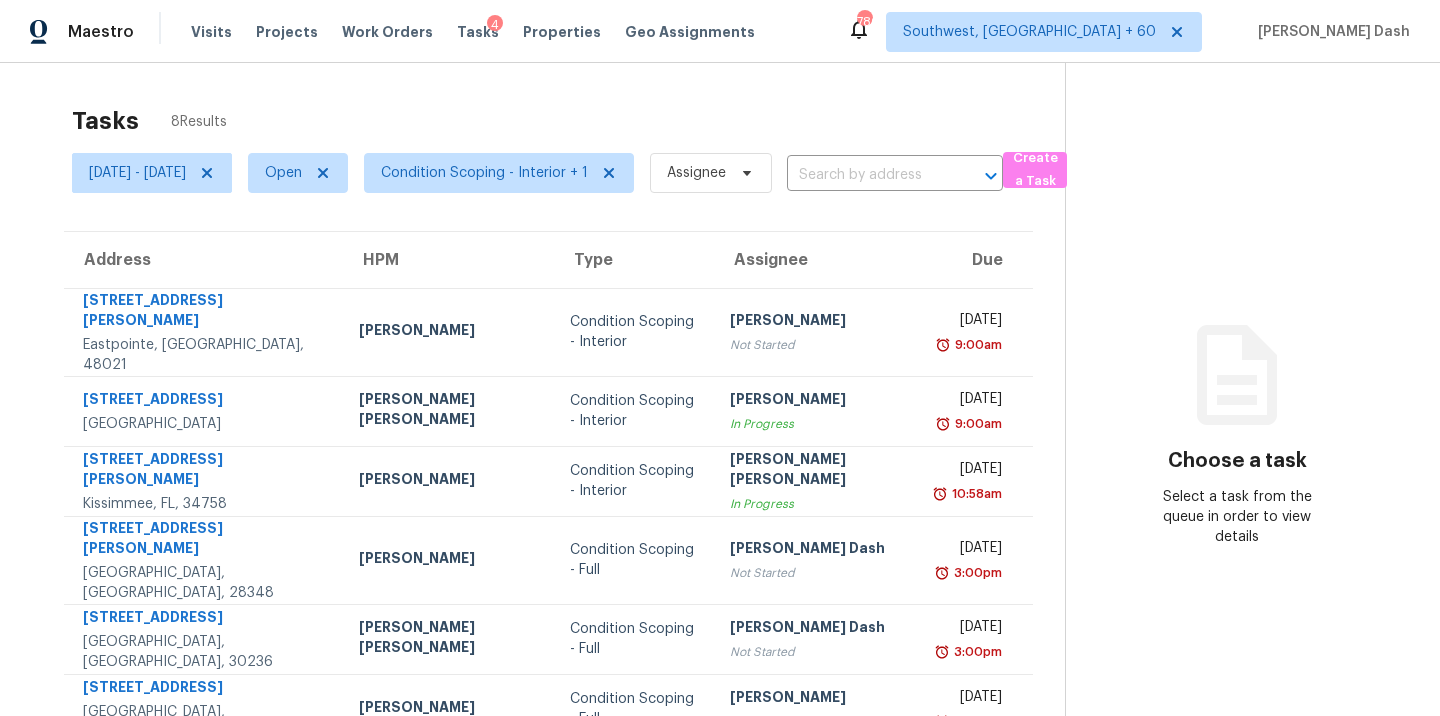 scroll, scrollTop: 0, scrollLeft: 0, axis: both 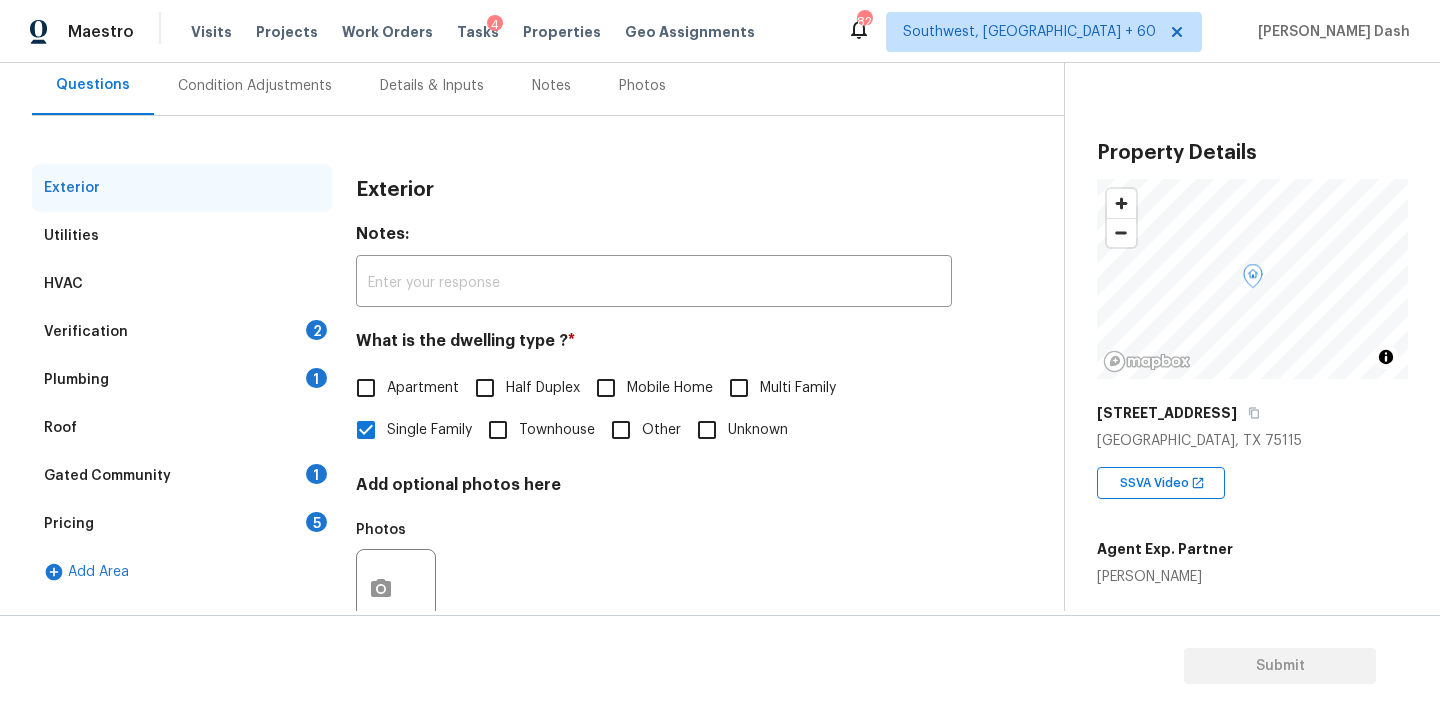 click on "Condition Adjustments" at bounding box center [255, 86] 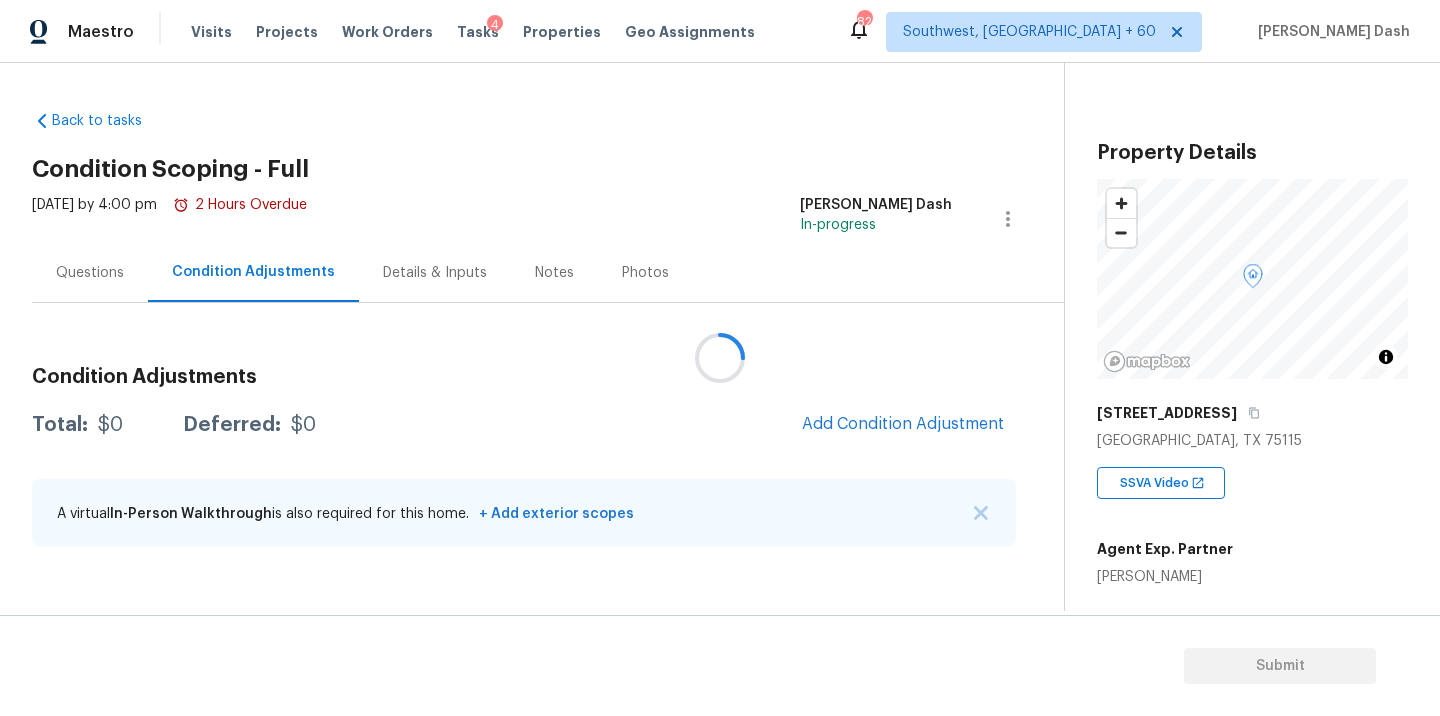 scroll, scrollTop: 0, scrollLeft: 0, axis: both 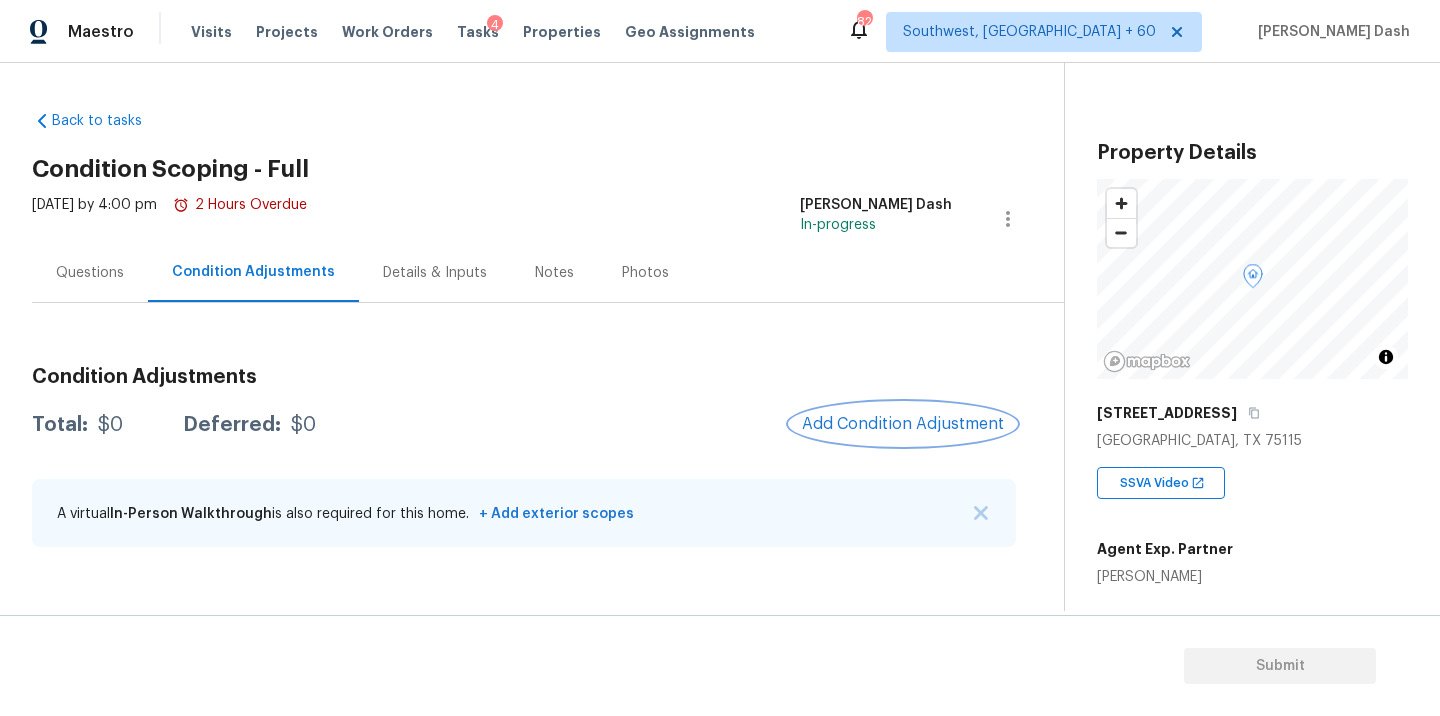 click on "Add Condition Adjustment" at bounding box center (903, 424) 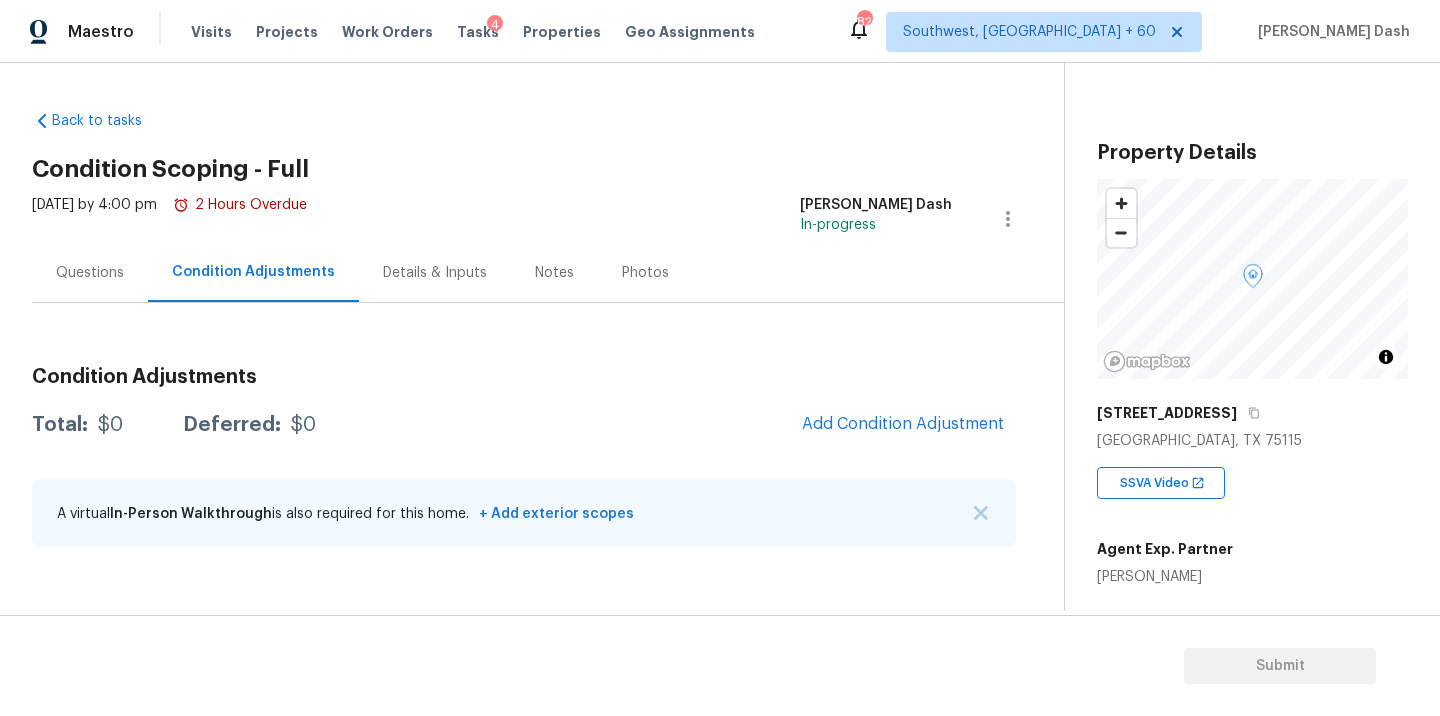 click on "Maestro Visits Projects Work Orders Tasks 4 Properties Geo Assignments 820 Southwest, FL + 60 Soumya Ranjan Dash Back to tasks Condition Scoping - Full Thu, Jul 17 2025 by 4:00 pm   2 Hours Overdue Soumya Ranjan Dash In-progress Questions Condition Adjustments Details & Inputs Notes Photos Condition Adjustments Total:  $0 Deferred:  $0 Add Condition Adjustment A virtual  In-Person Walkthrough  is also required for this home.   + Add exterior scopes Property Details © Mapbox   © OpenStreetMap   Improve this map 324 Woodbrook Dr Desoto, TX 75115 SSVA Video Agent Exp. Partner Kim Schloz Square Foot 1879 Bedrooms - Full Bathrooms 2 Half Bathrooms - Year Built 1973 In Gated Community - Number of Pets - Smoking - Septic system - Home Additions - Submit
Create Condition Adjustment Area ​ Feature ​ Issue ​ Repairs Prefill ​ Photos Repairs Needed x ​ Material cost 0 1 sqft ft count Labor cost 0 Total cost 0 Defer Cancel Create" at bounding box center [720, 358] 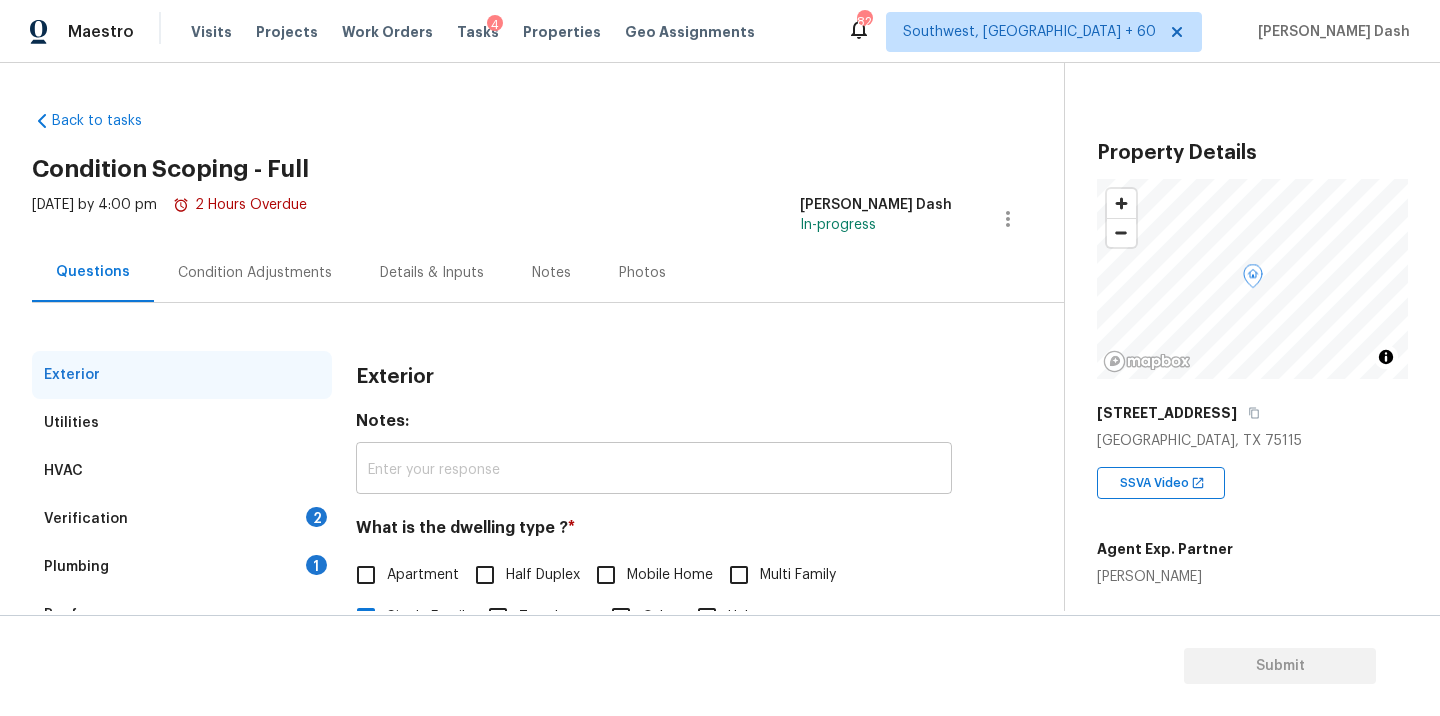 scroll, scrollTop: 158, scrollLeft: 0, axis: vertical 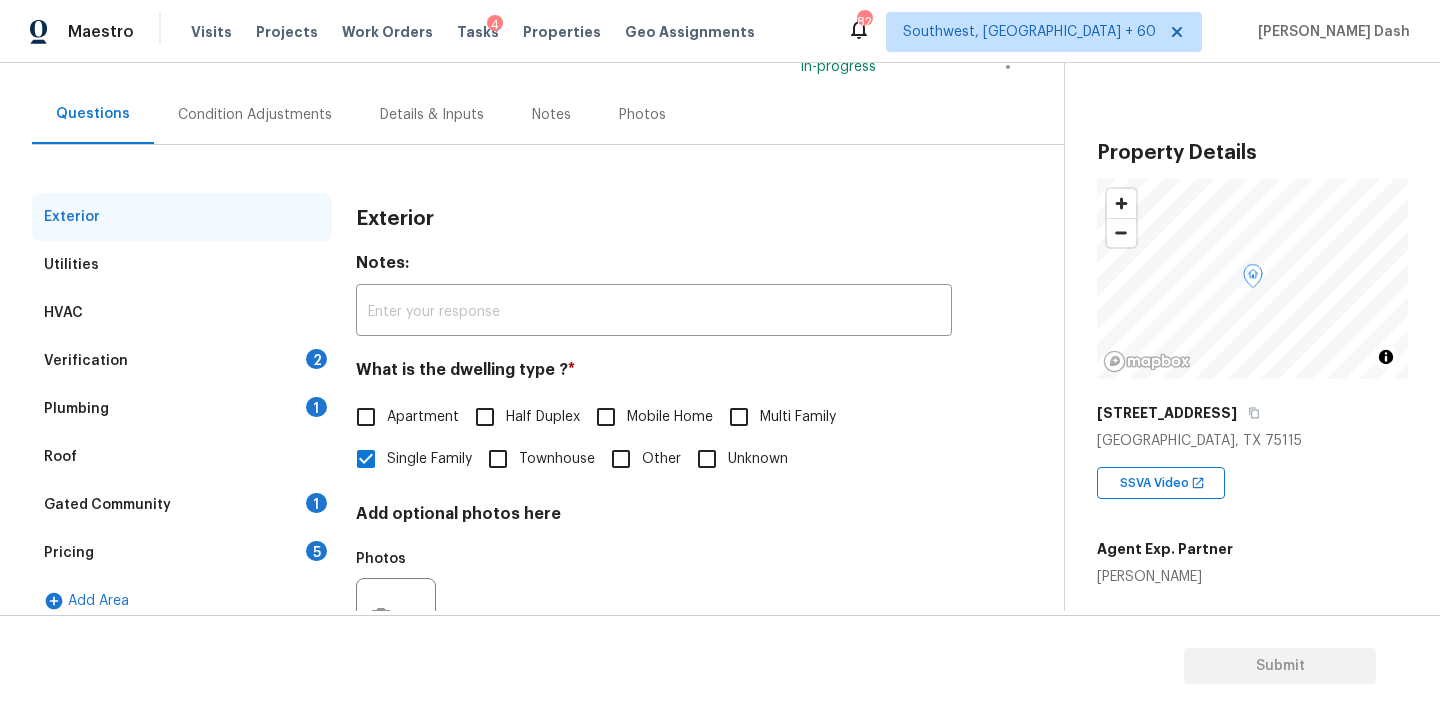 click on "Utilities" at bounding box center [182, 265] 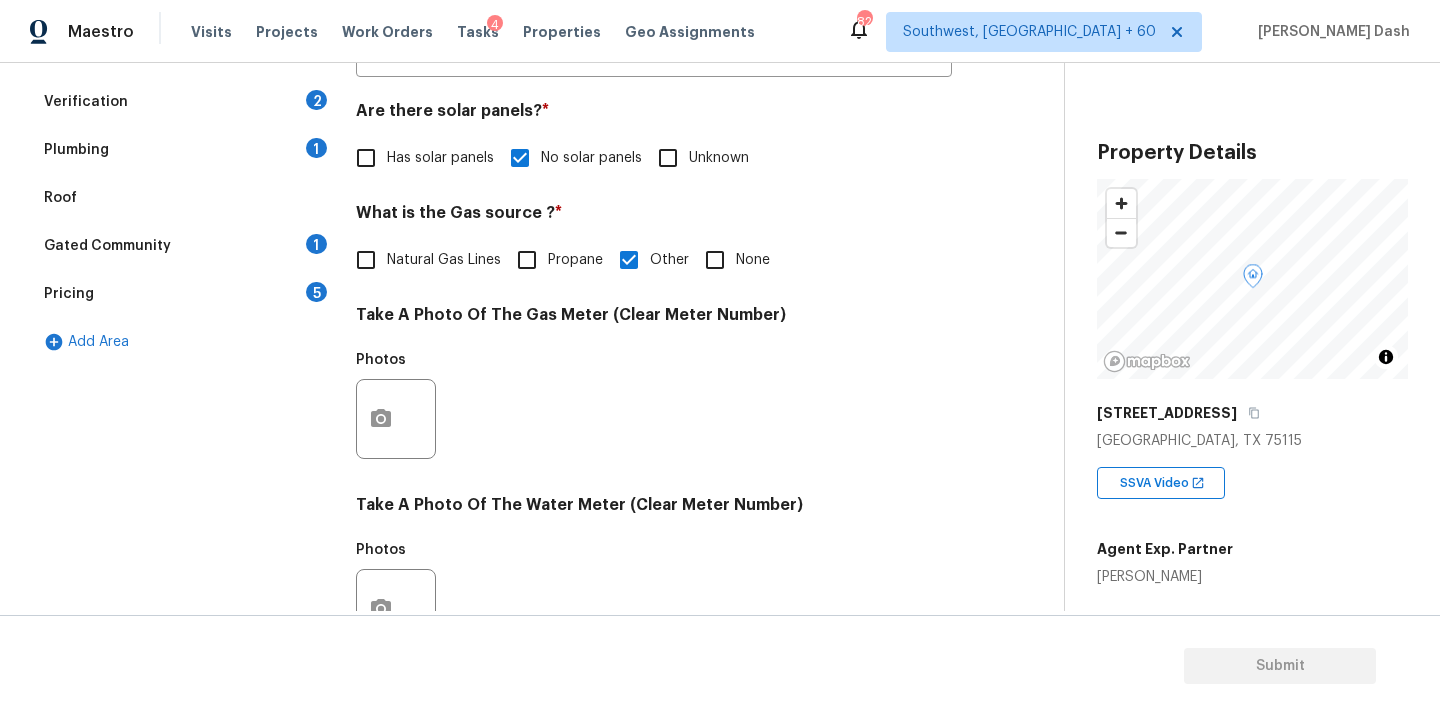 scroll, scrollTop: 220, scrollLeft: 0, axis: vertical 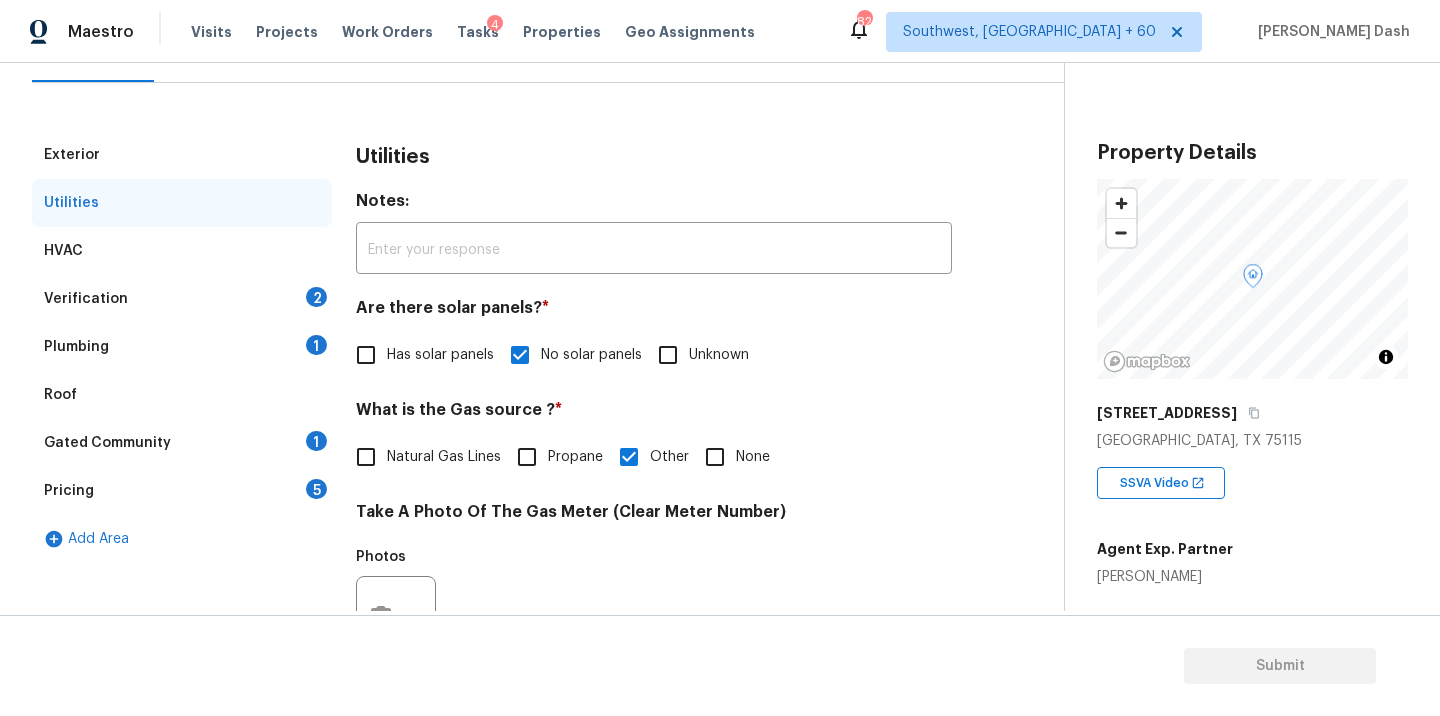 click on "Verification 2" at bounding box center [182, 299] 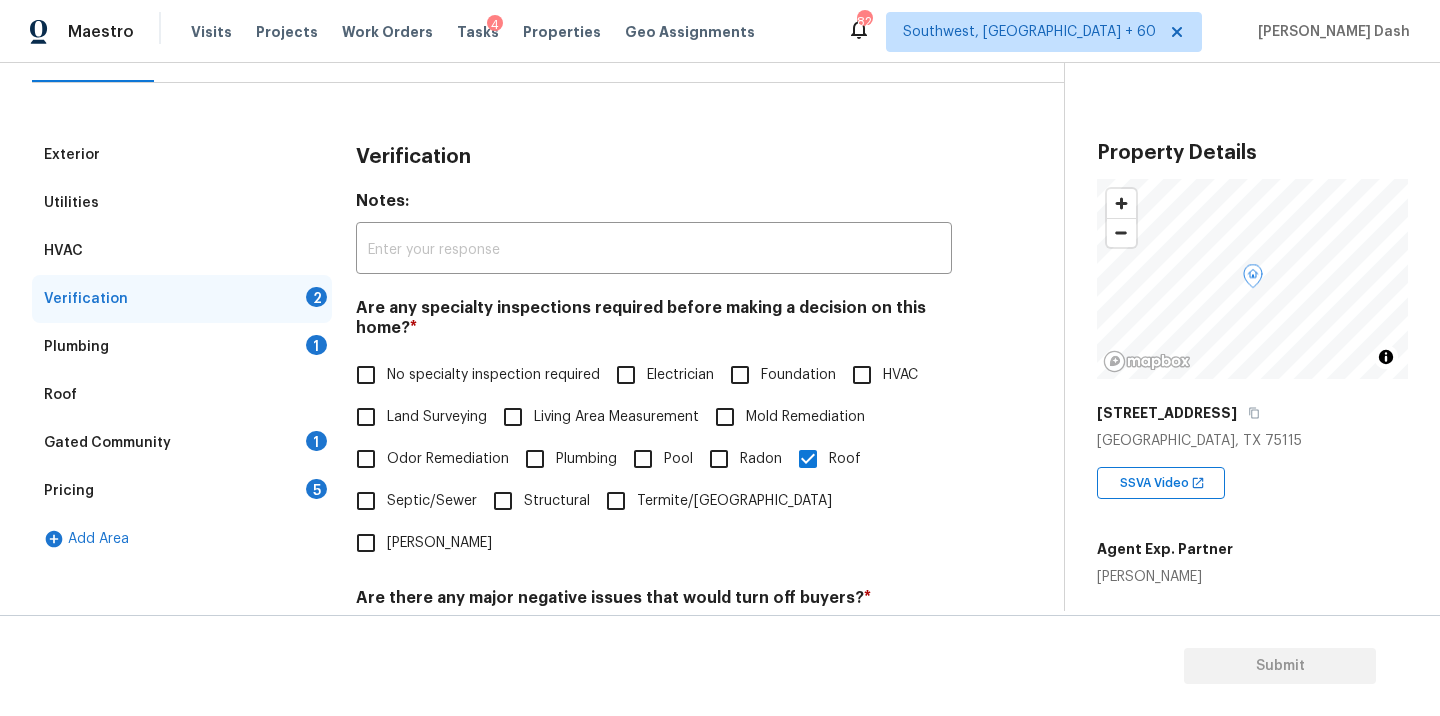 click on "HVAC" at bounding box center (182, 251) 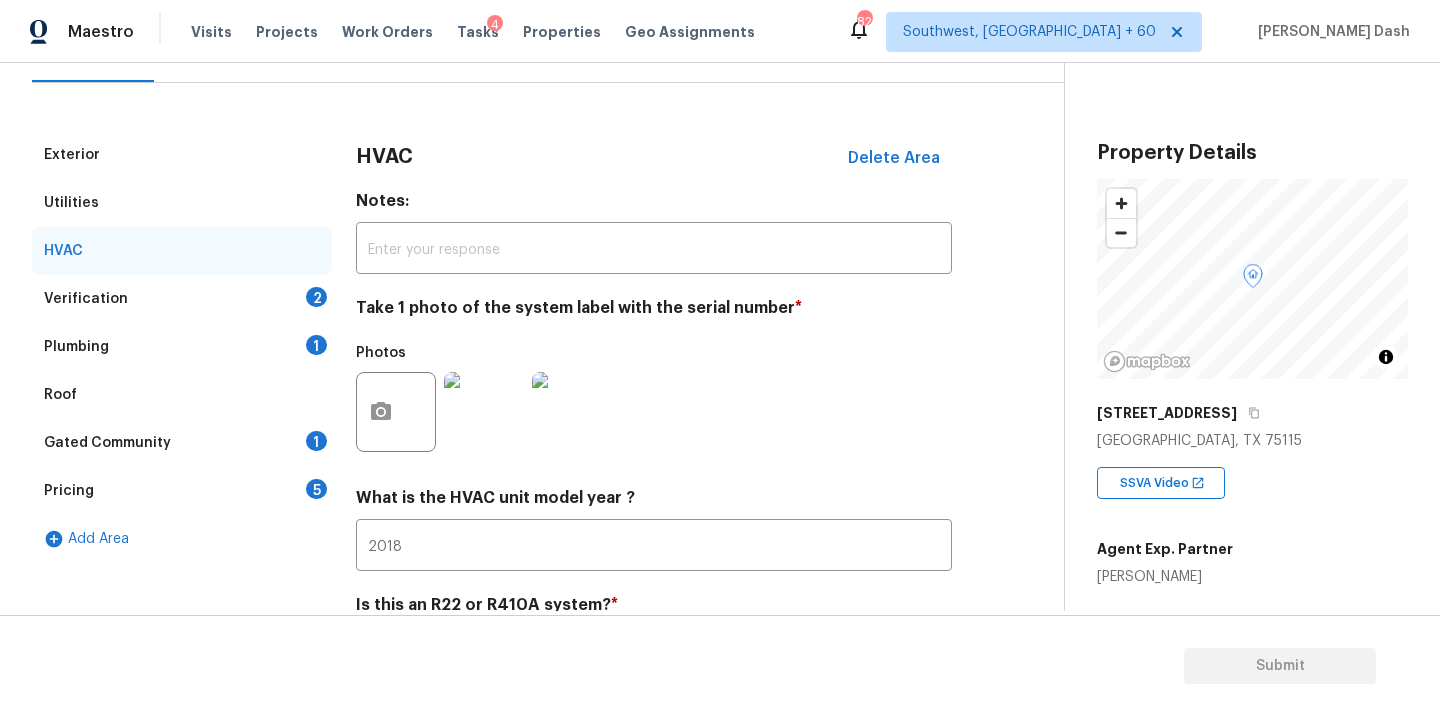 scroll, scrollTop: 313, scrollLeft: 0, axis: vertical 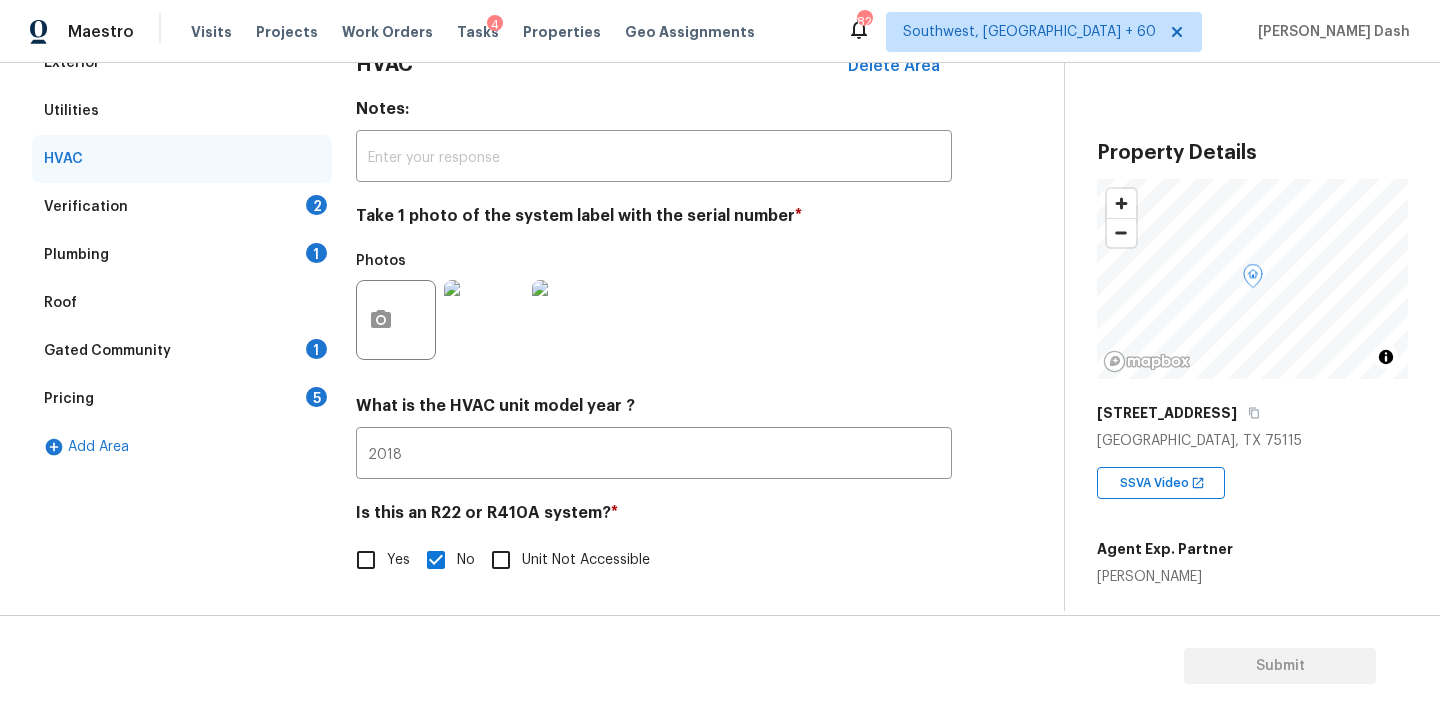 click on "Verification 2" at bounding box center [182, 207] 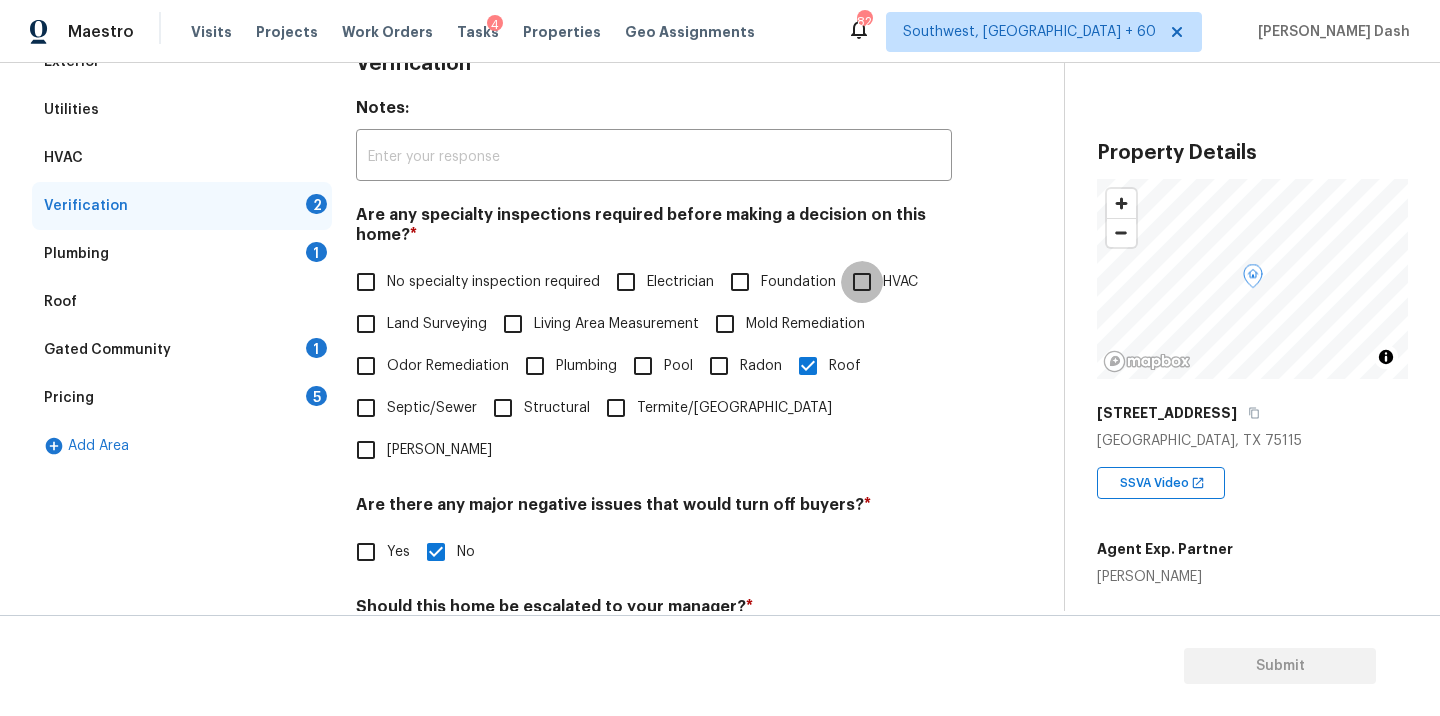 click on "HVAC" at bounding box center (862, 282) 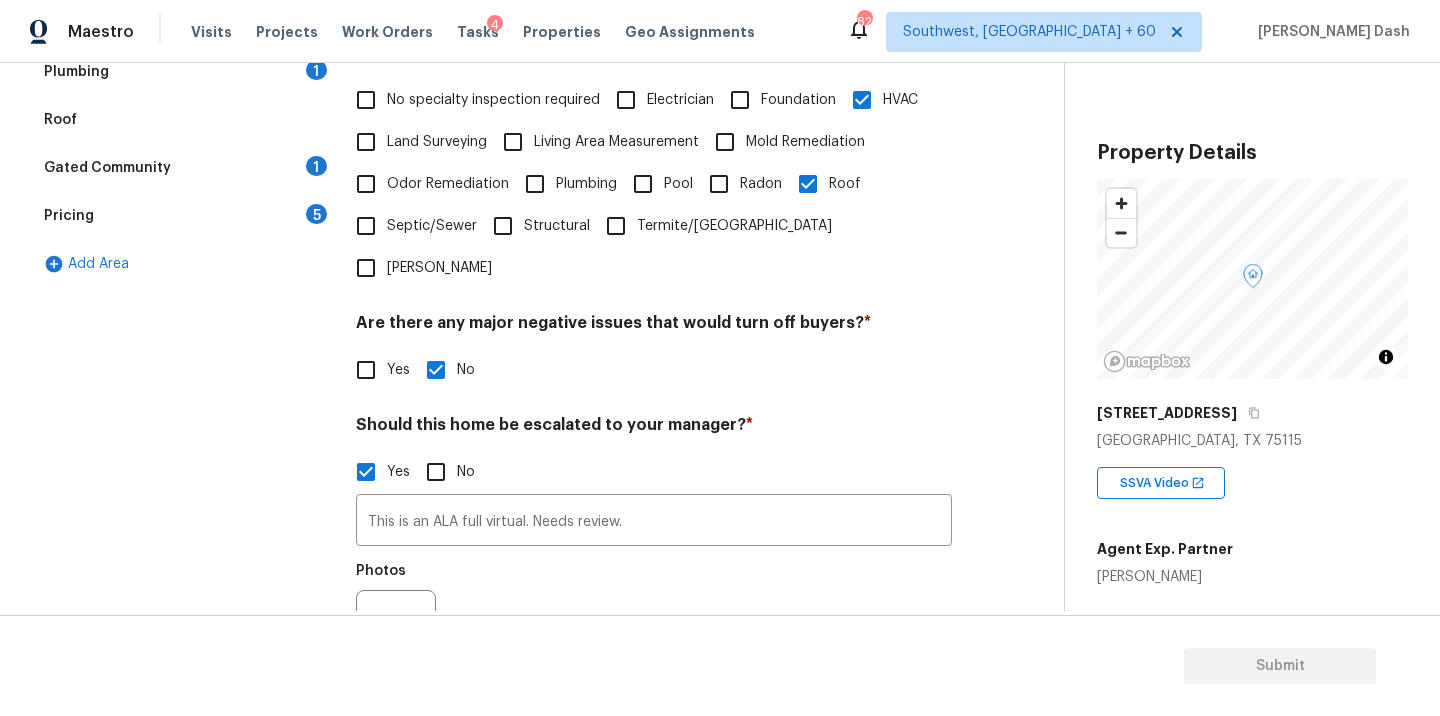 scroll, scrollTop: 547, scrollLeft: 0, axis: vertical 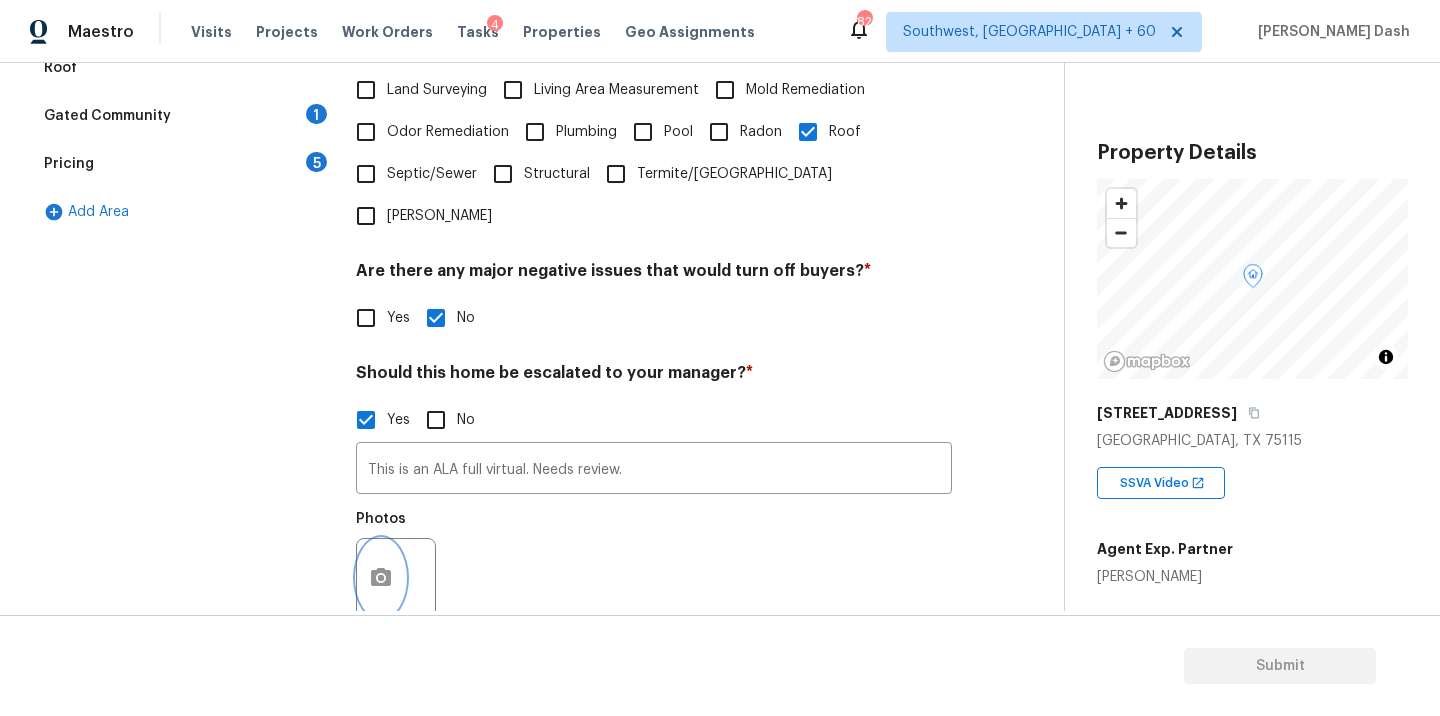click 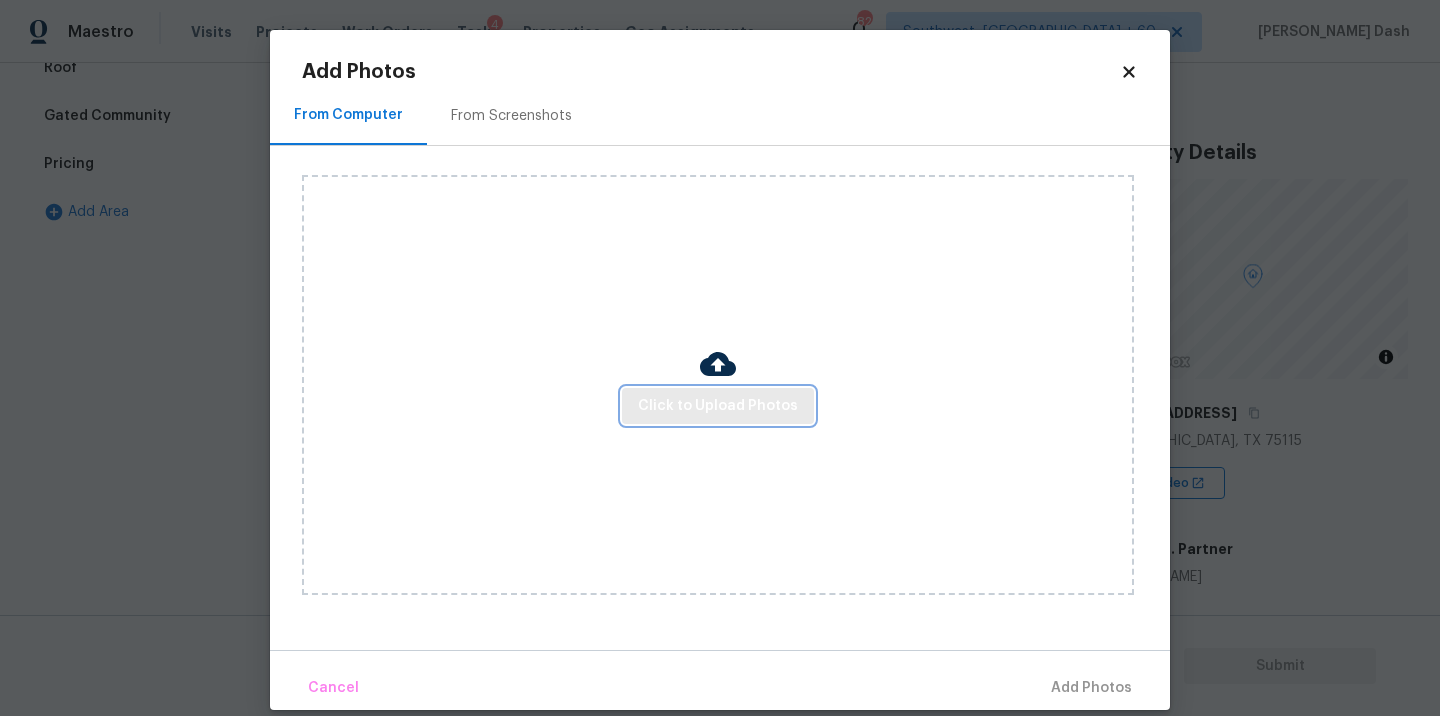 click on "Click to Upload Photos" at bounding box center (718, 406) 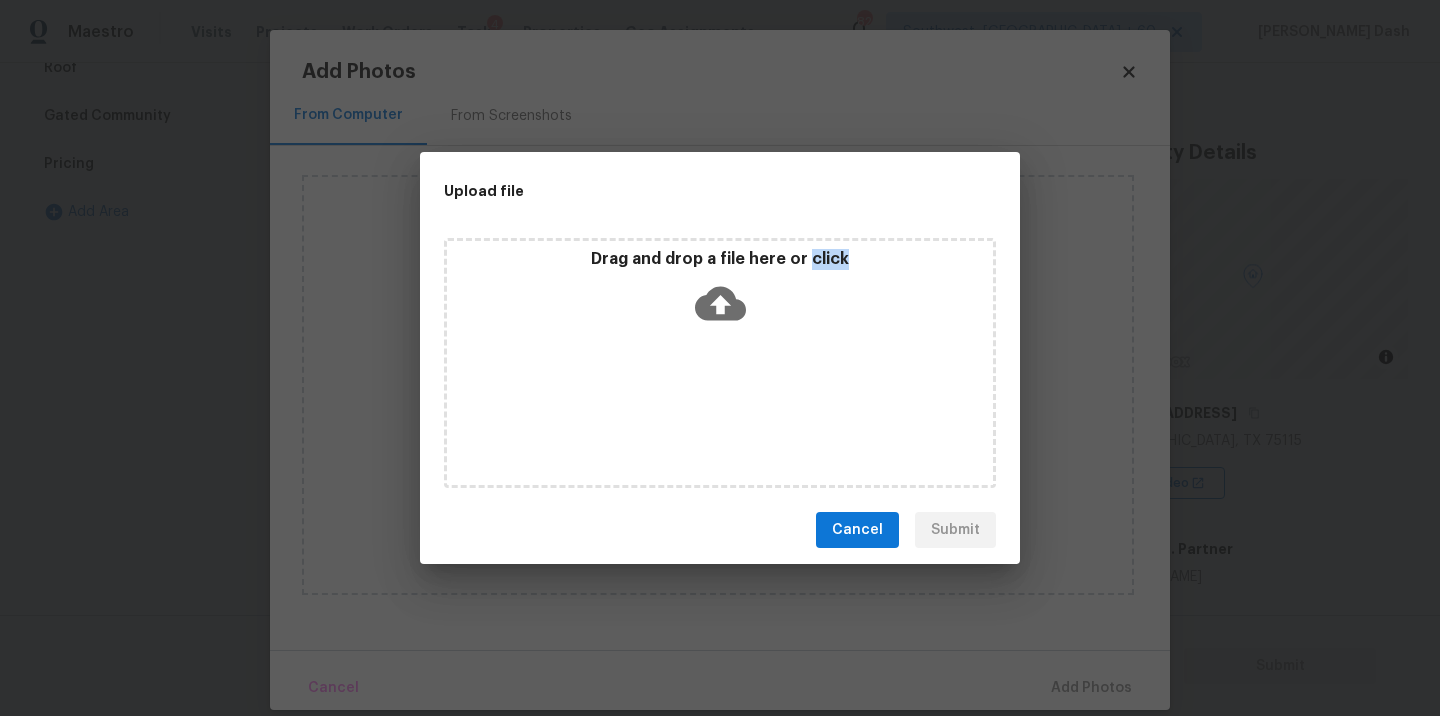 click on "Drag and drop a file here or click" at bounding box center [720, 363] 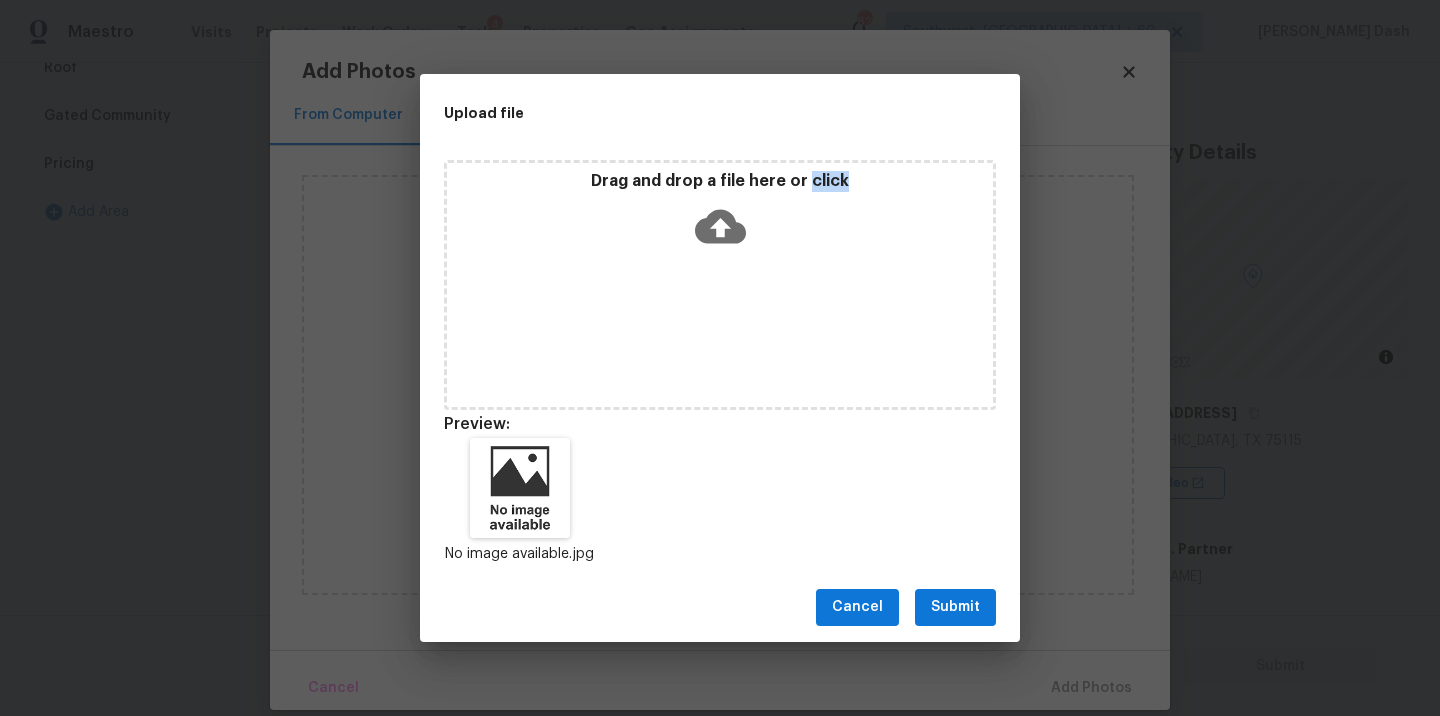 click on "Submit" at bounding box center (955, 607) 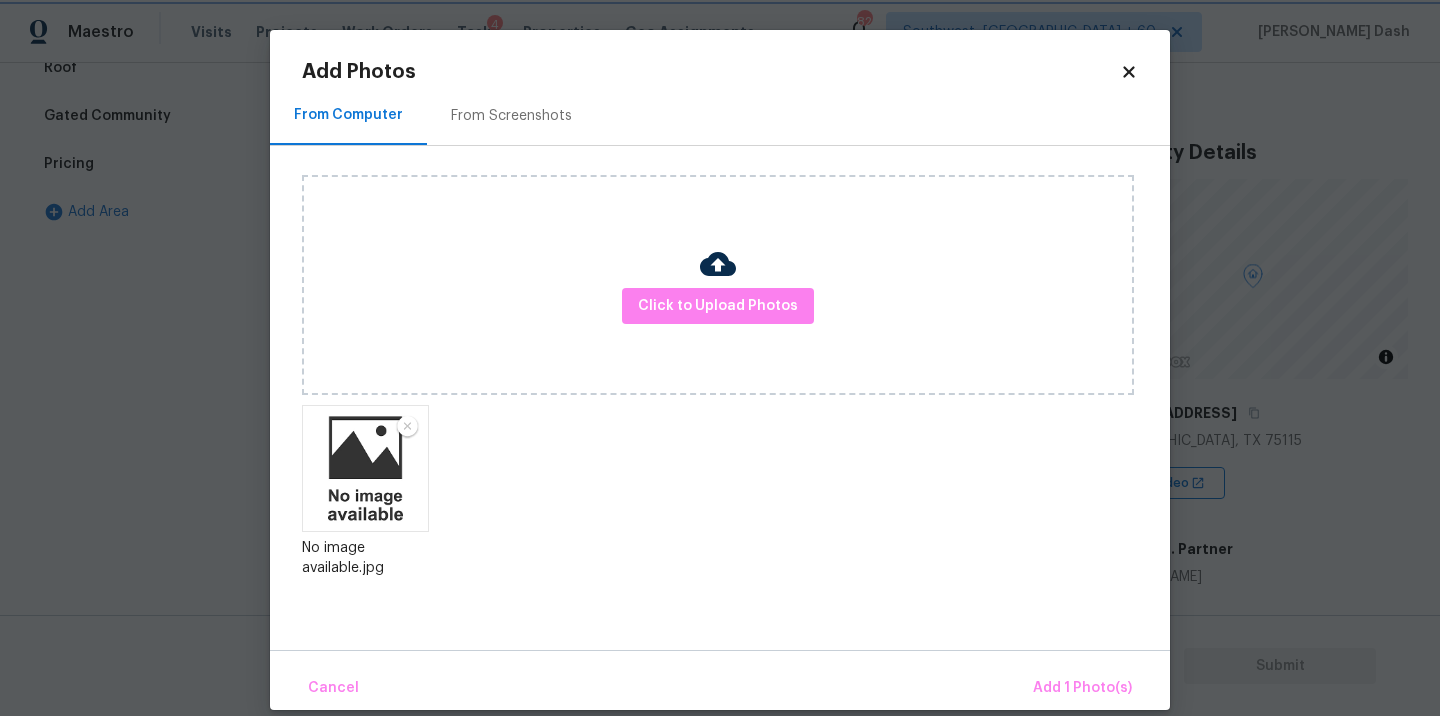click on "Upload file Drag and drop a file here or click Cancel Submit" at bounding box center [720, 358] 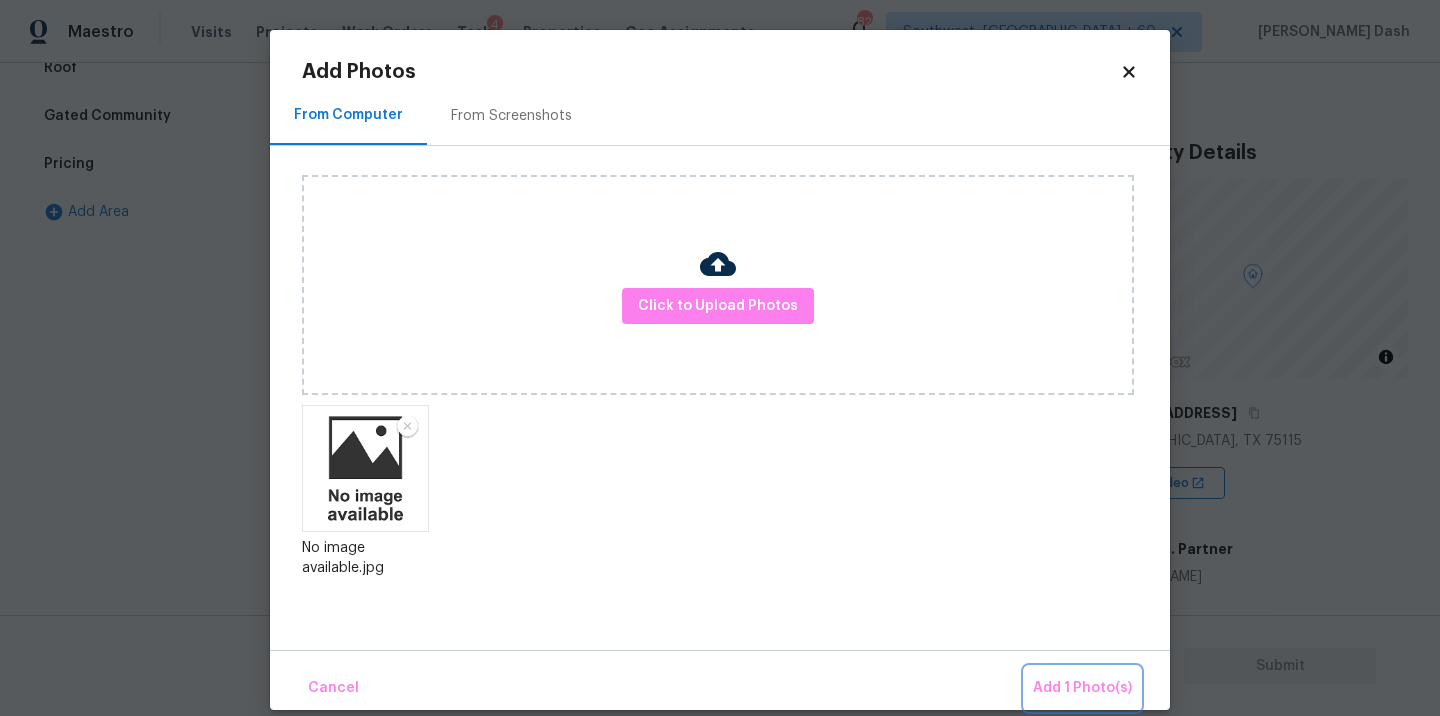 click on "Add 1 Photo(s)" at bounding box center (1082, 688) 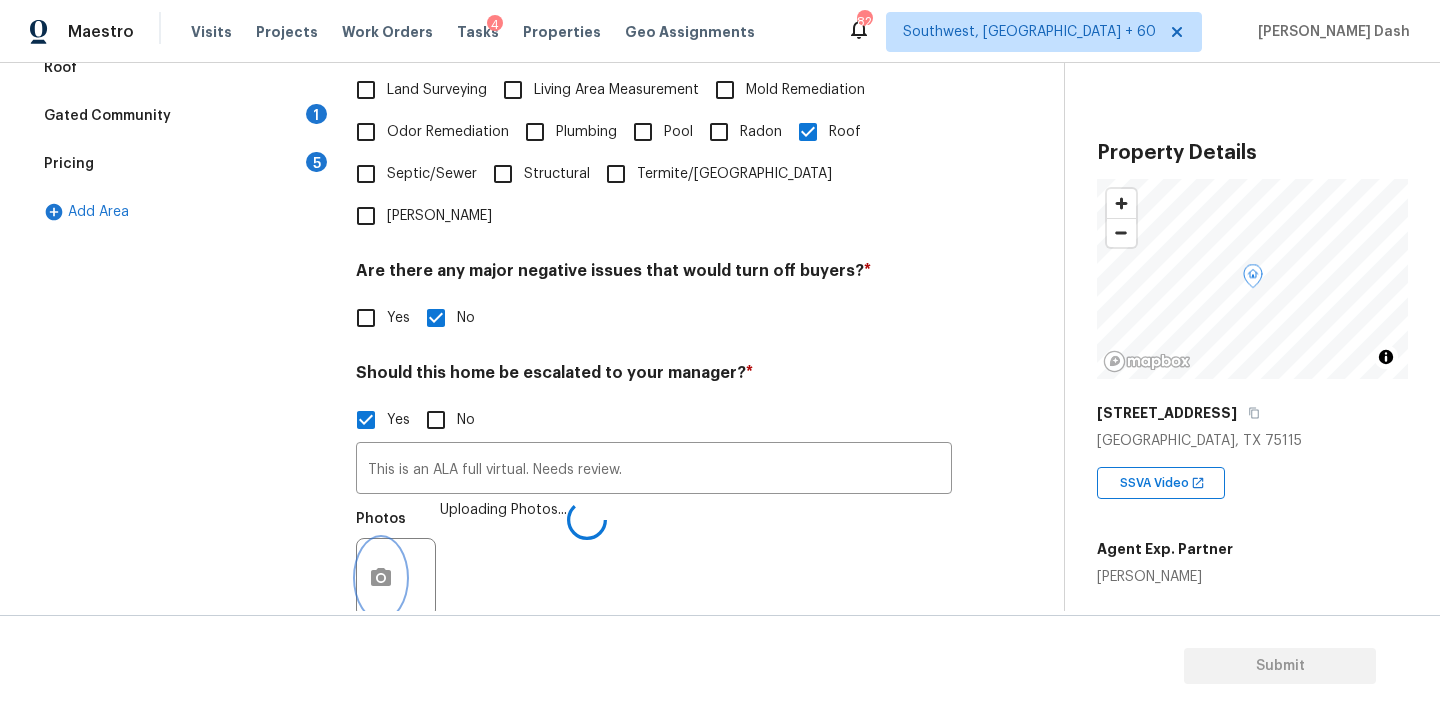 scroll, scrollTop: 677, scrollLeft: 0, axis: vertical 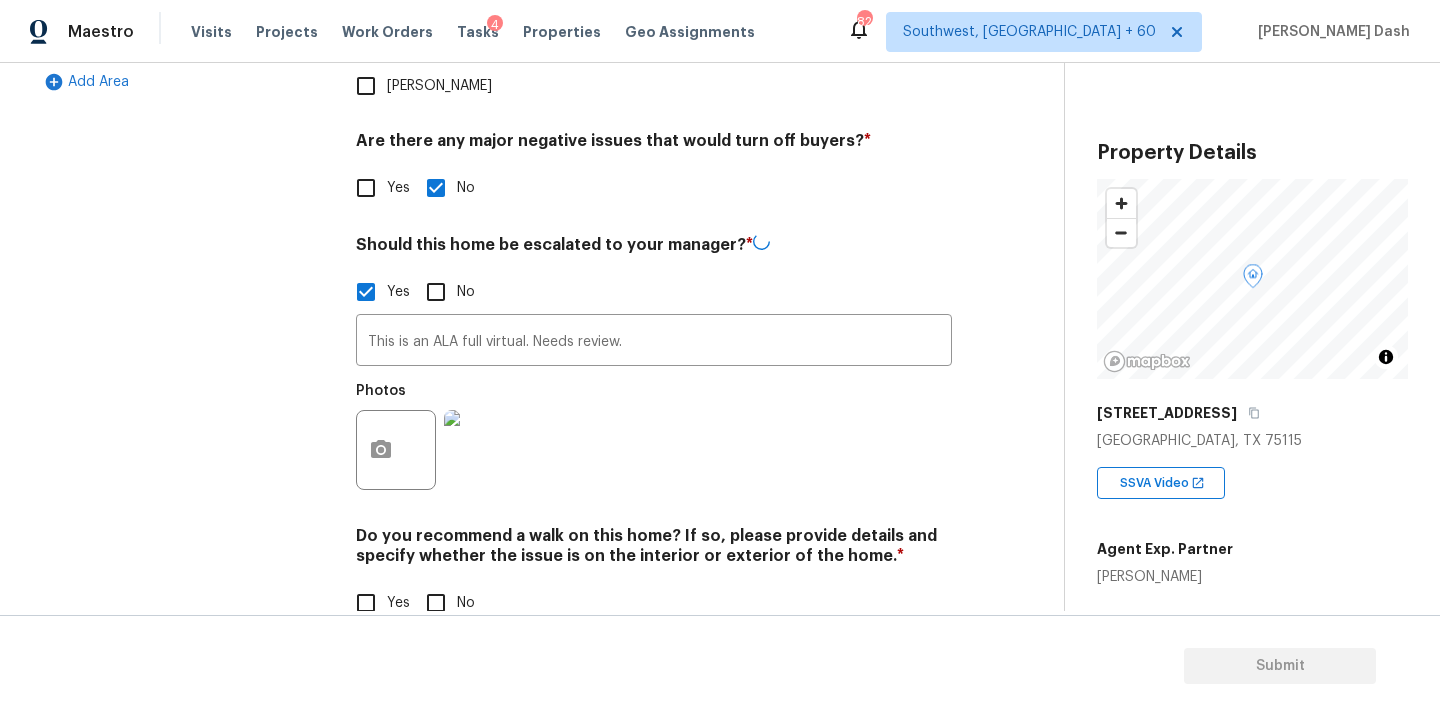 click on "No" at bounding box center (436, 603) 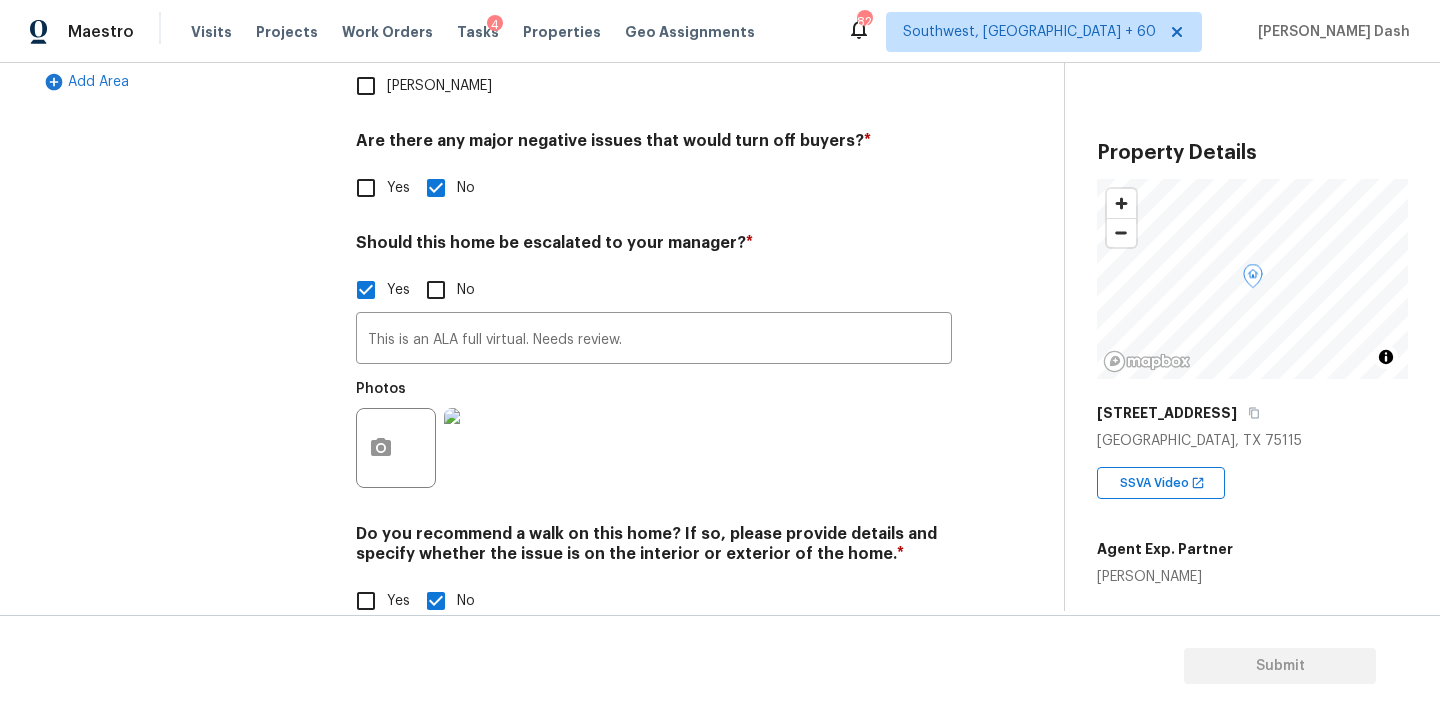 click on "Exterior Utilities HVAC Verification Plumbing 1 Roof Gated Community 1 Pricing 5 Add Area" at bounding box center (182, 160) 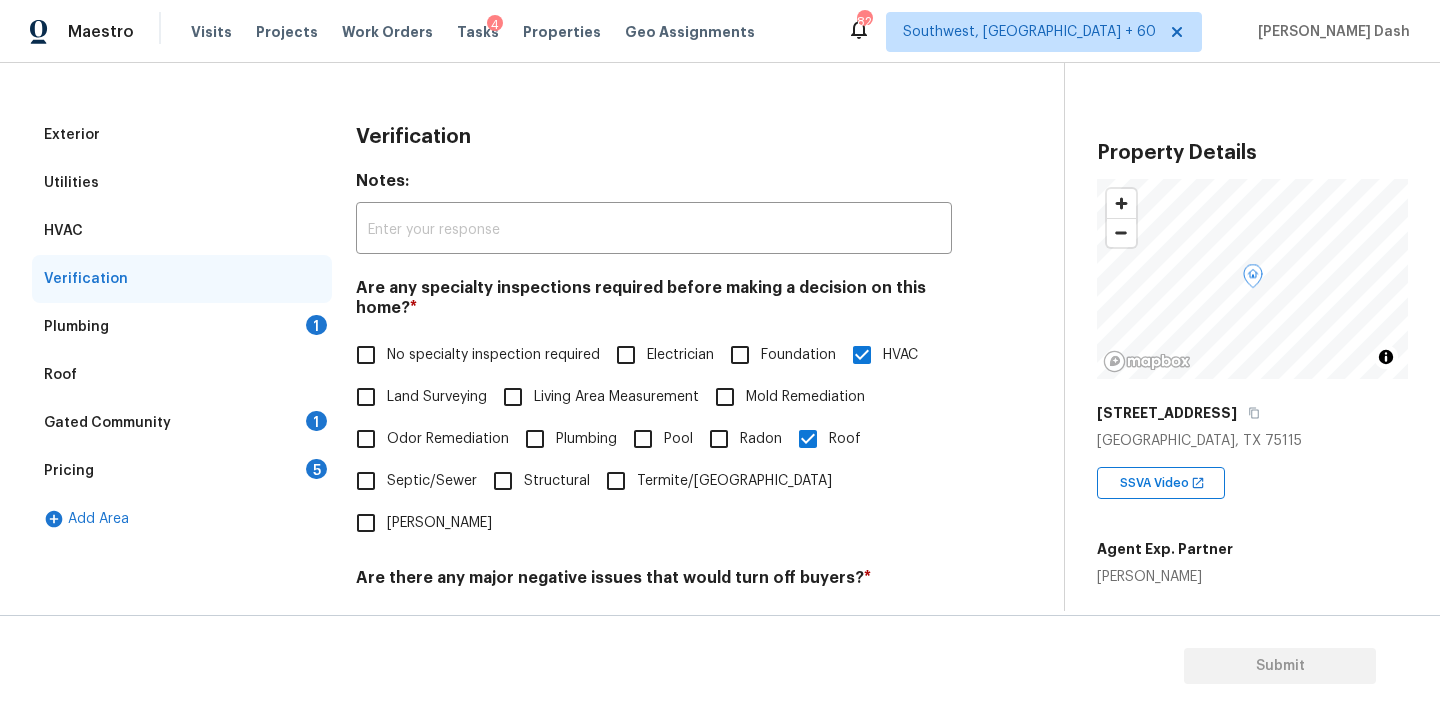 click on "Plumbing 1" at bounding box center [182, 327] 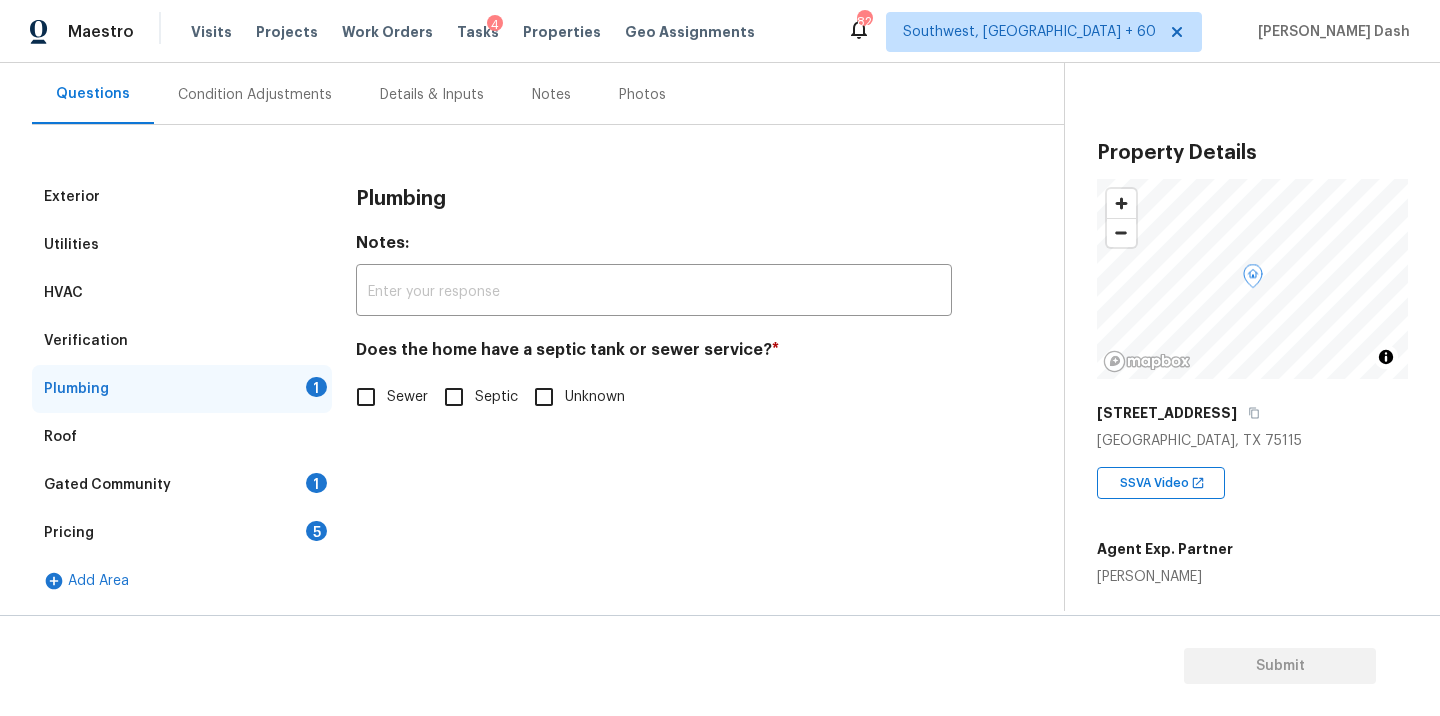click on "Sewer" at bounding box center (407, 397) 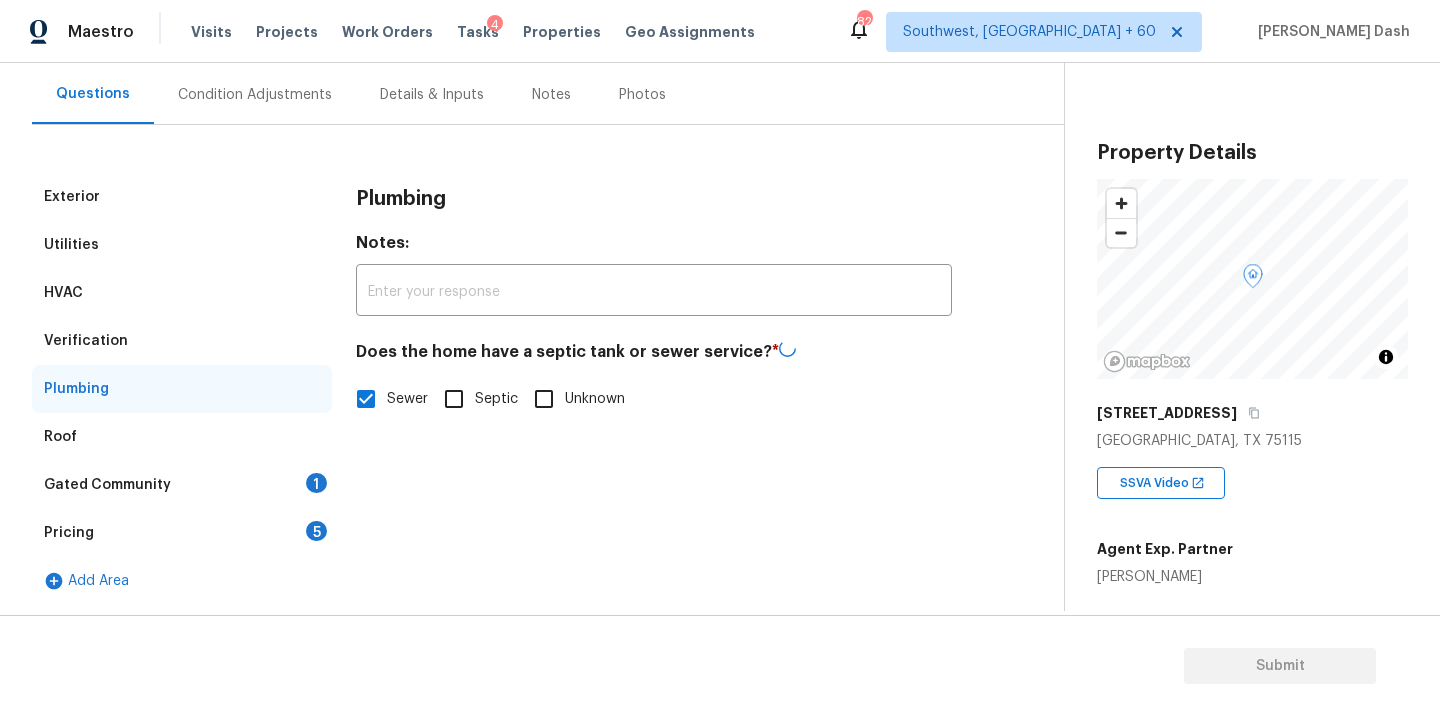 click on "Gated Community 1" at bounding box center [182, 485] 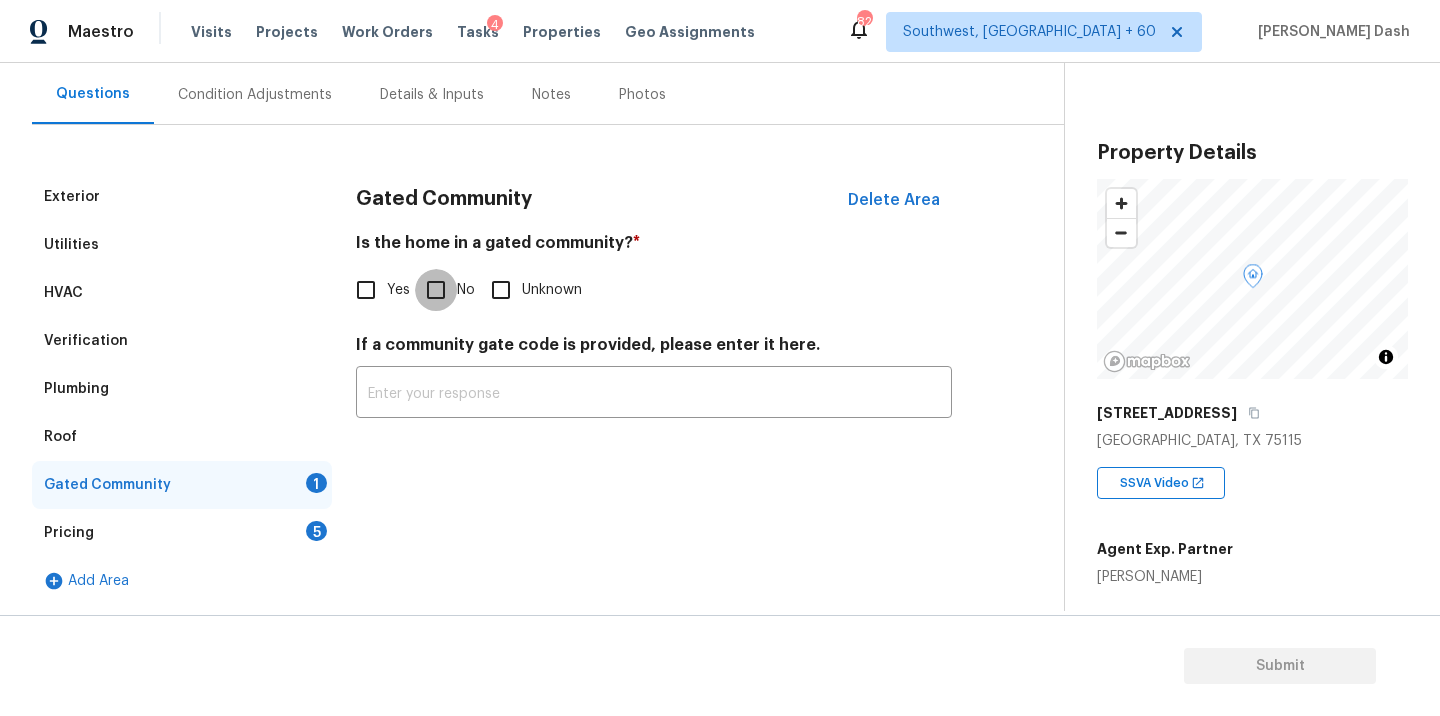 drag, startPoint x: 439, startPoint y: 305, endPoint x: 412, endPoint y: 359, distance: 60.373837 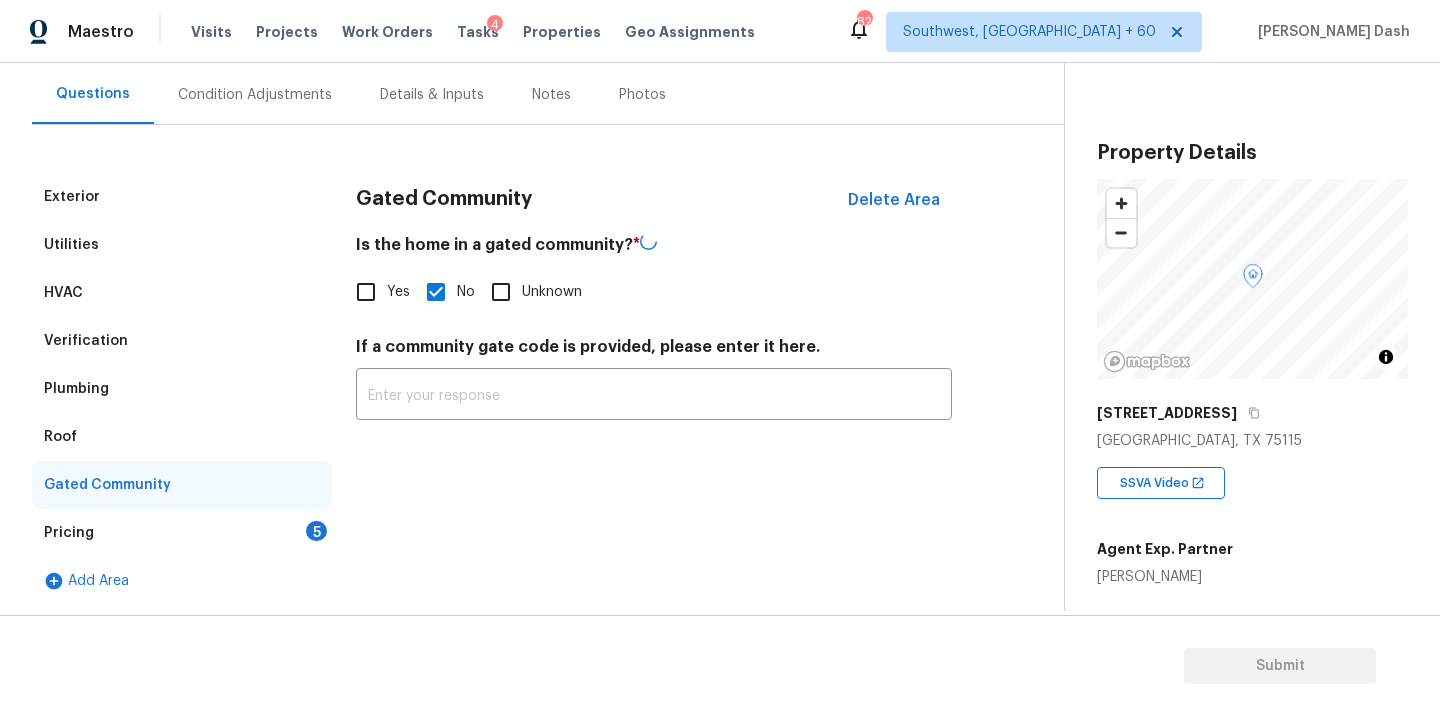 click on "Pricing 5" at bounding box center (182, 533) 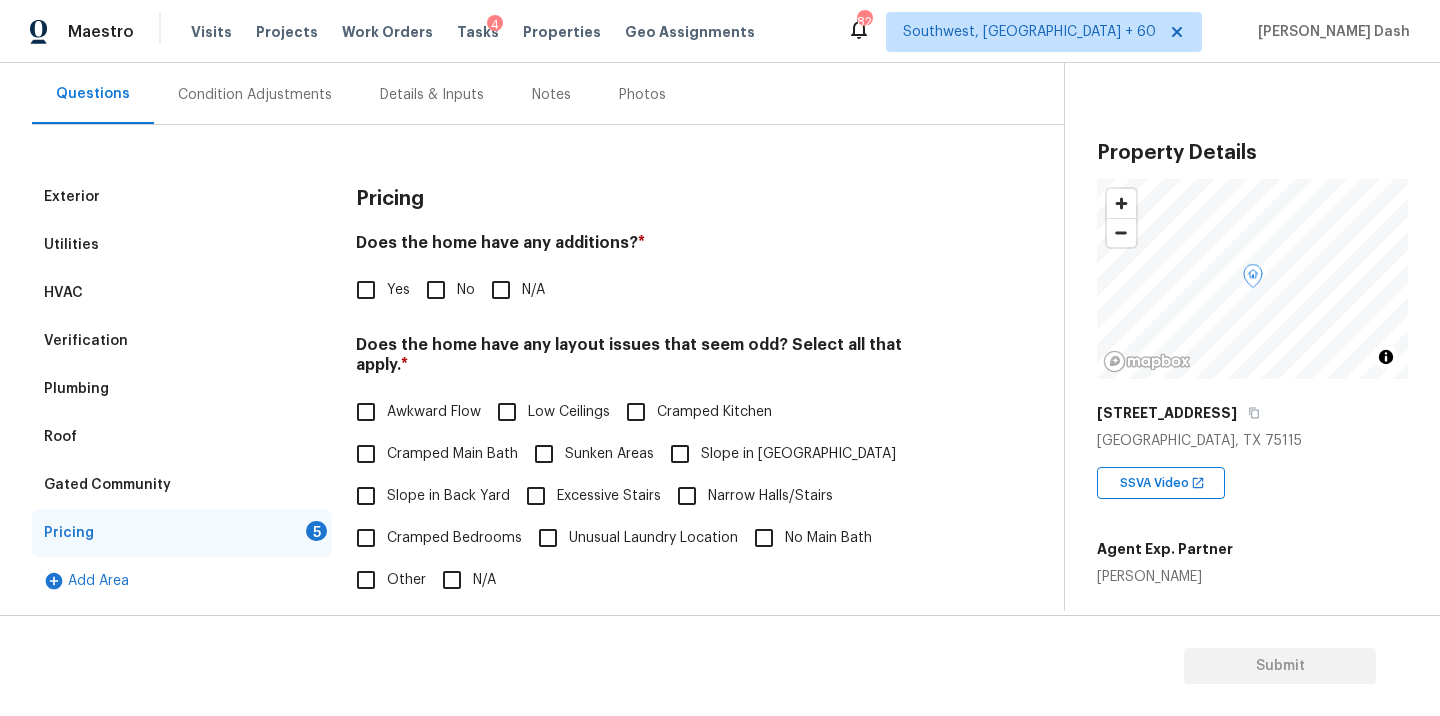 click on "No" at bounding box center [436, 290] 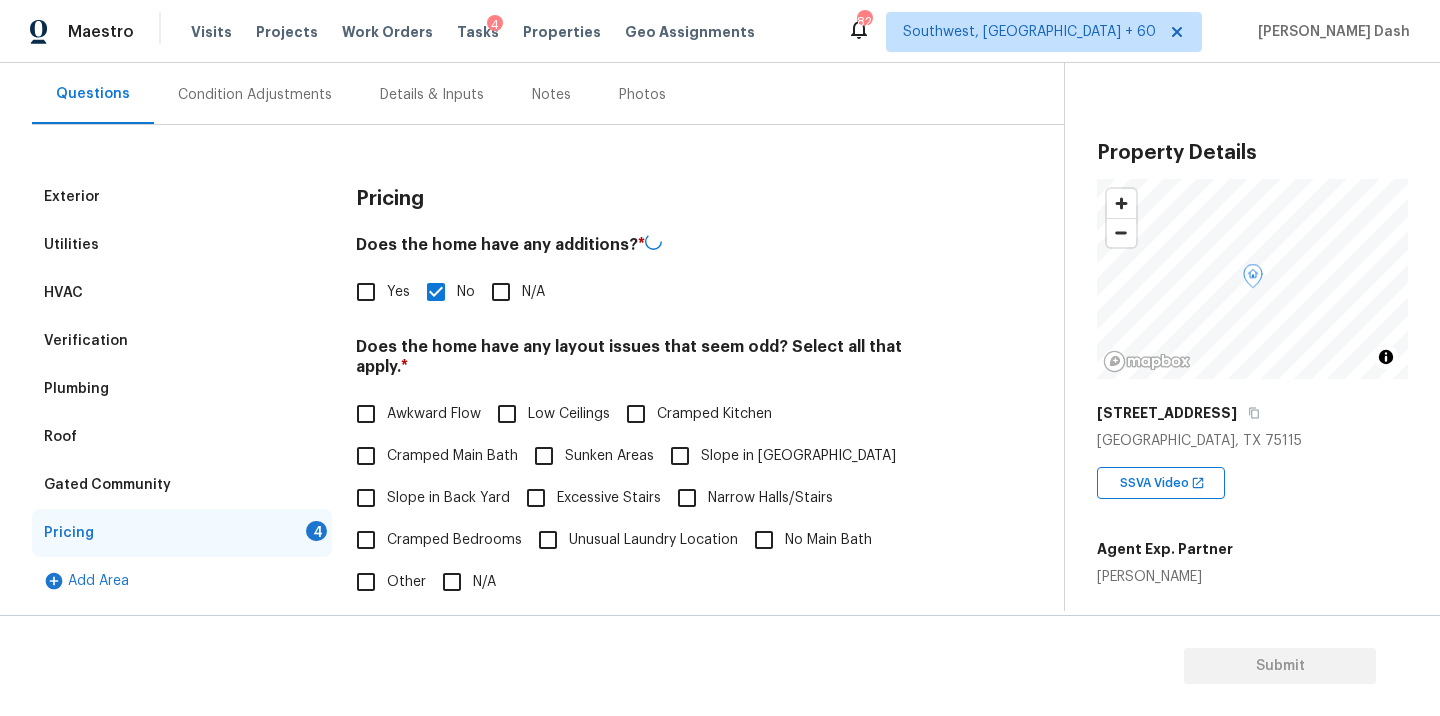 click on "N/A" at bounding box center (452, 582) 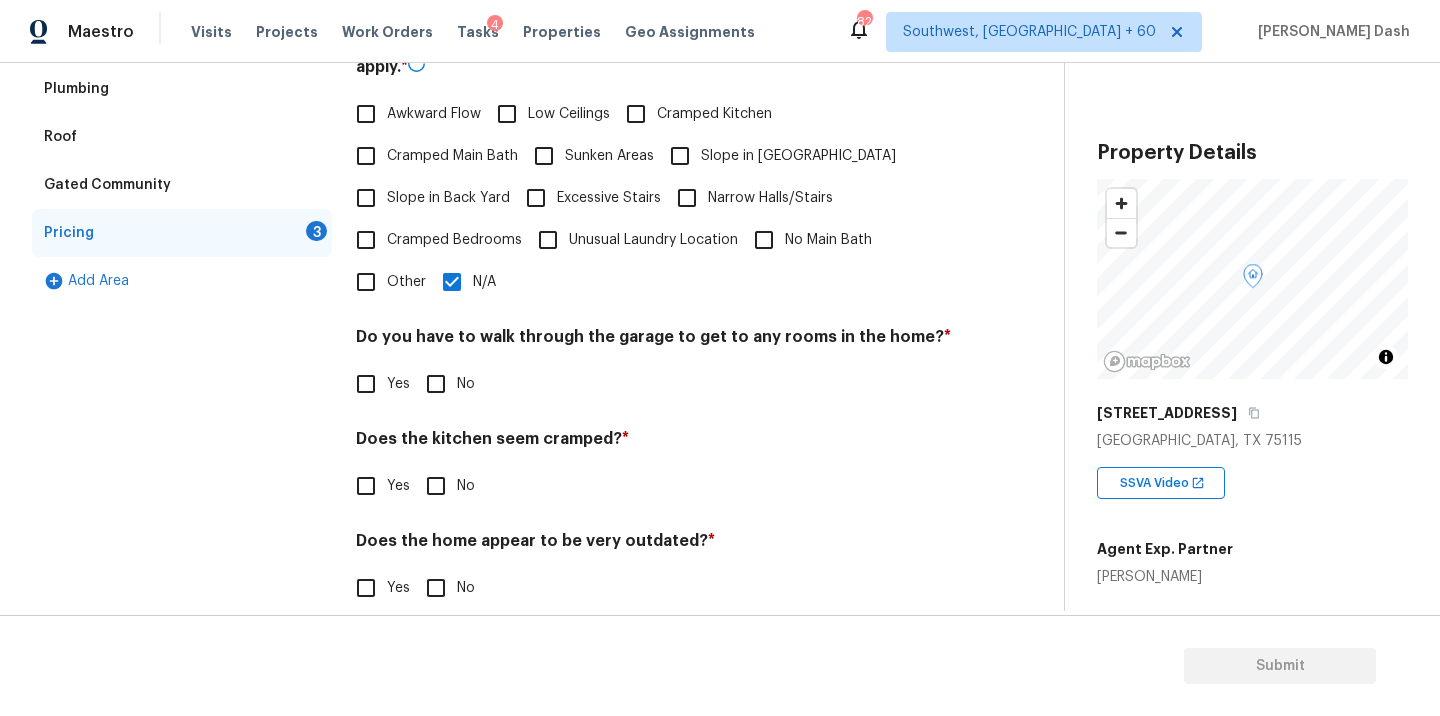 scroll, scrollTop: 484, scrollLeft: 0, axis: vertical 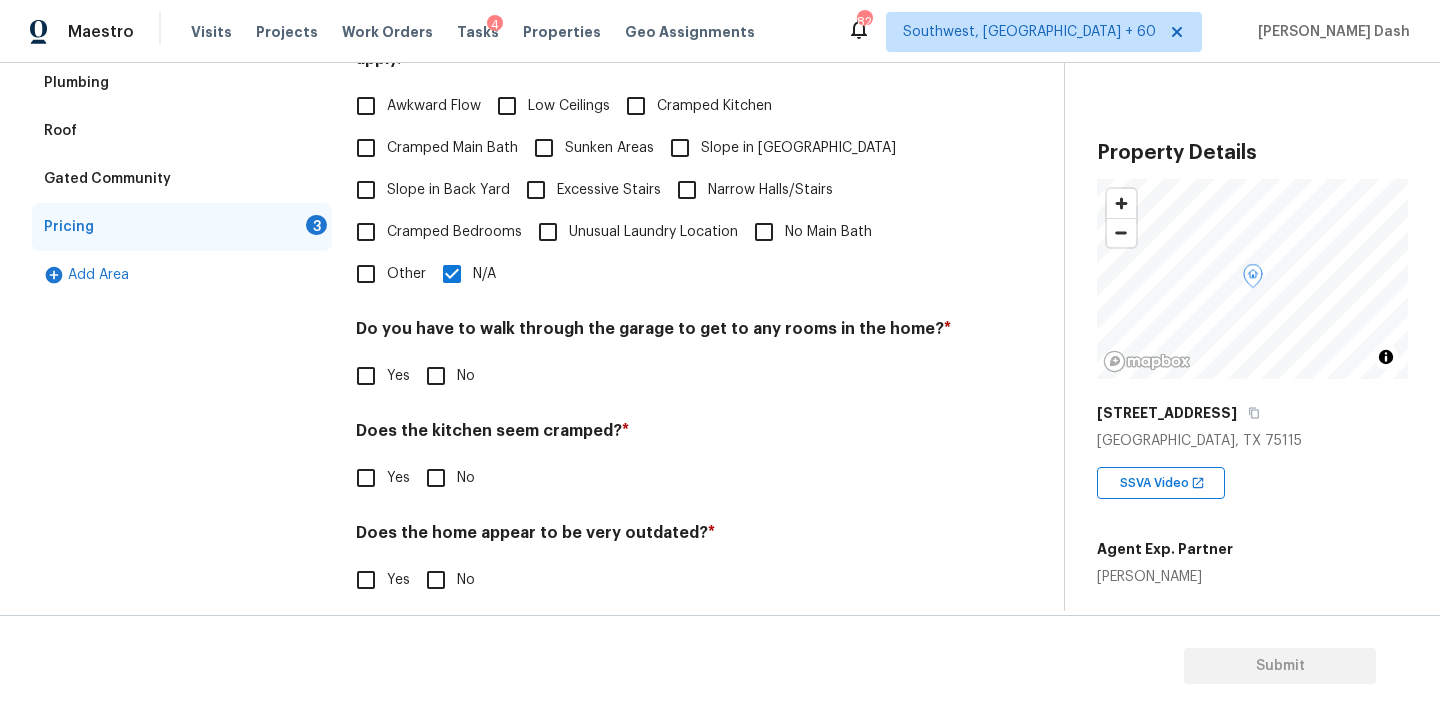 click on "No" at bounding box center (436, 376) 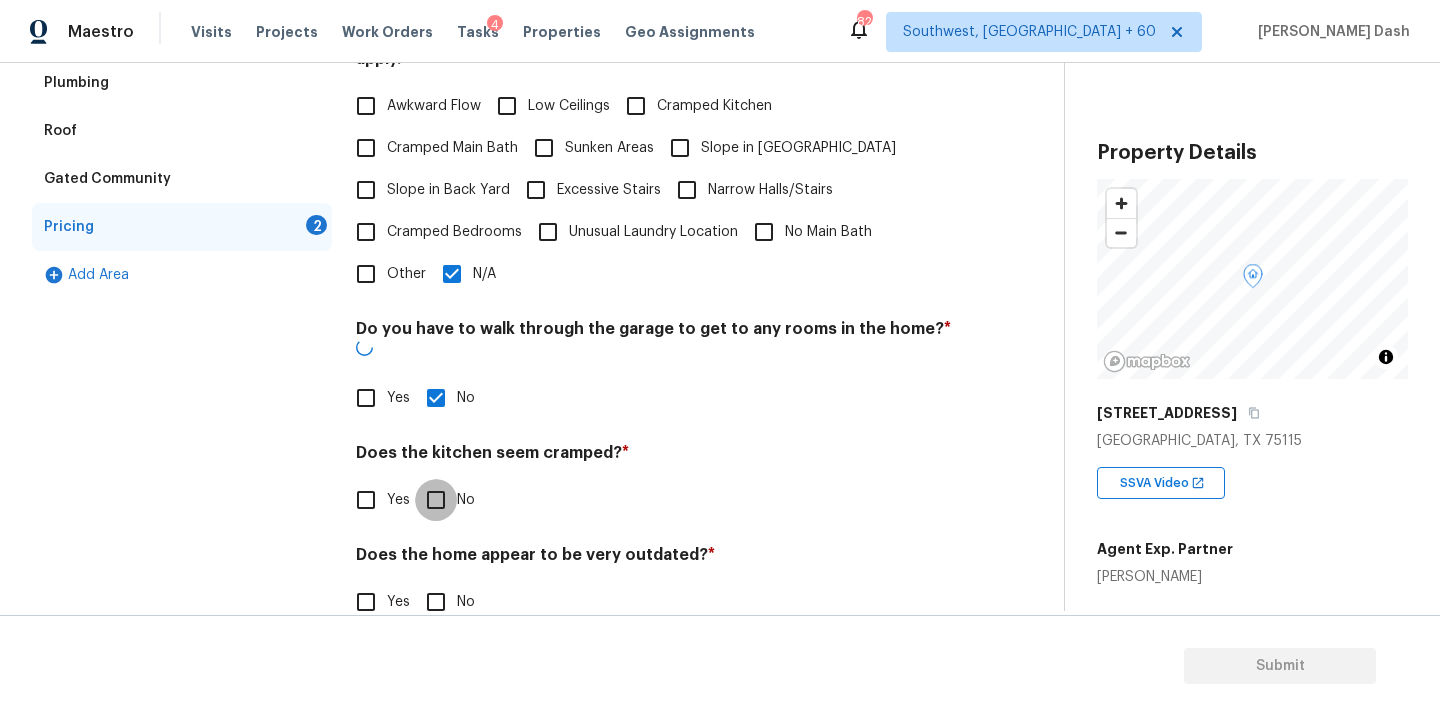 click on "No" at bounding box center (436, 500) 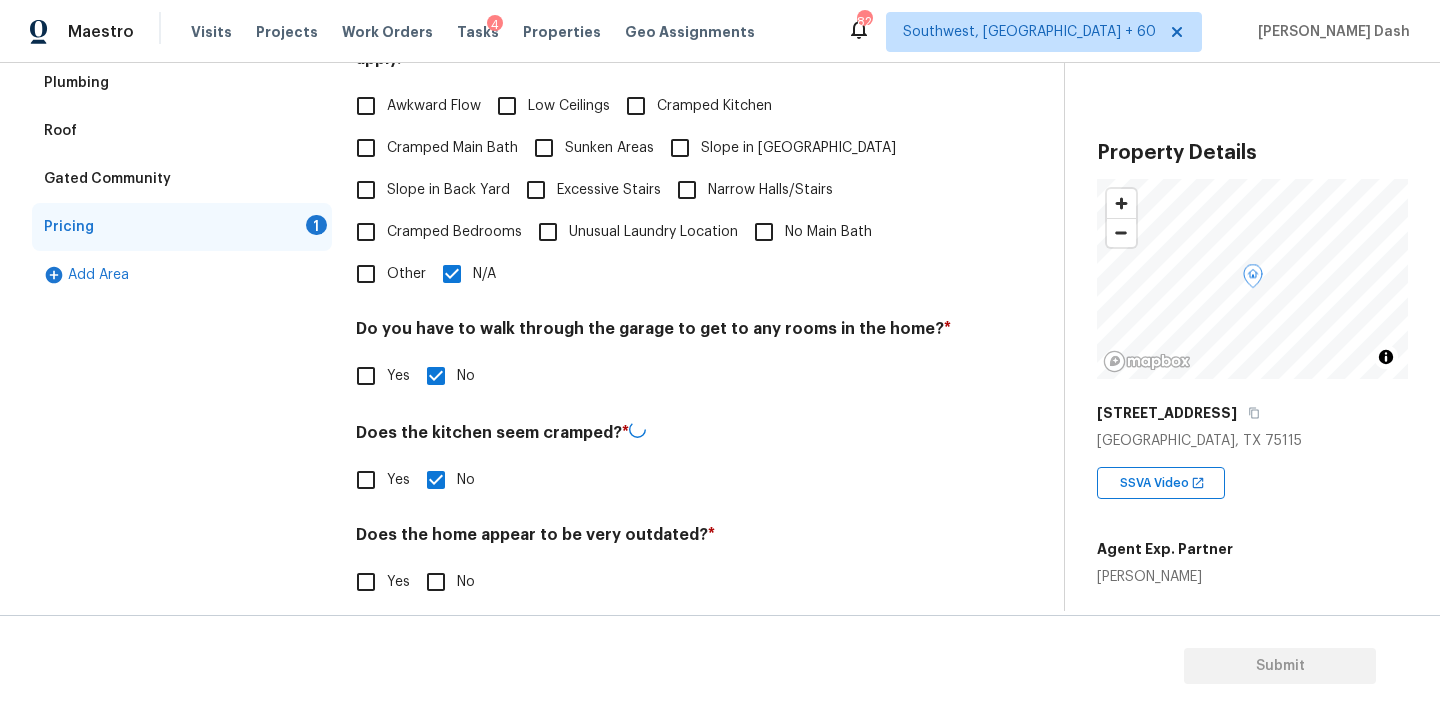 click on "Pricing Does the home have any additions?  * Yes No N/A Does the home have any layout issues that seem odd? Select all that apply.  * Awkward Flow Low Ceilings Cramped Kitchen Cramped Main Bath Sunken Areas Slope in Front Yard Slope in Back Yard Excessive Stairs Narrow Halls/Stairs Cramped Bedrooms Unusual Laundry Location No Main Bath Other N/A Do you have to walk through the garage to get to any rooms in the home?  * Yes No Does the kitchen seem cramped?  * Yes No Does the home appear to be very outdated?  * Yes No" at bounding box center (654, 247) 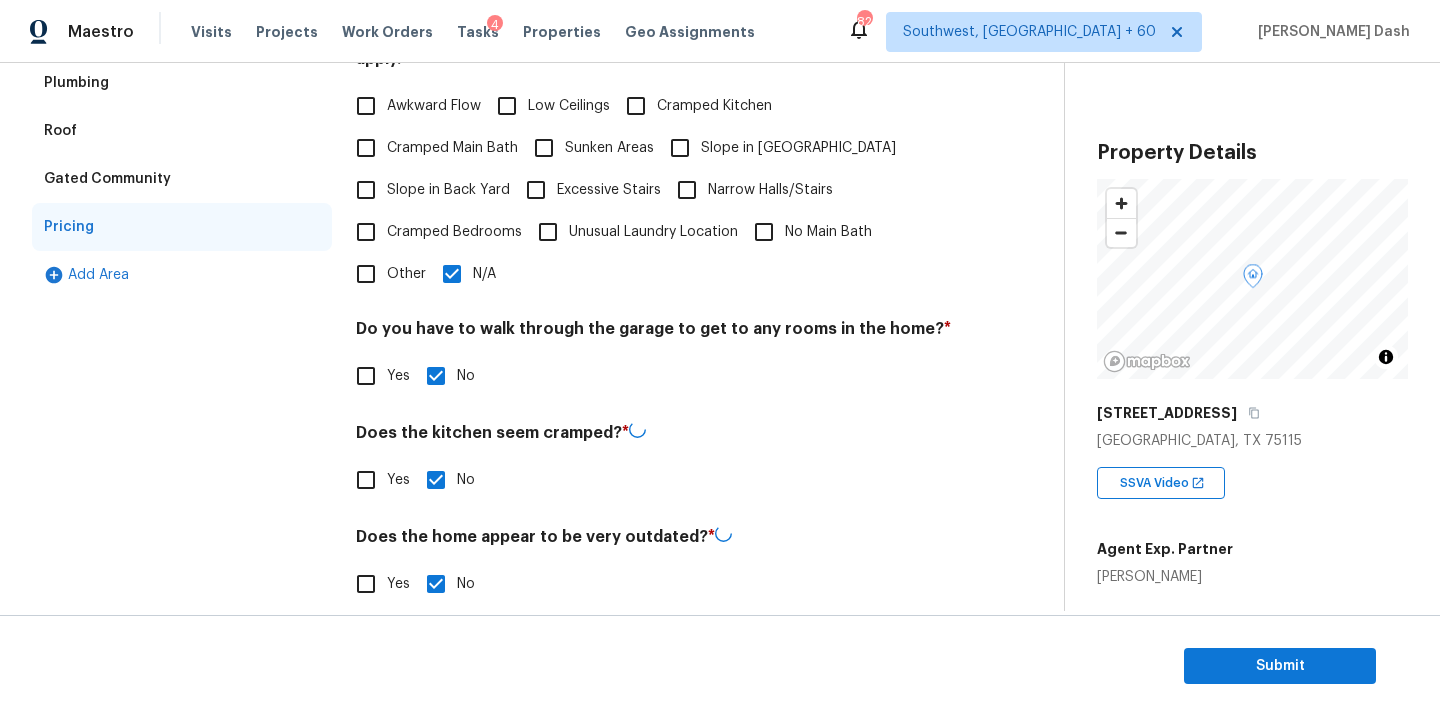 click on "Exterior Utilities HVAC Verification Plumbing Roof Gated Community Pricing Add Area" at bounding box center [182, 248] 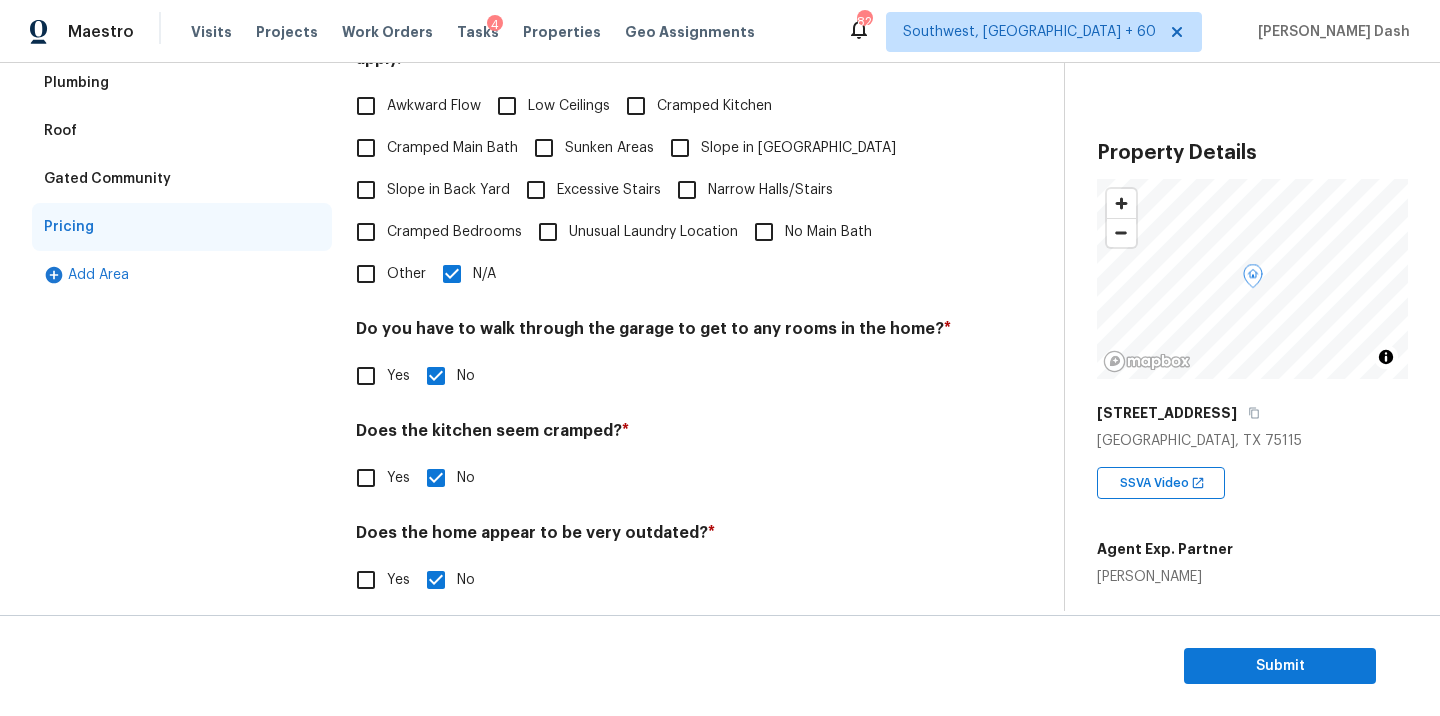scroll, scrollTop: 5, scrollLeft: 0, axis: vertical 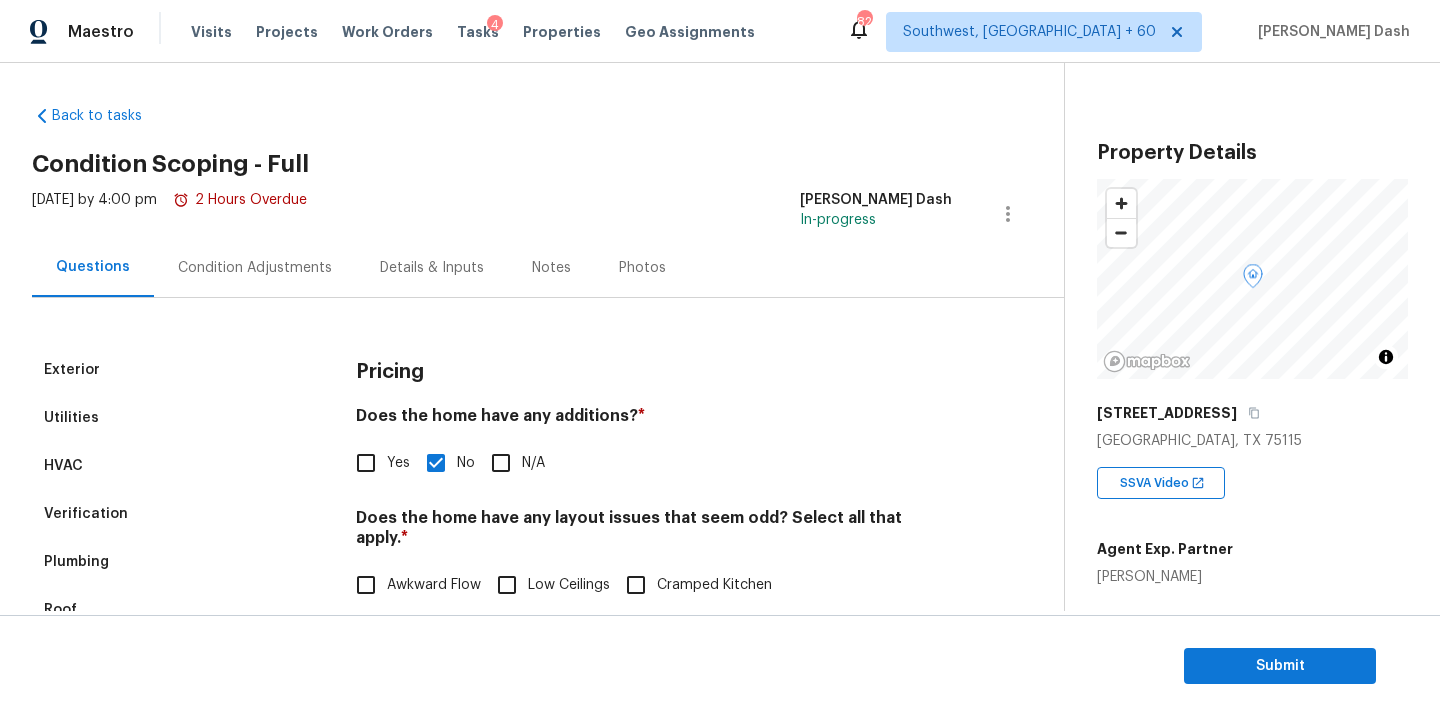 click on "Condition Adjustments" at bounding box center (255, 268) 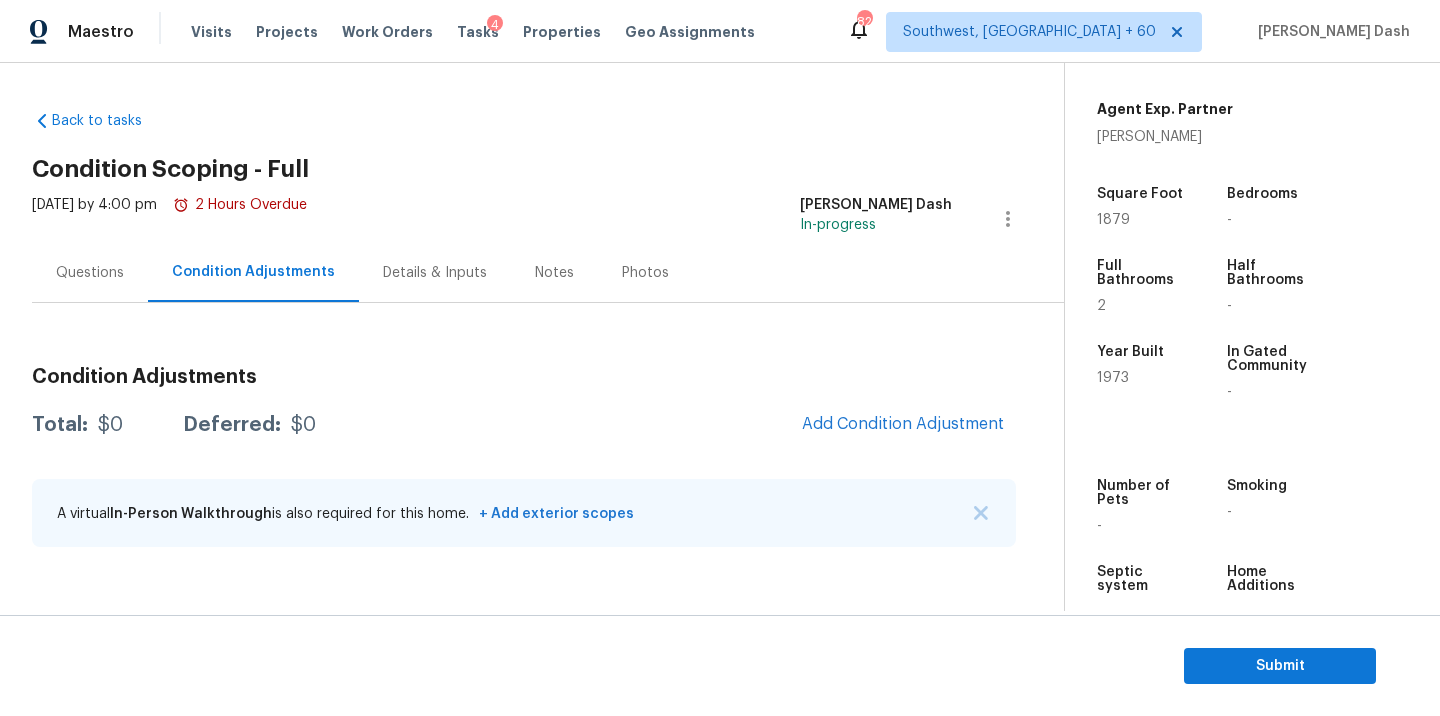 scroll, scrollTop: 485, scrollLeft: 0, axis: vertical 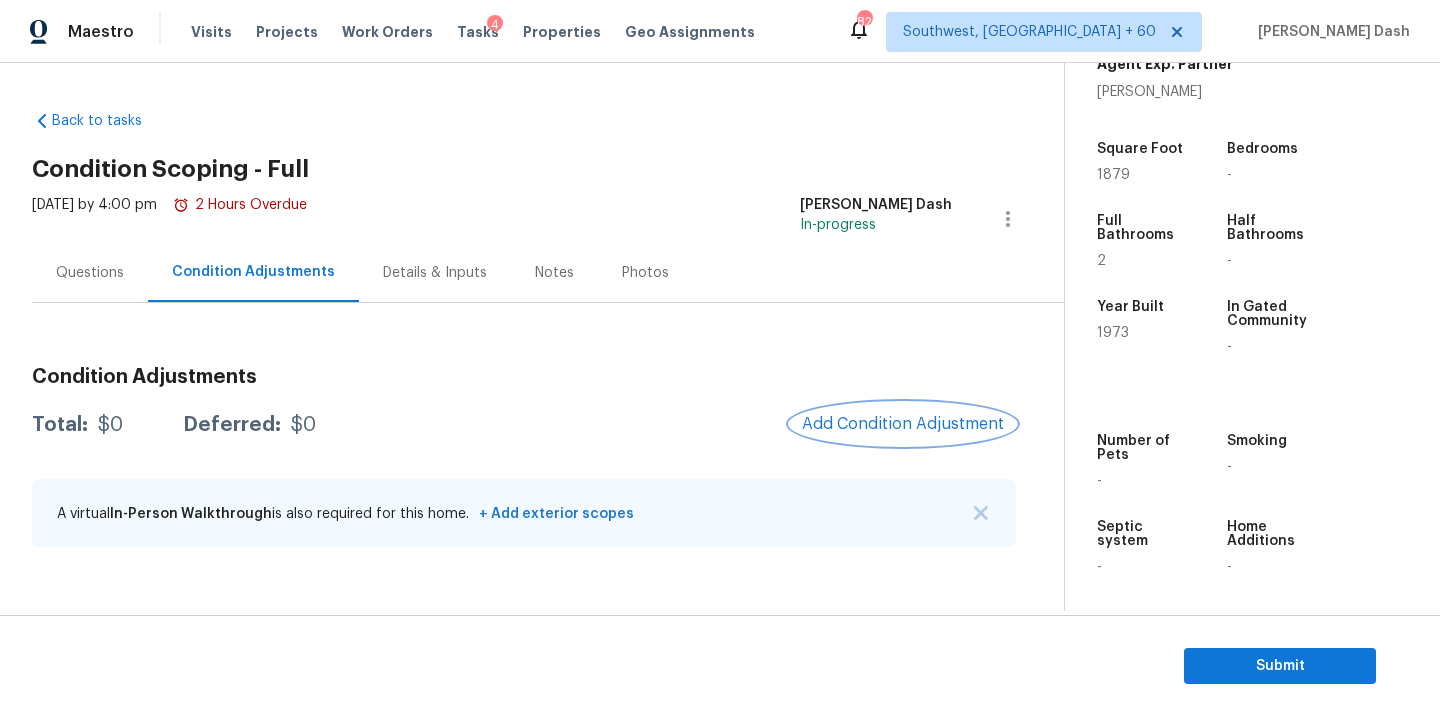click on "Add Condition Adjustment" at bounding box center (903, 424) 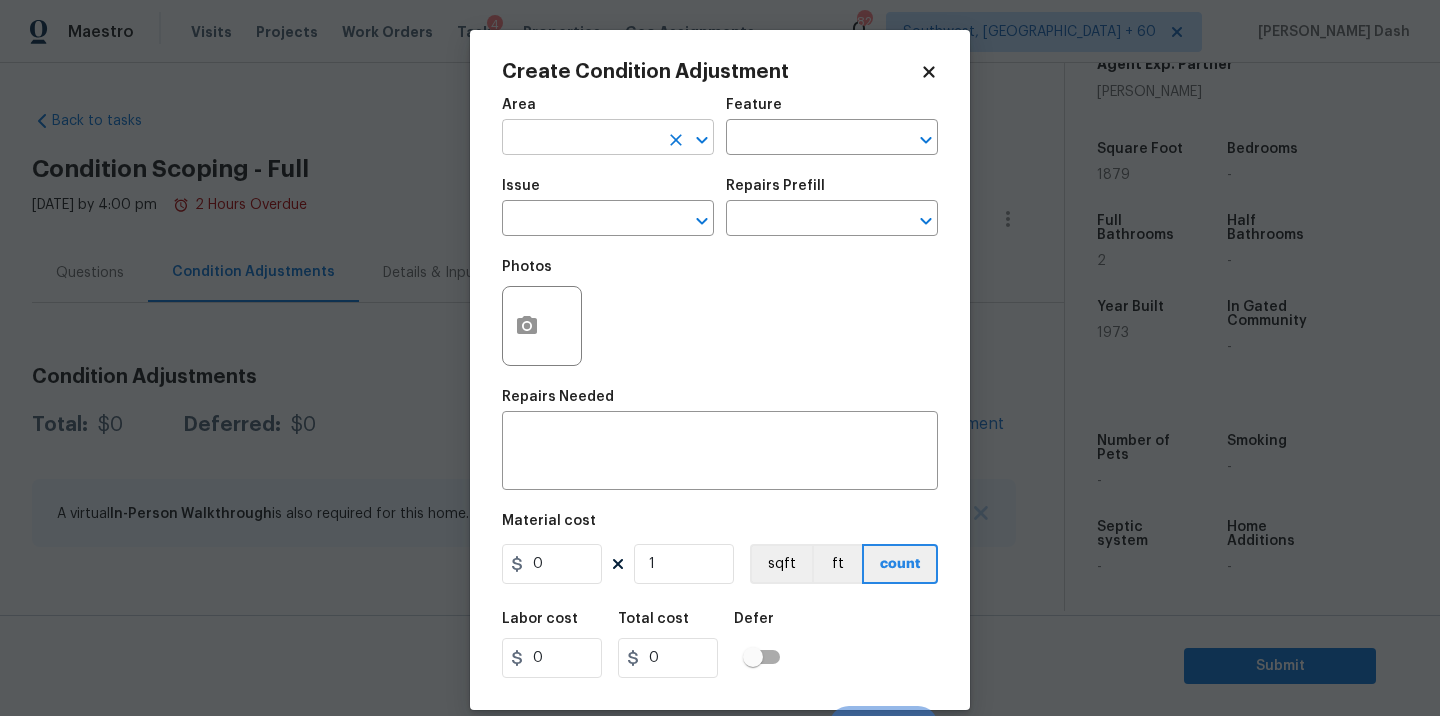 click at bounding box center (580, 139) 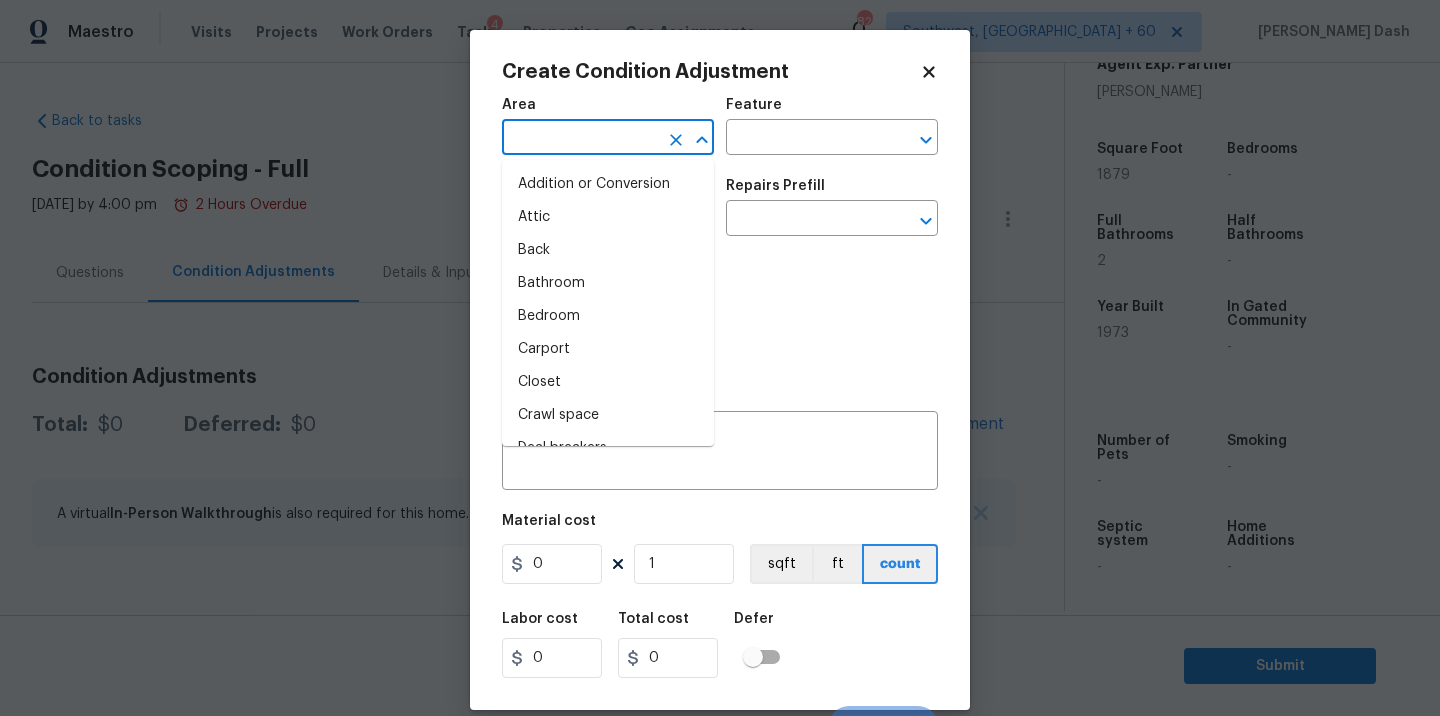 type on "r" 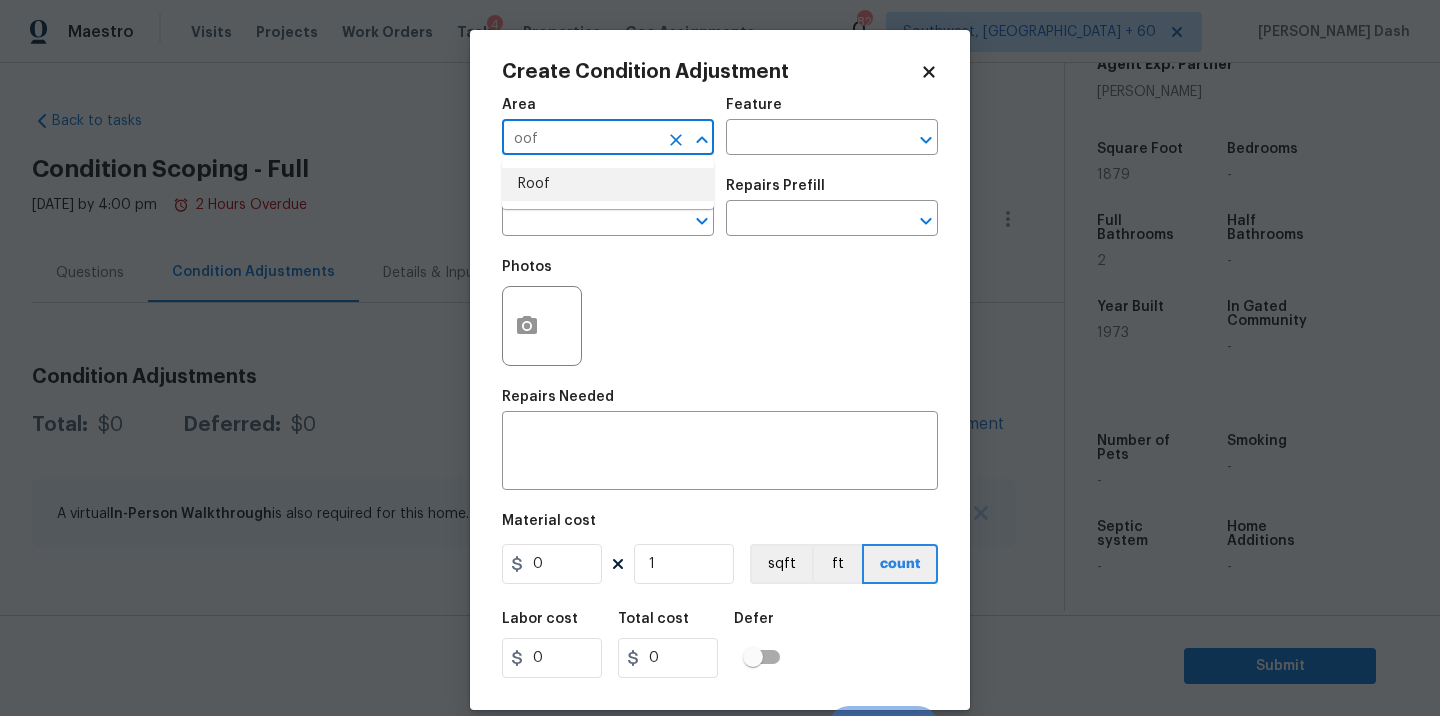 click on "Roof" at bounding box center (608, 184) 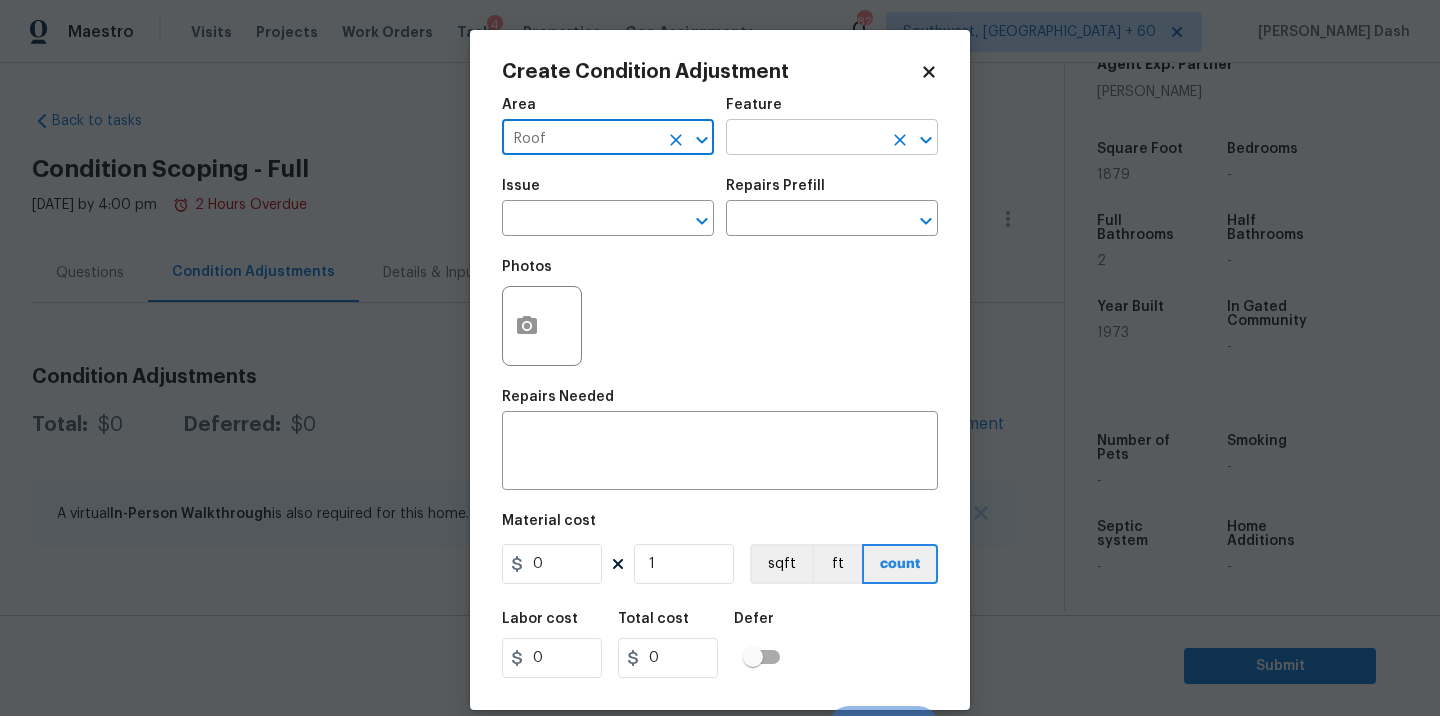 type on "Roof" 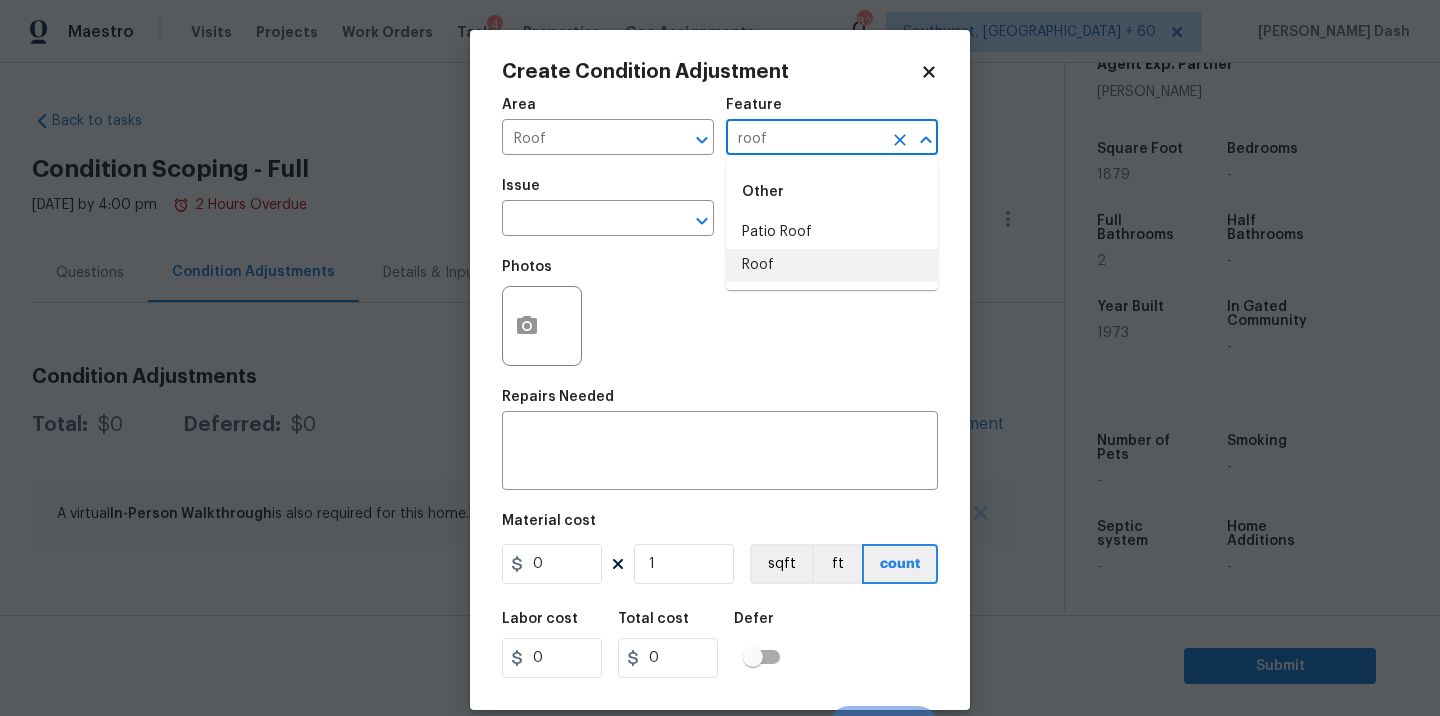 click on "Other Patio Roof Roof" at bounding box center (832, 225) 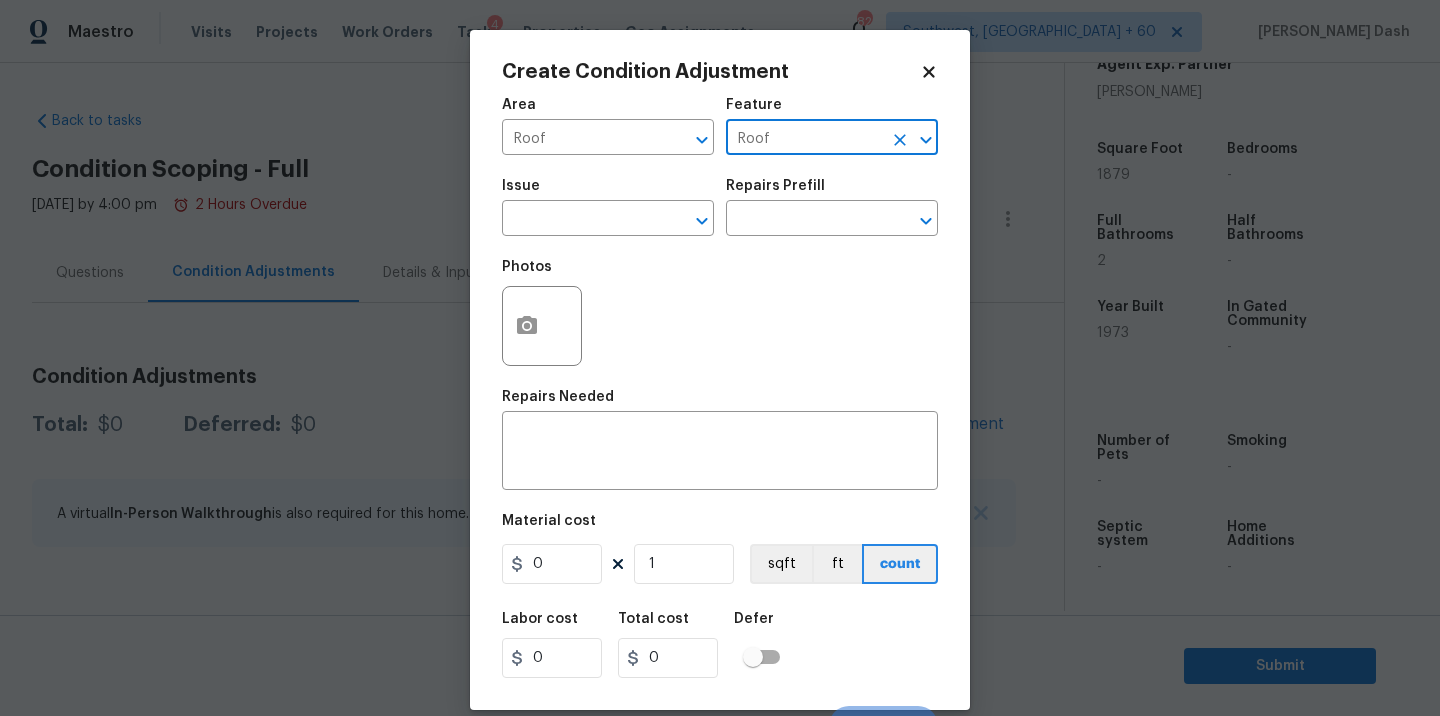 type on "Roof" 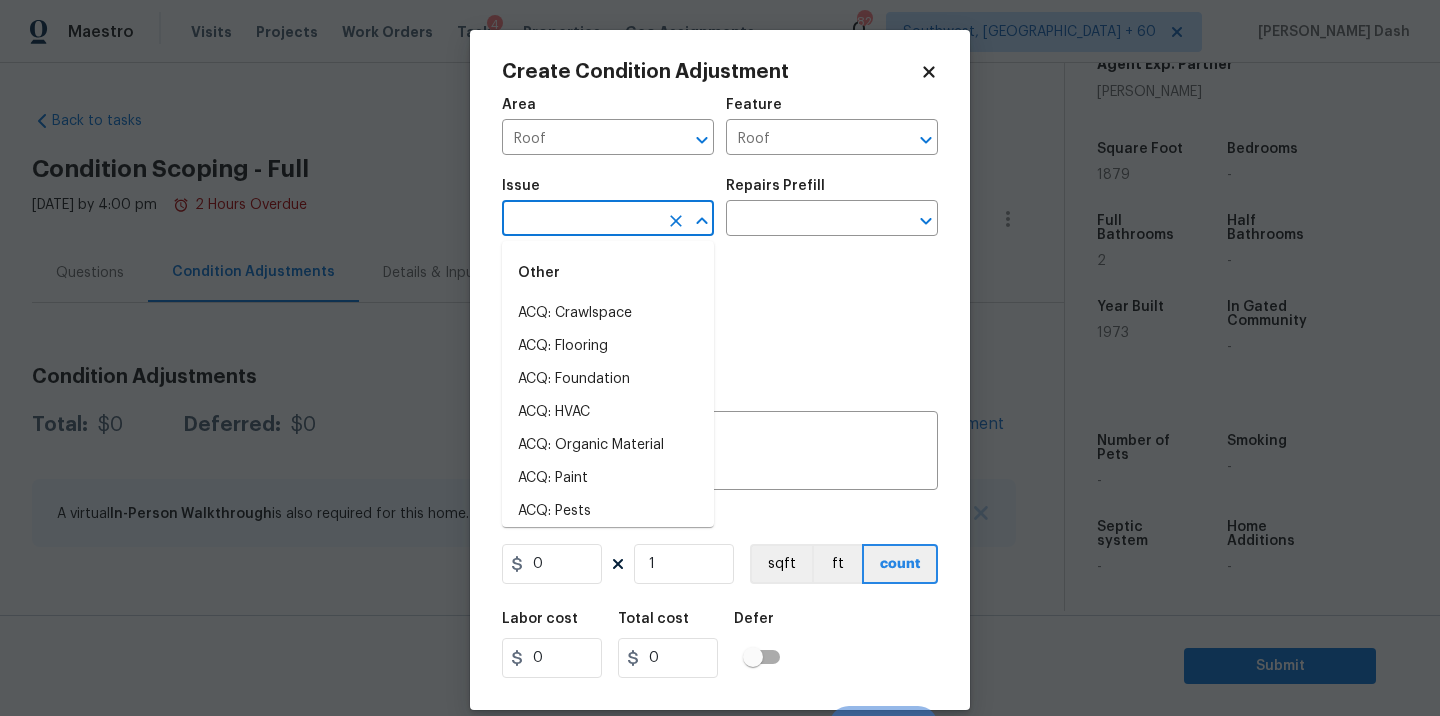 click at bounding box center [580, 220] 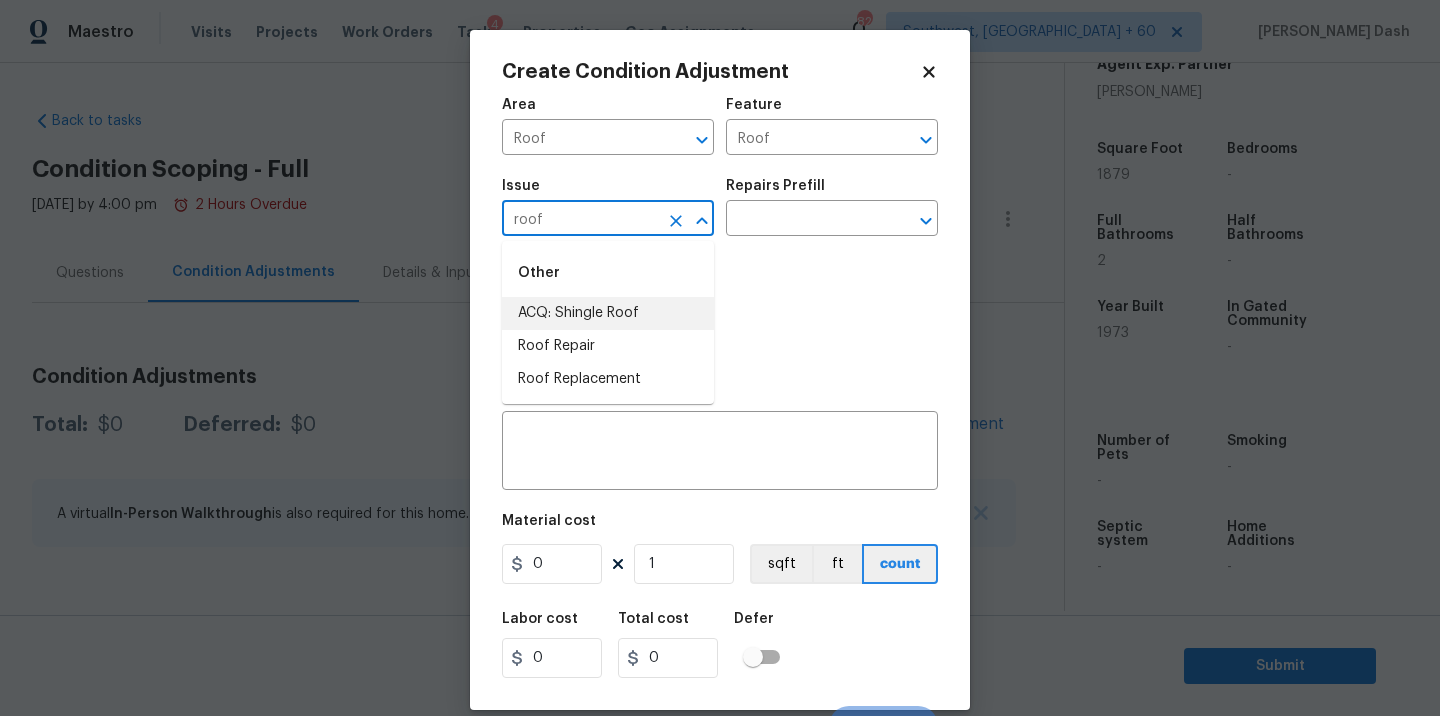click on "ACQ: Shingle Roof" at bounding box center [608, 313] 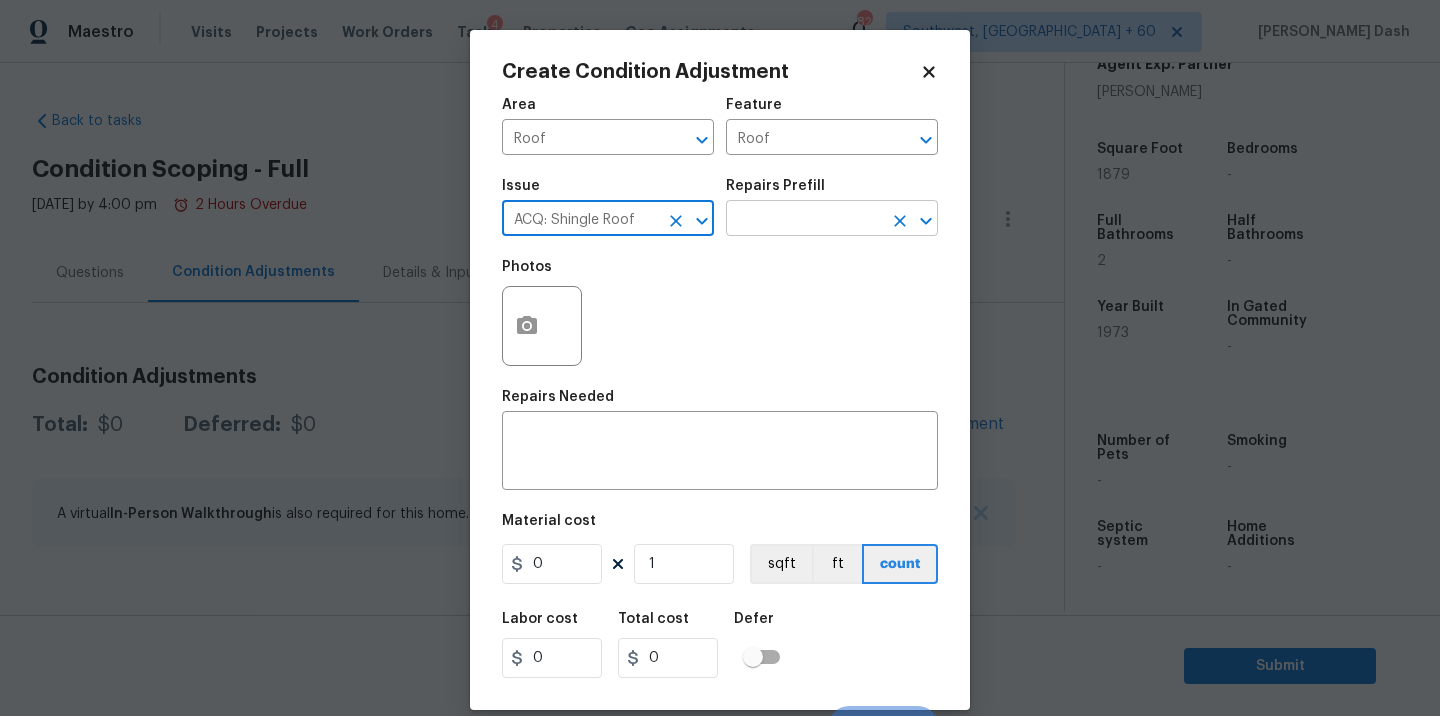 type on "ACQ: Shingle Roof" 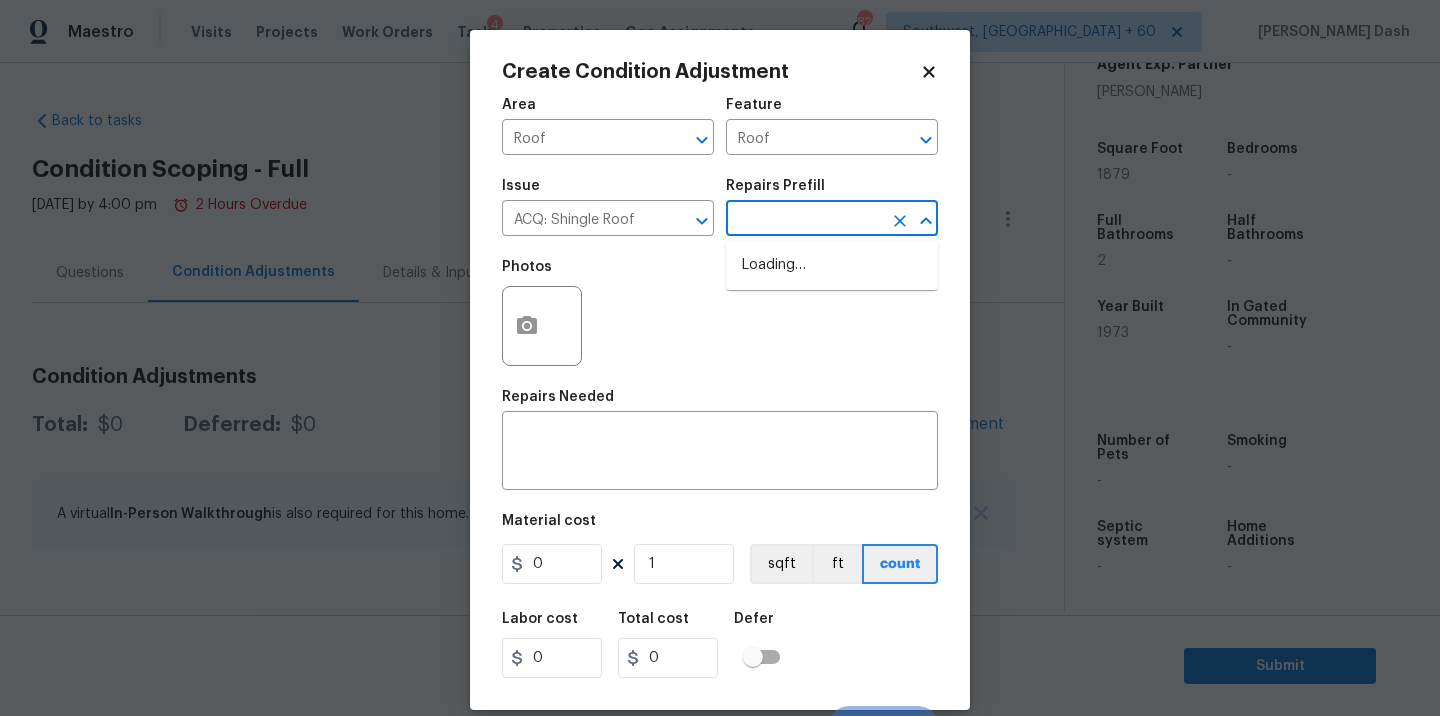 click at bounding box center (804, 220) 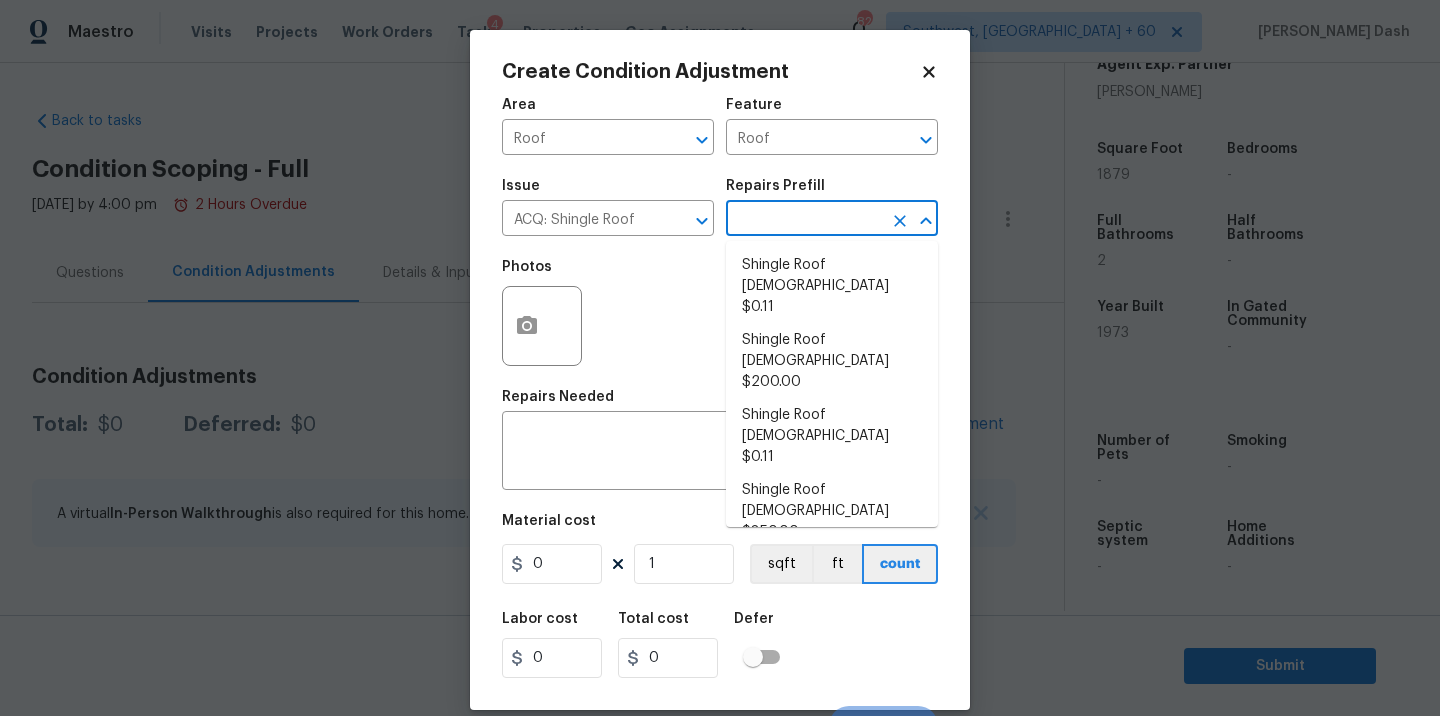 click on "Shingle Roof 21+ Years Old $4.60" at bounding box center [832, 586] 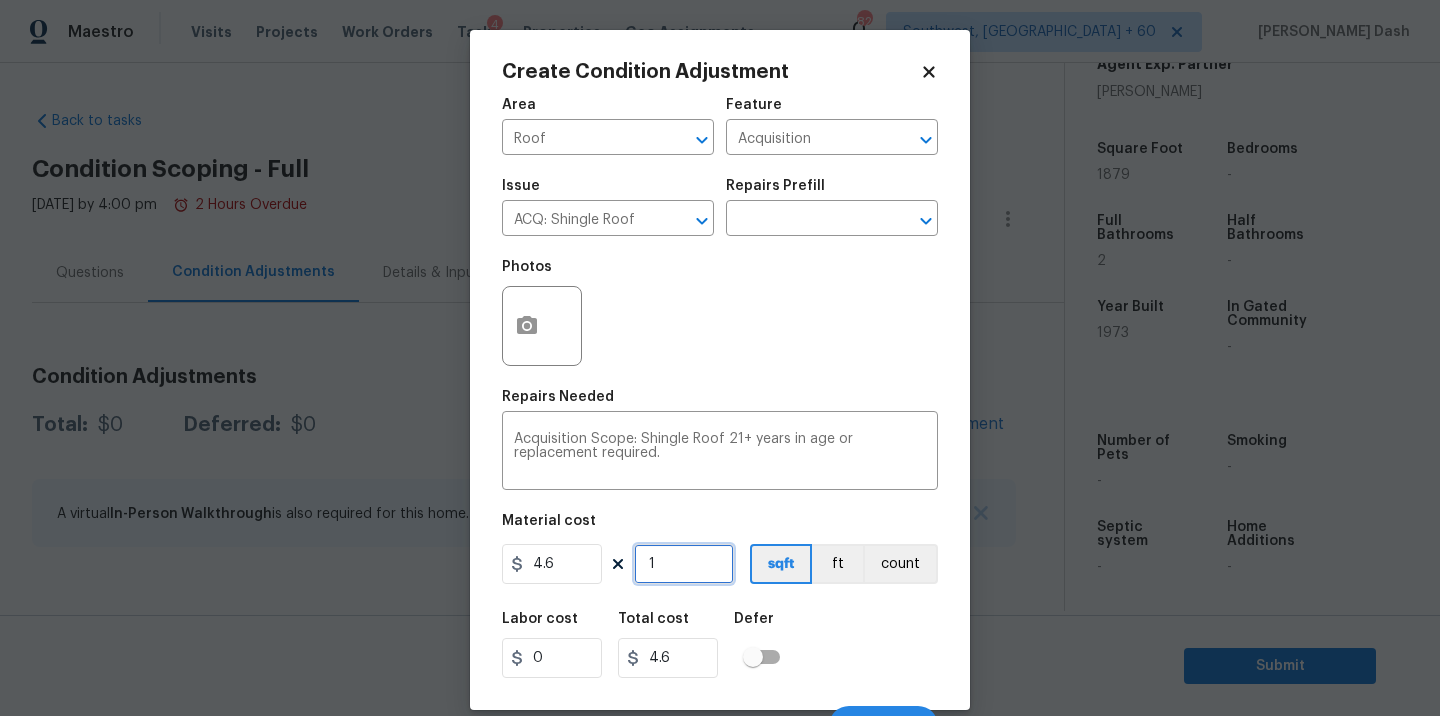click on "1" at bounding box center (684, 564) 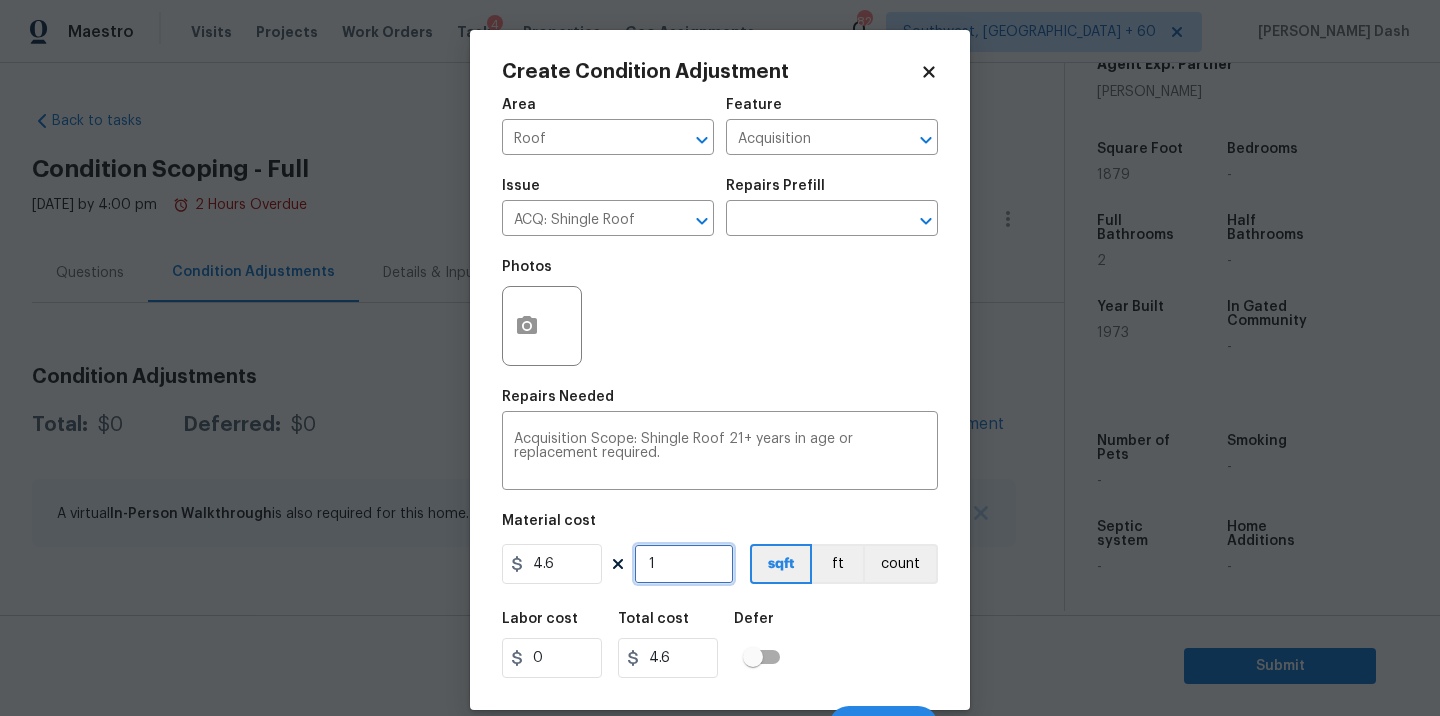 type on "18" 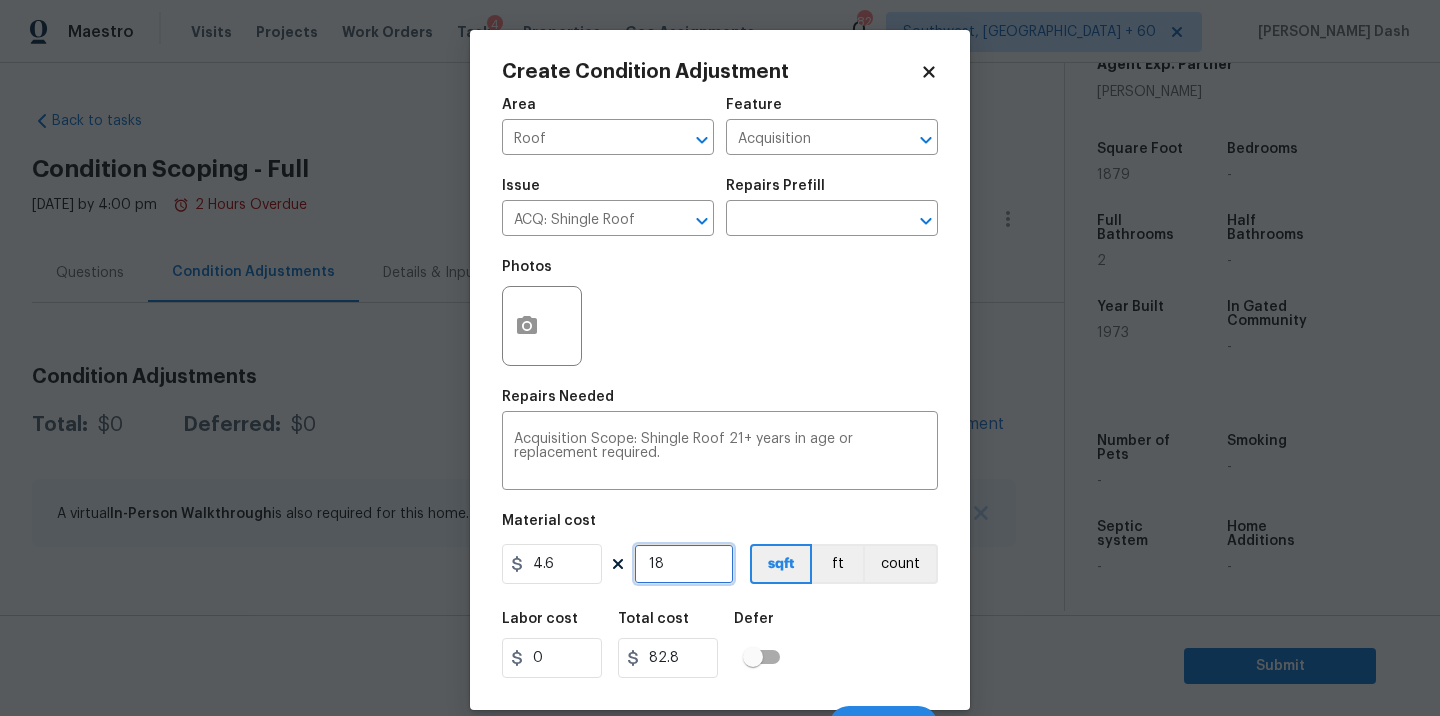 type on "187" 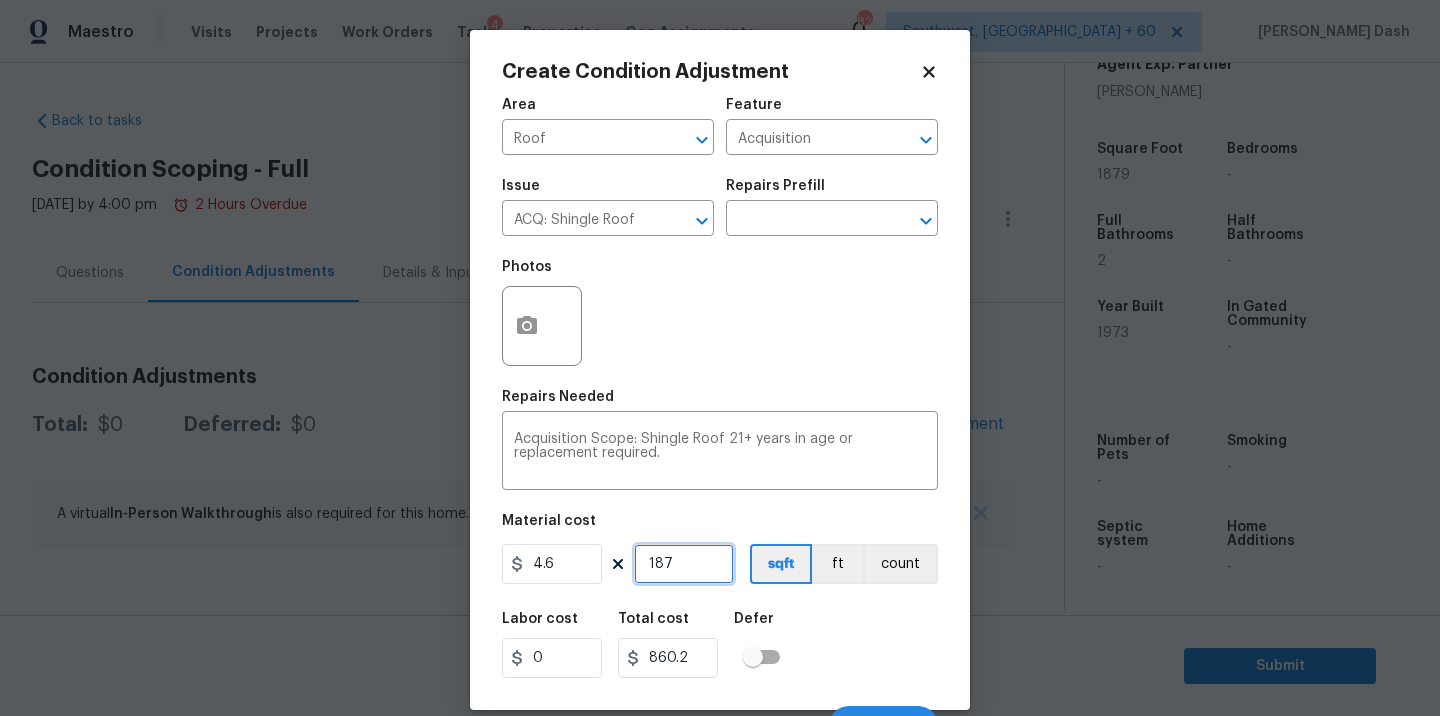 type on "1879" 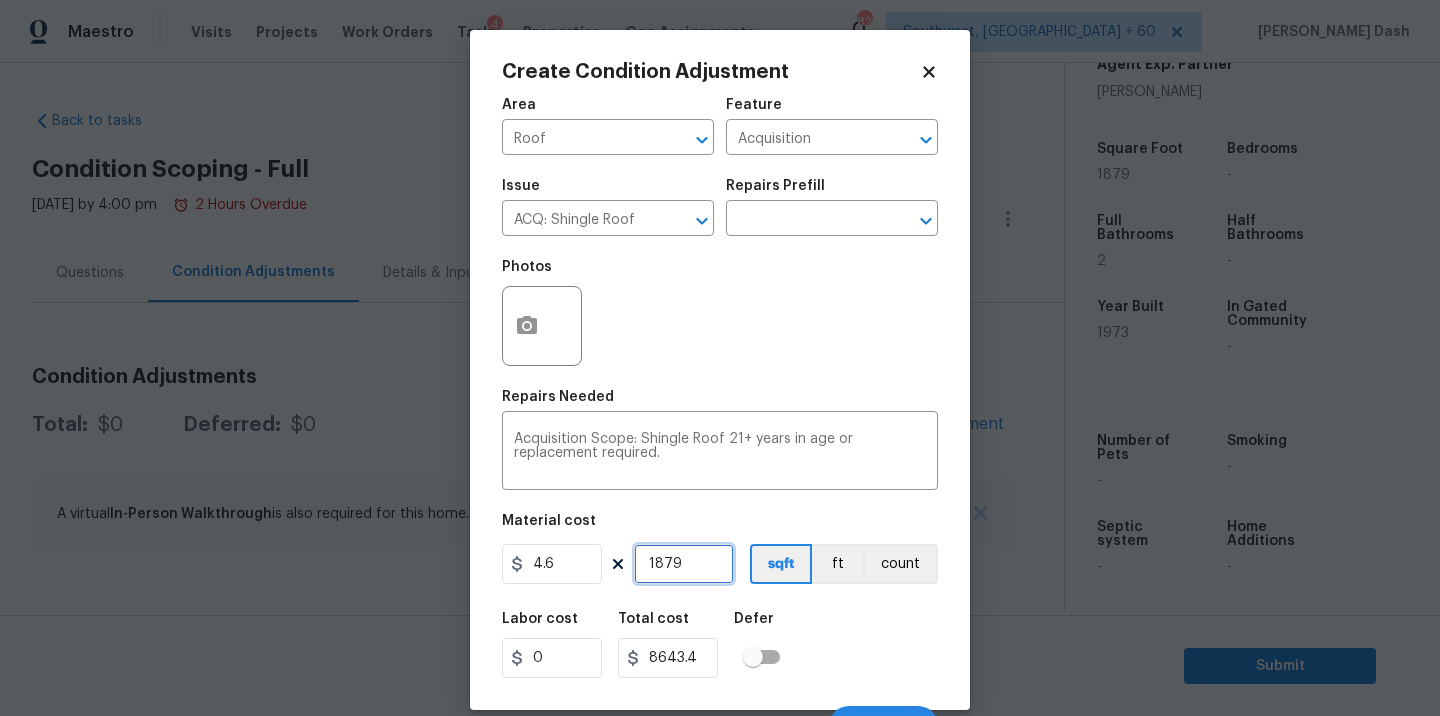 scroll, scrollTop: 31, scrollLeft: 0, axis: vertical 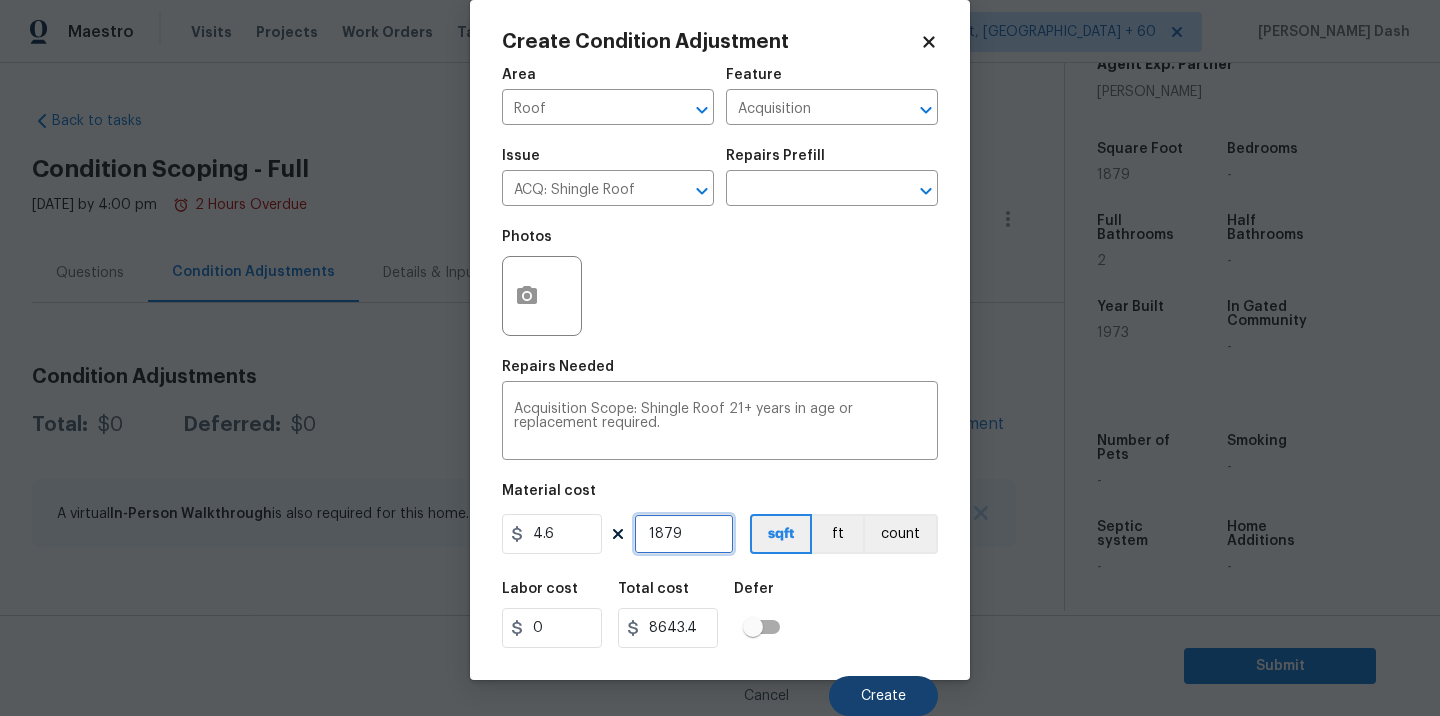 type on "1879" 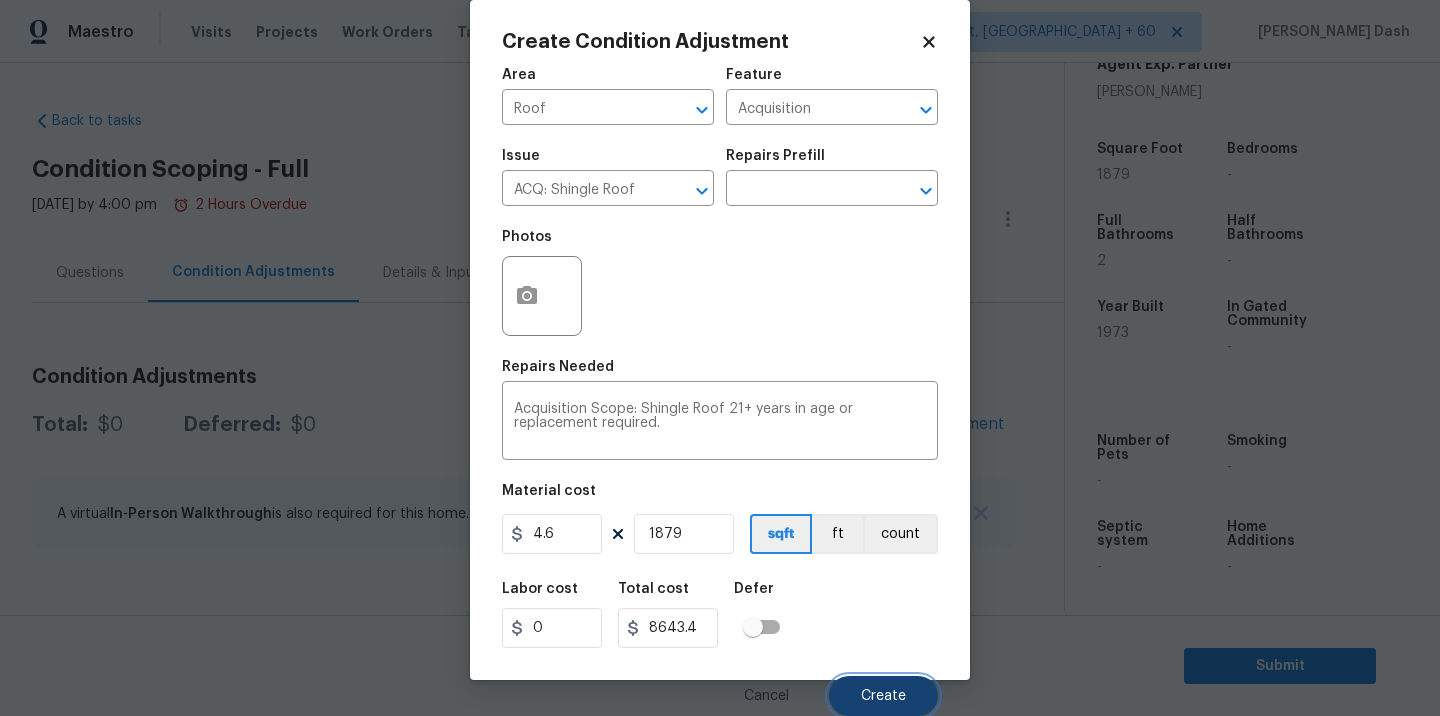 click on "Create" at bounding box center [883, 696] 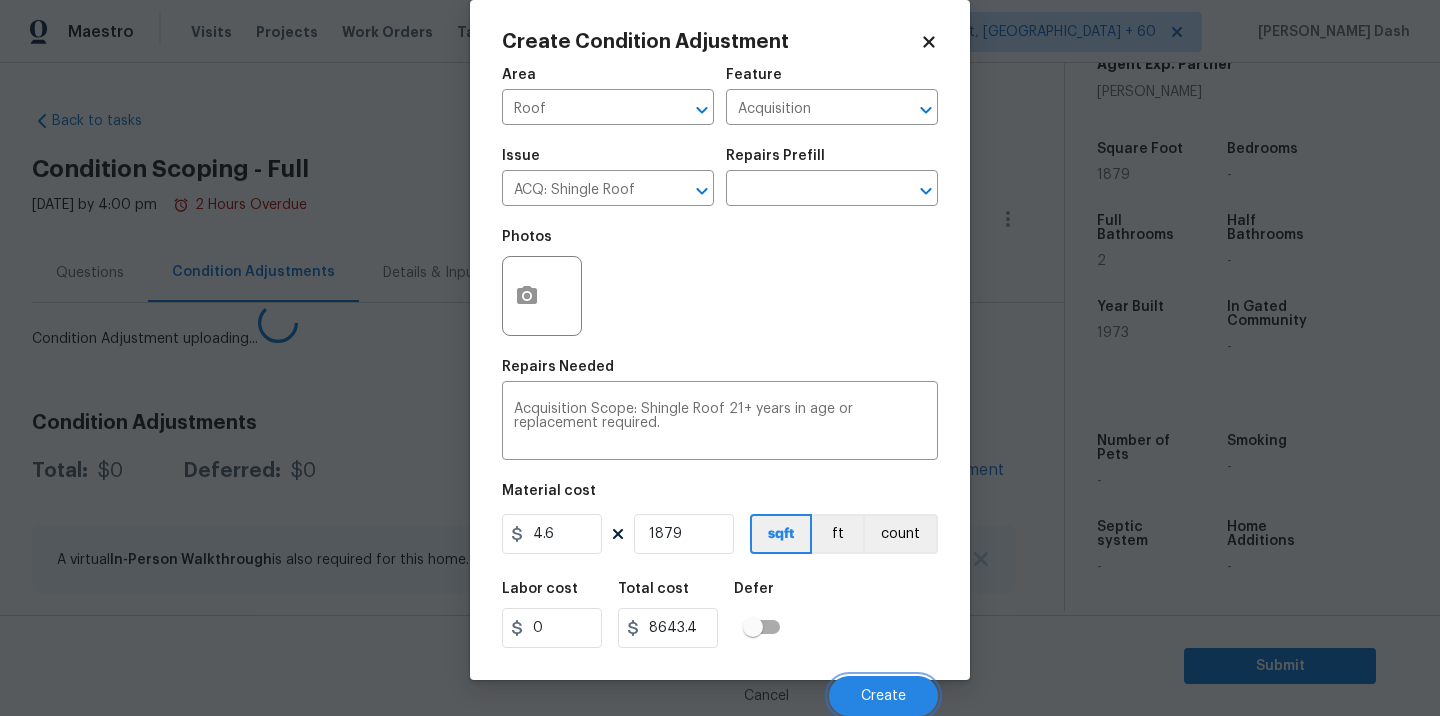 scroll, scrollTop: 24, scrollLeft: 0, axis: vertical 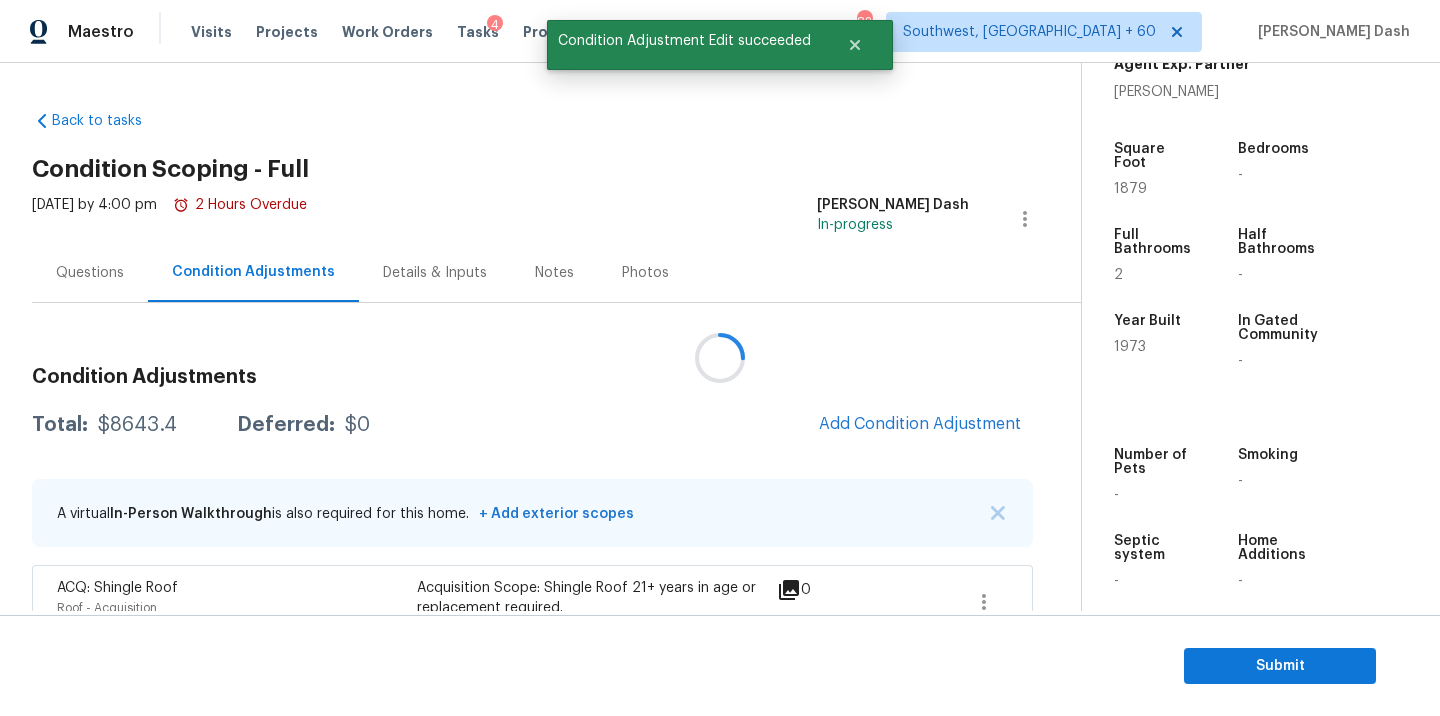 click at bounding box center (720, 358) 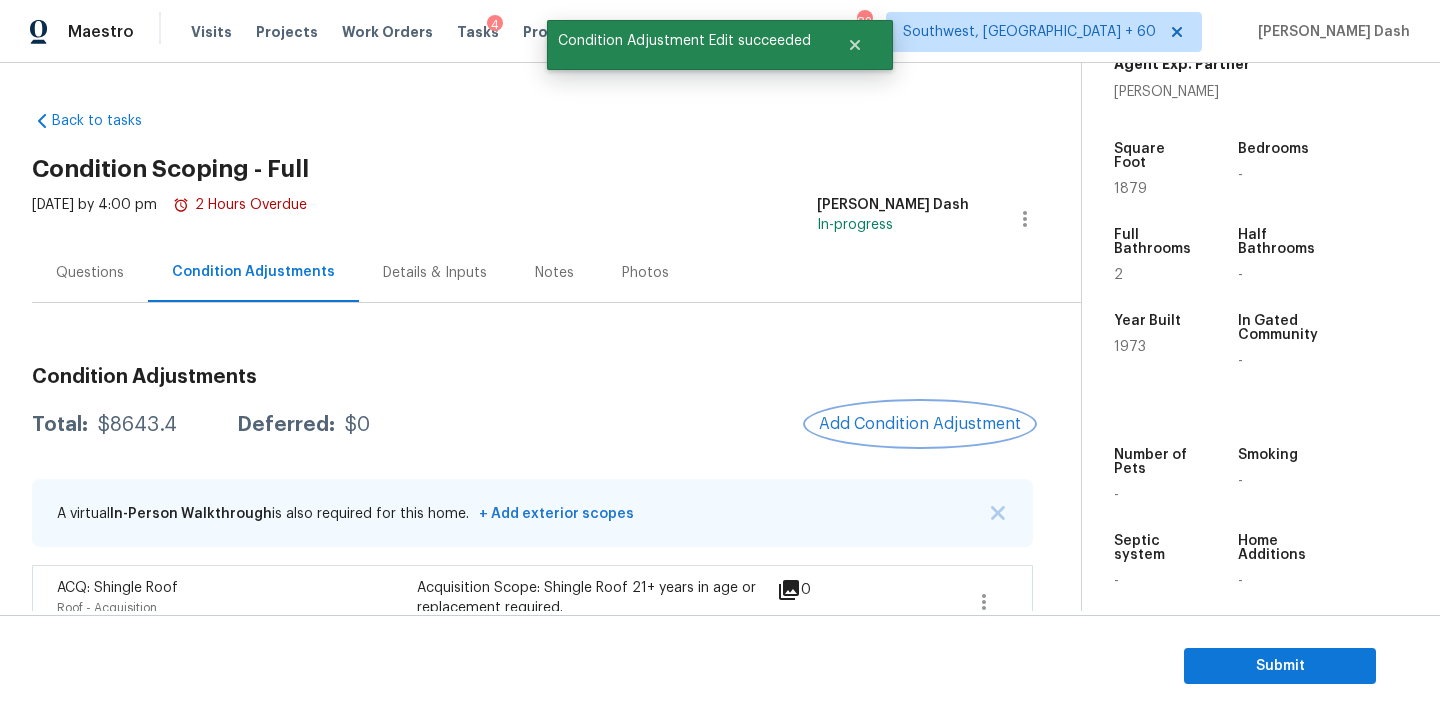 click on "Add Condition Adjustment" at bounding box center (920, 424) 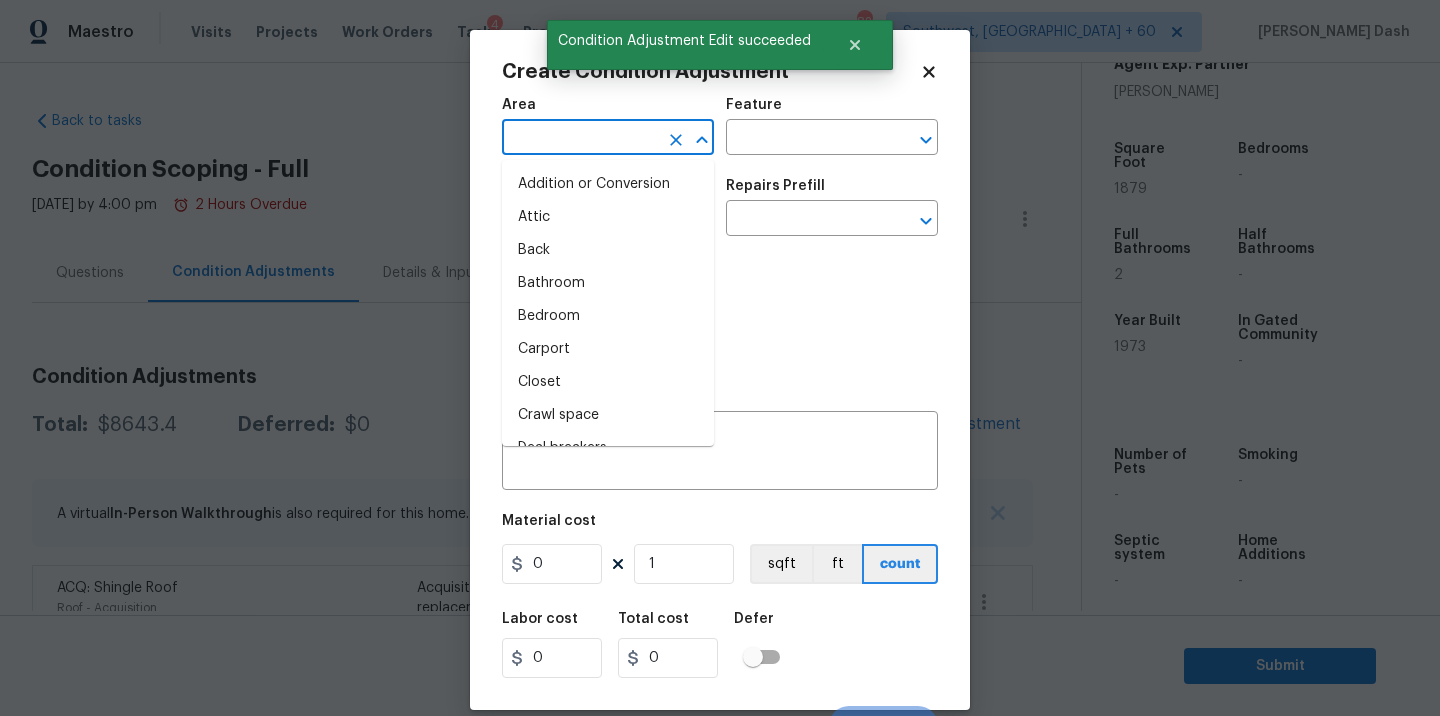 click at bounding box center [580, 139] 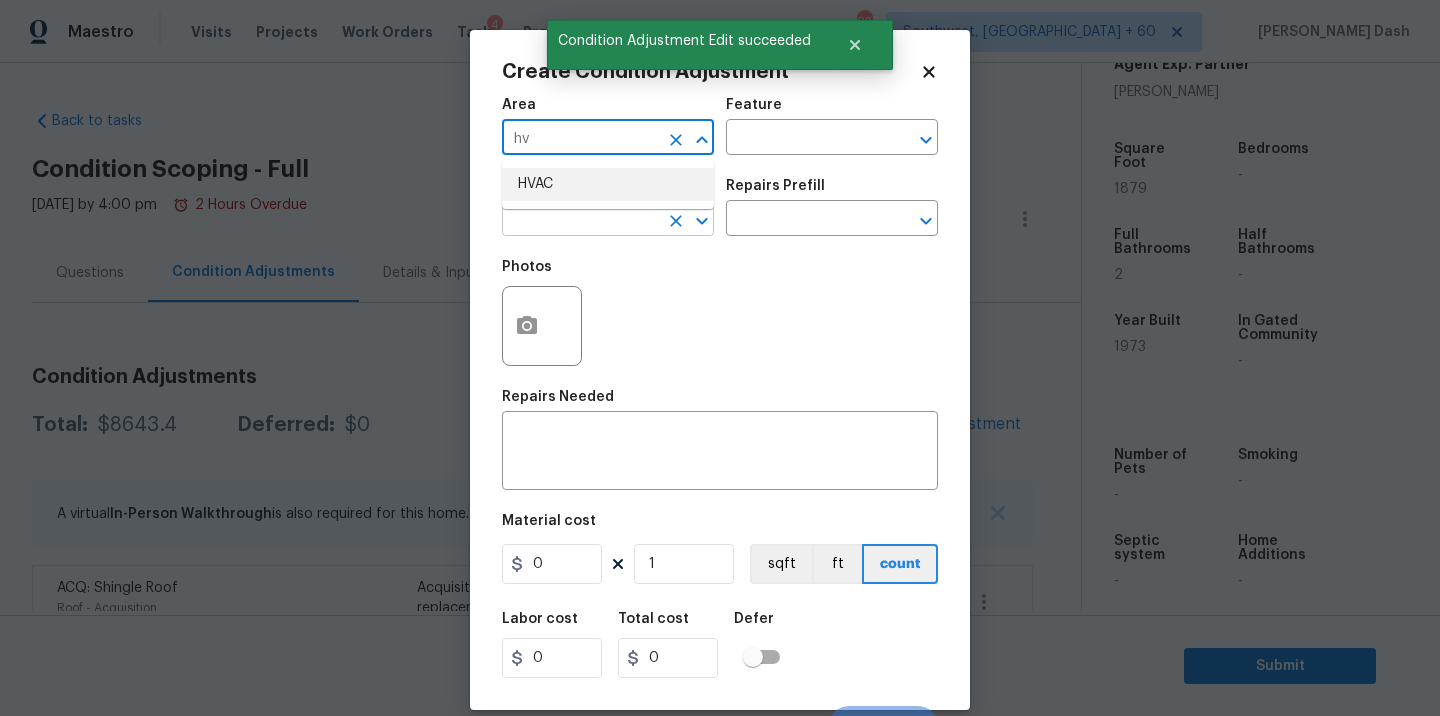 type on "hv" 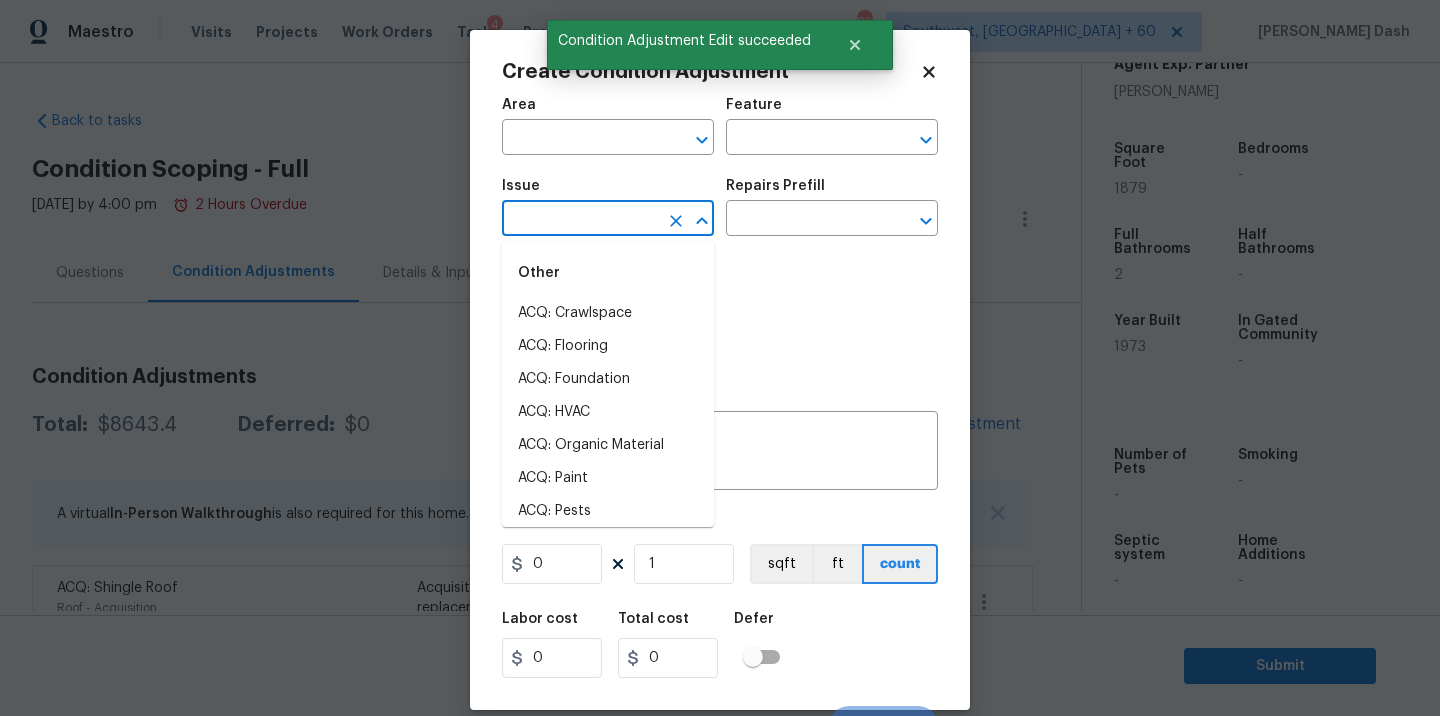 click at bounding box center [580, 220] 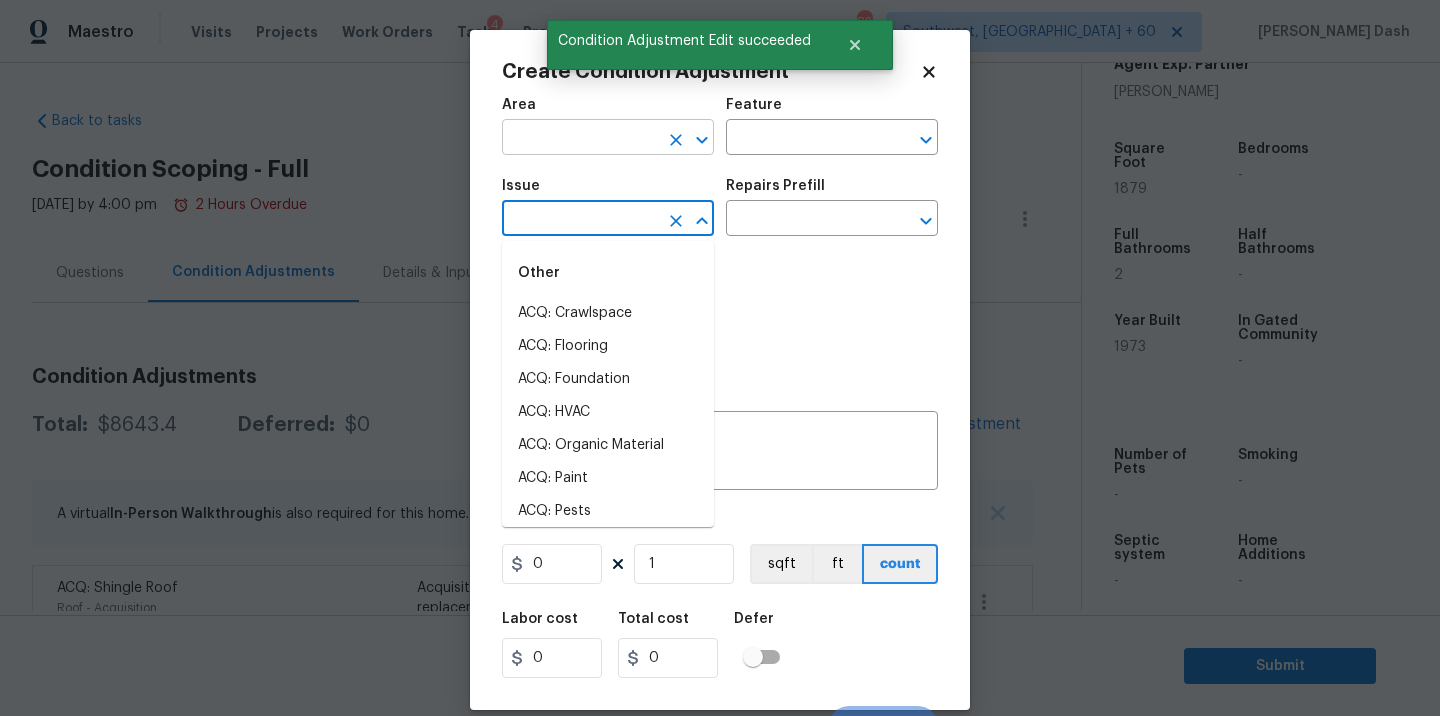 click at bounding box center [580, 139] 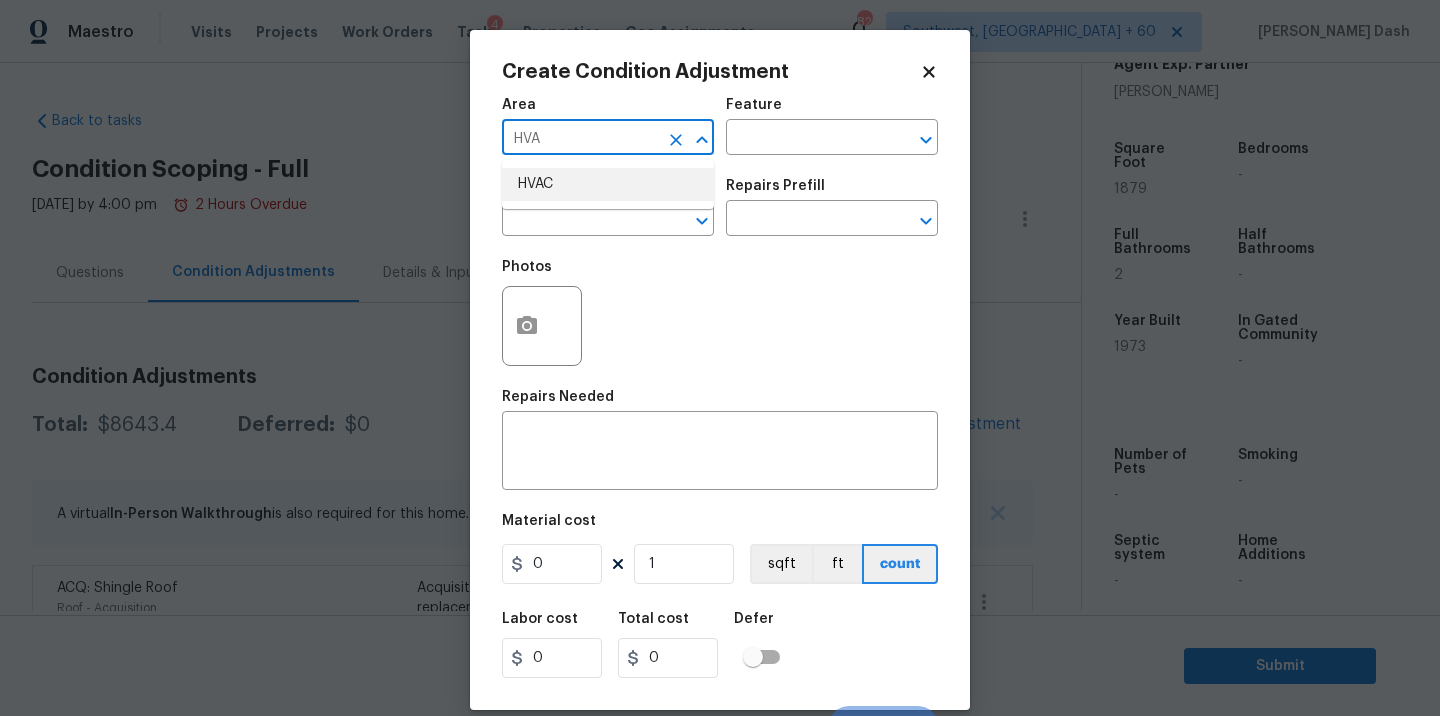 click on "HVAC" at bounding box center (608, 184) 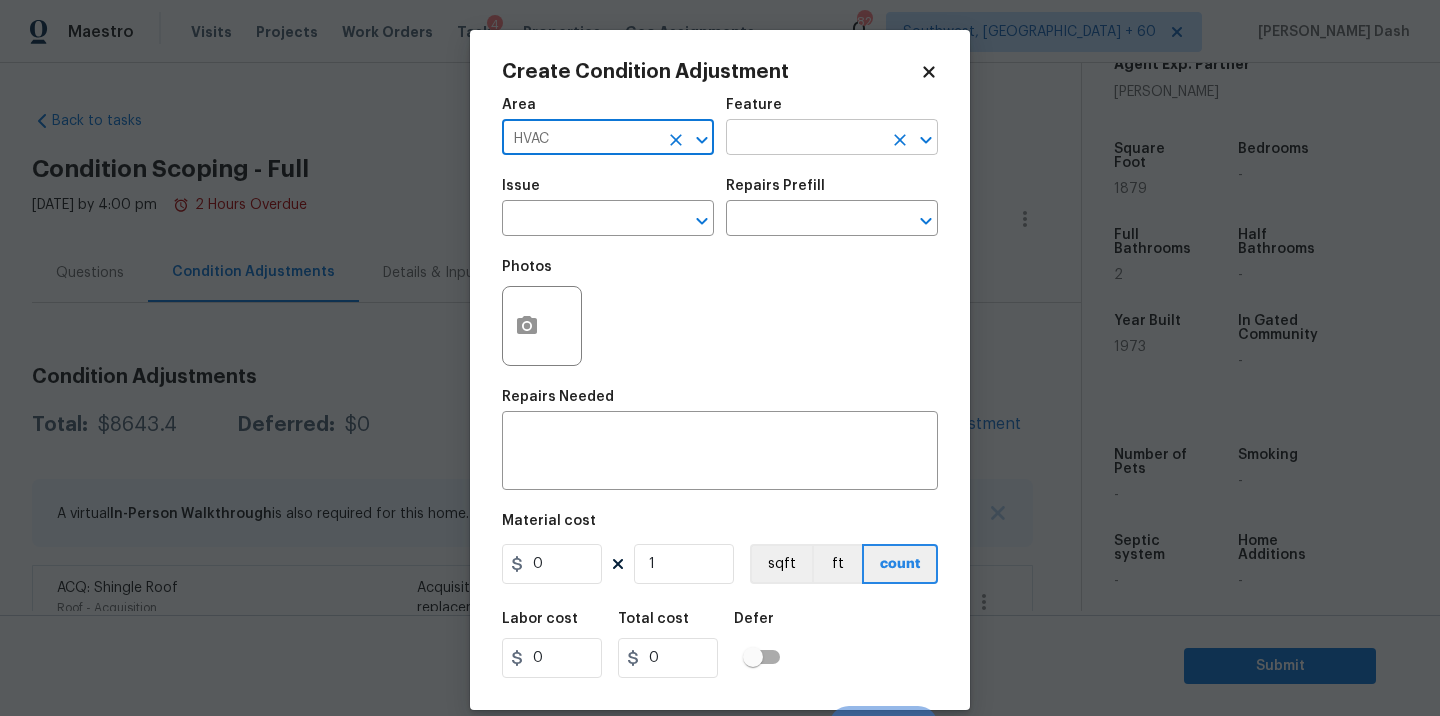 type on "HVAC" 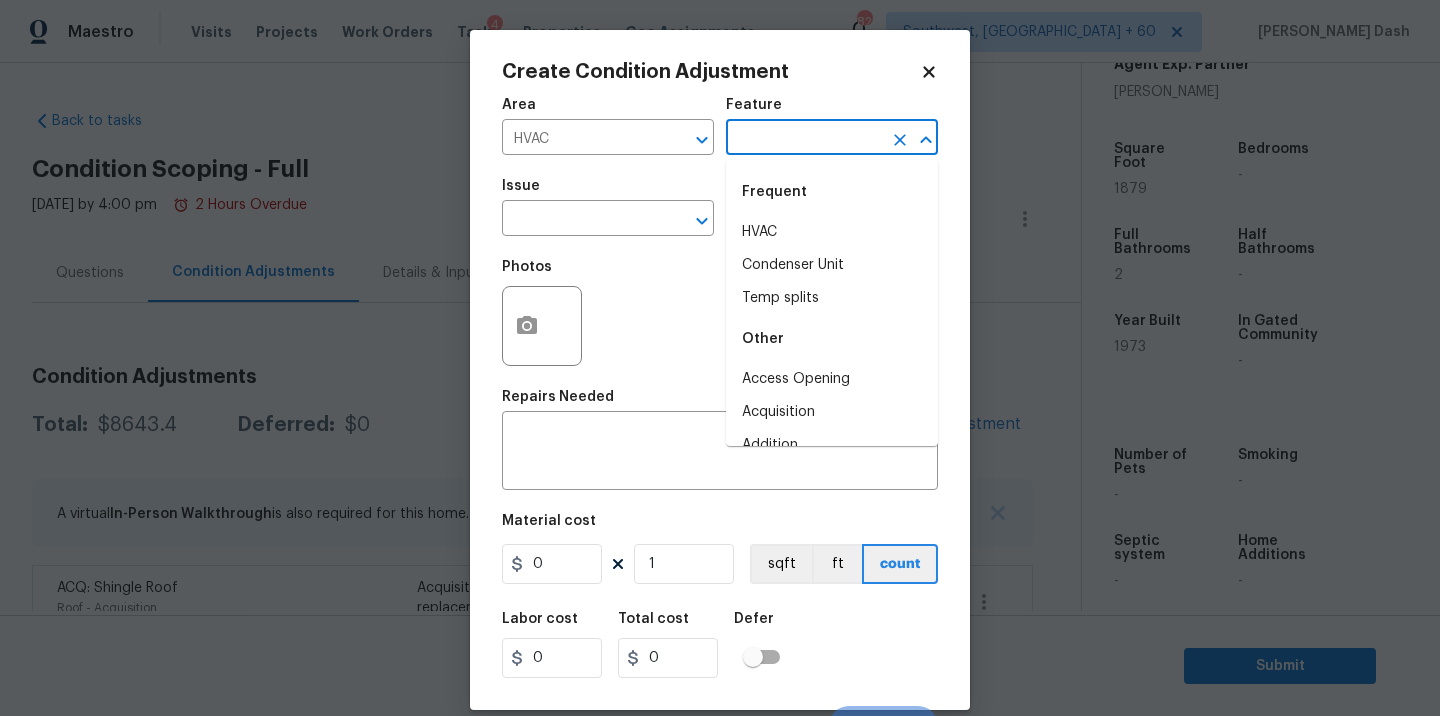 click at bounding box center [804, 139] 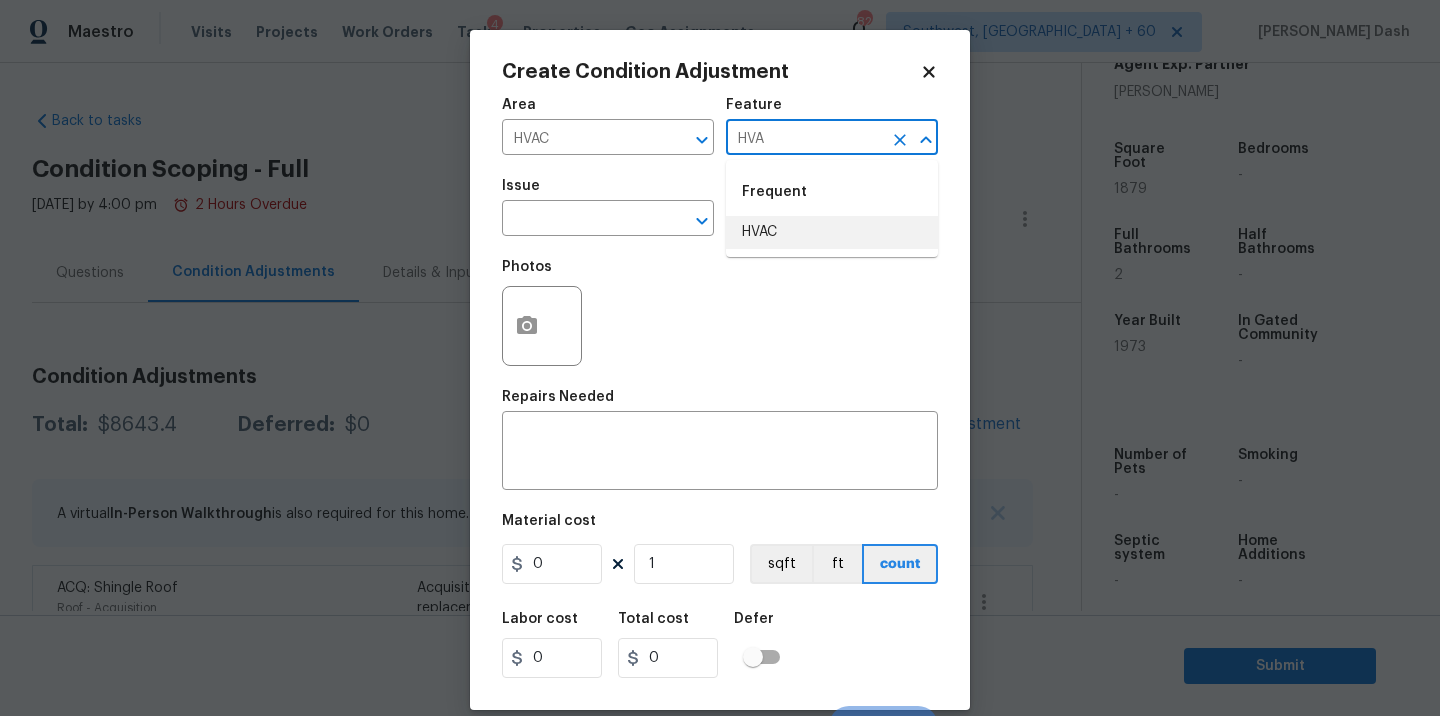 click on "HVAC" at bounding box center (832, 232) 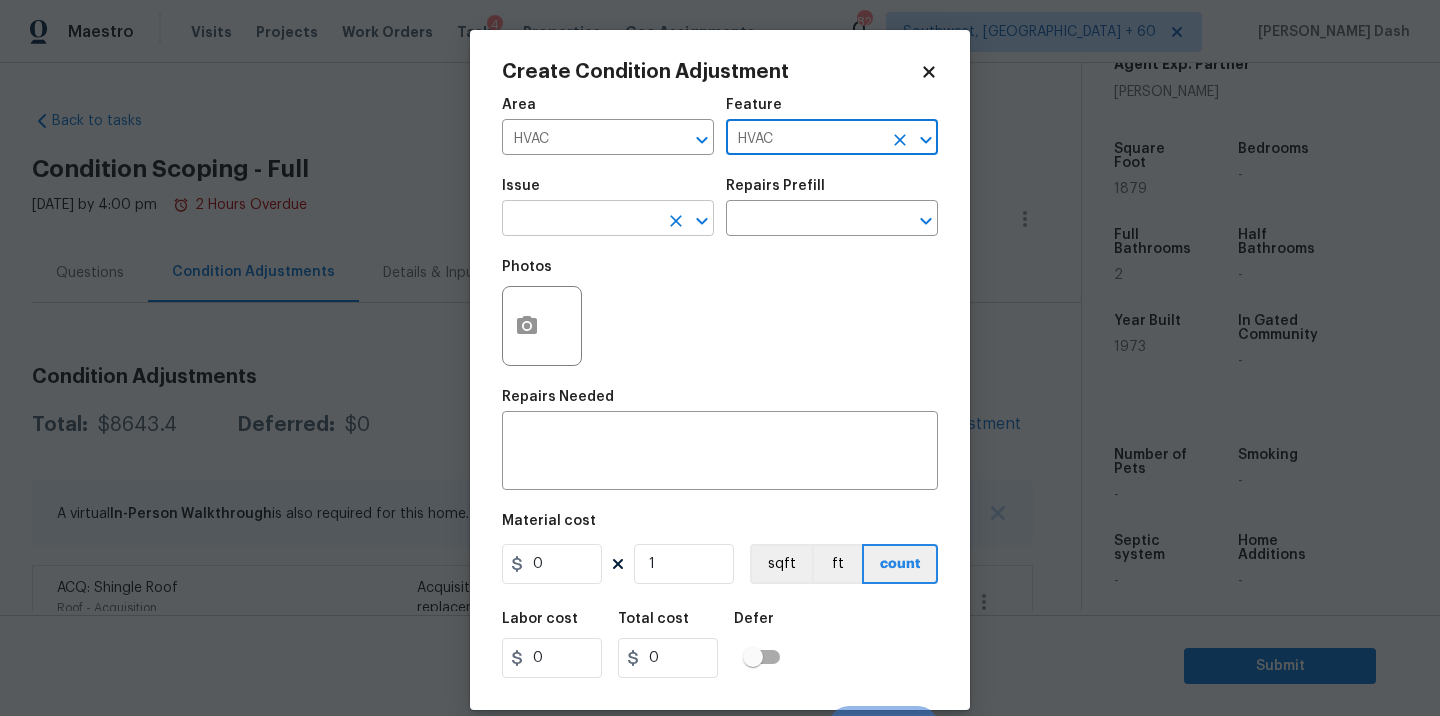 type on "HVAC" 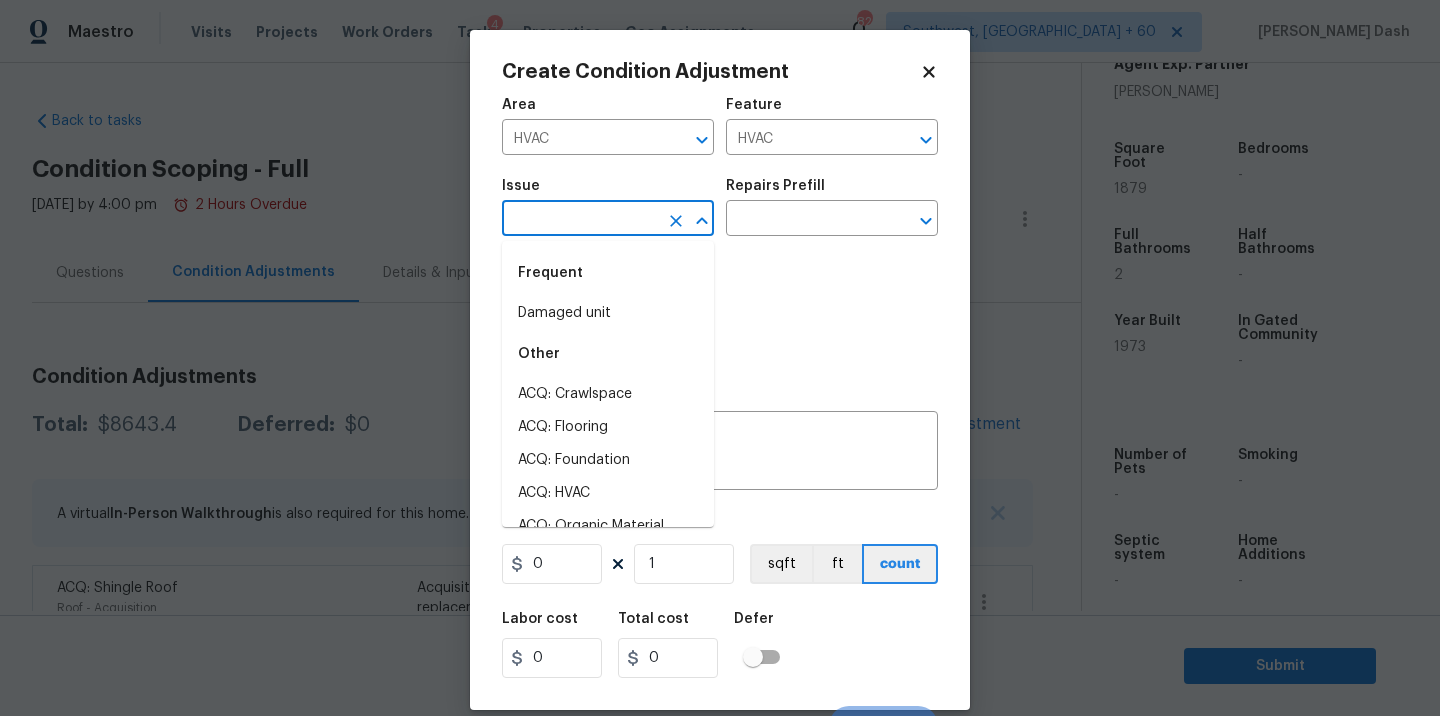 click at bounding box center [580, 220] 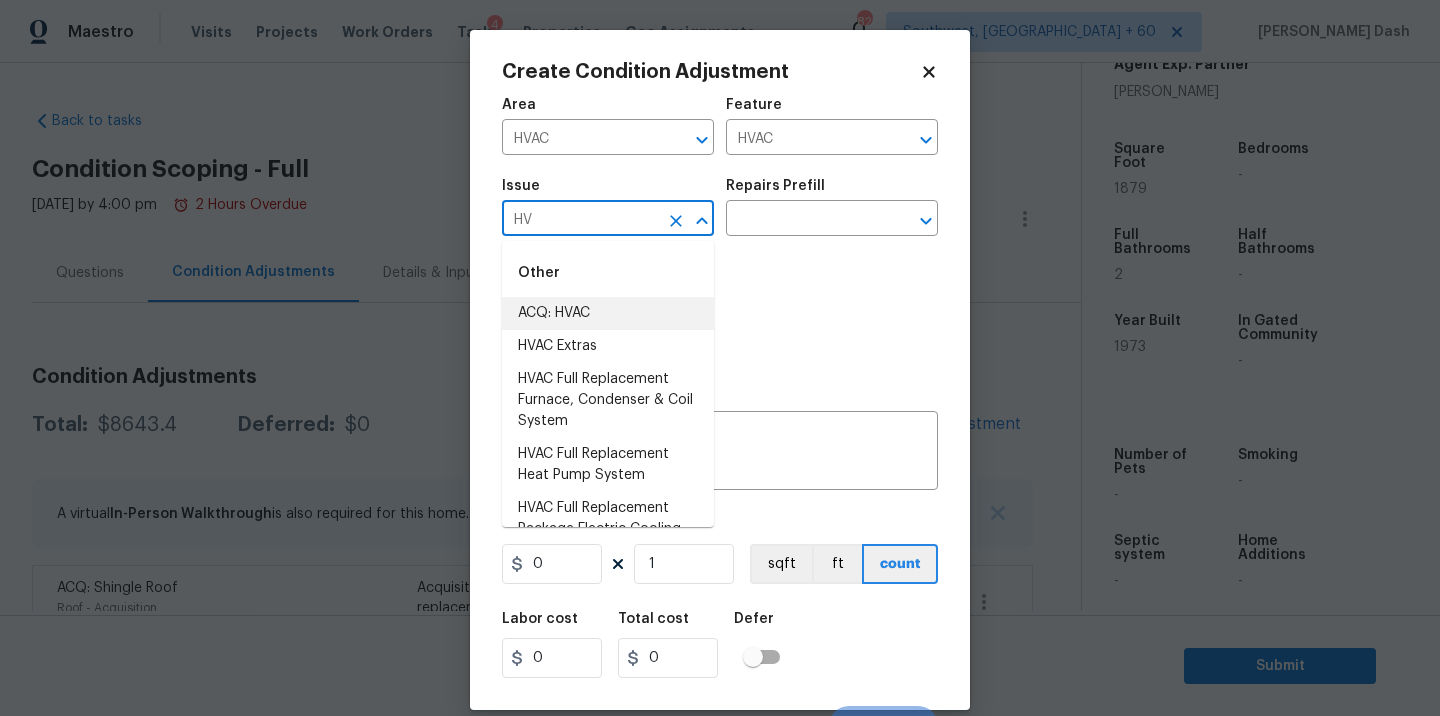 click on "ACQ: HVAC" at bounding box center (608, 313) 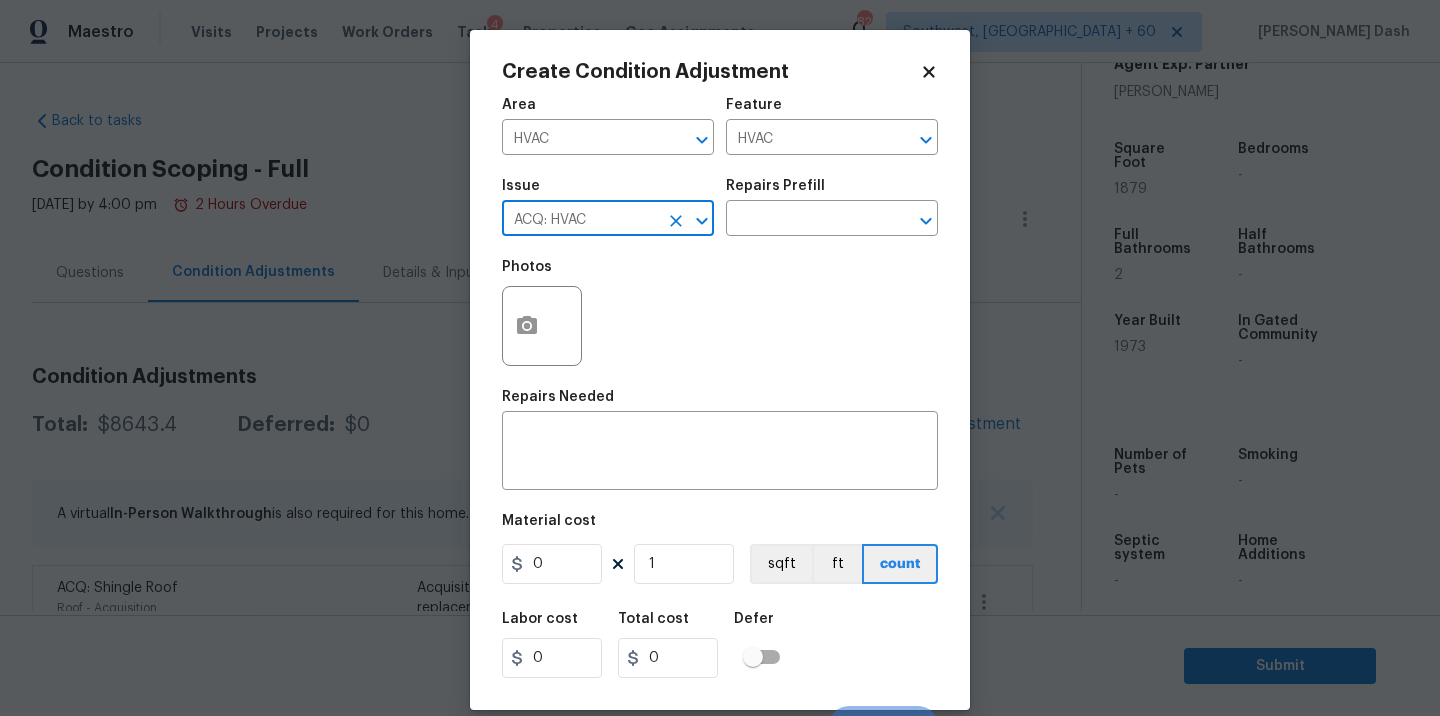 type on "ACQ: HVAC" 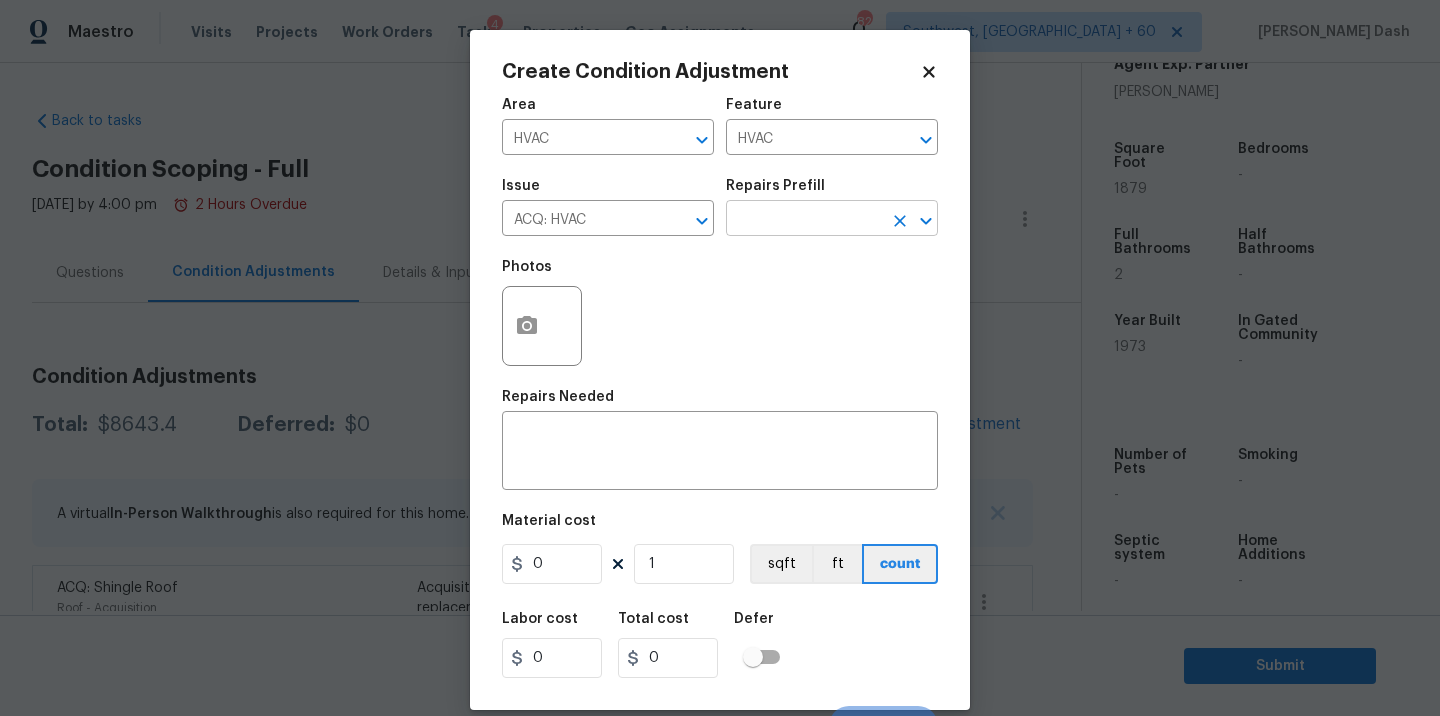 click at bounding box center (804, 220) 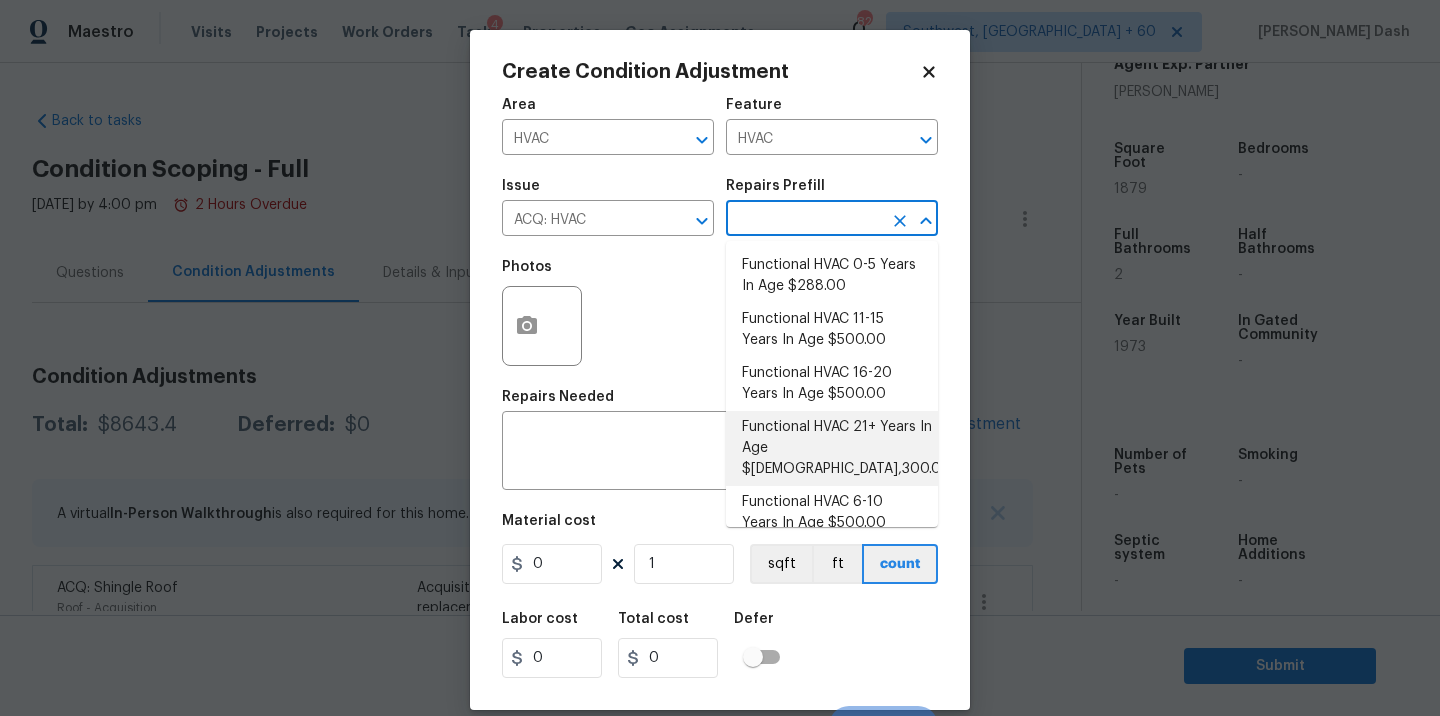 click on "Functional HVAC 21+ Years In Age $2,300.00" at bounding box center [832, 448] 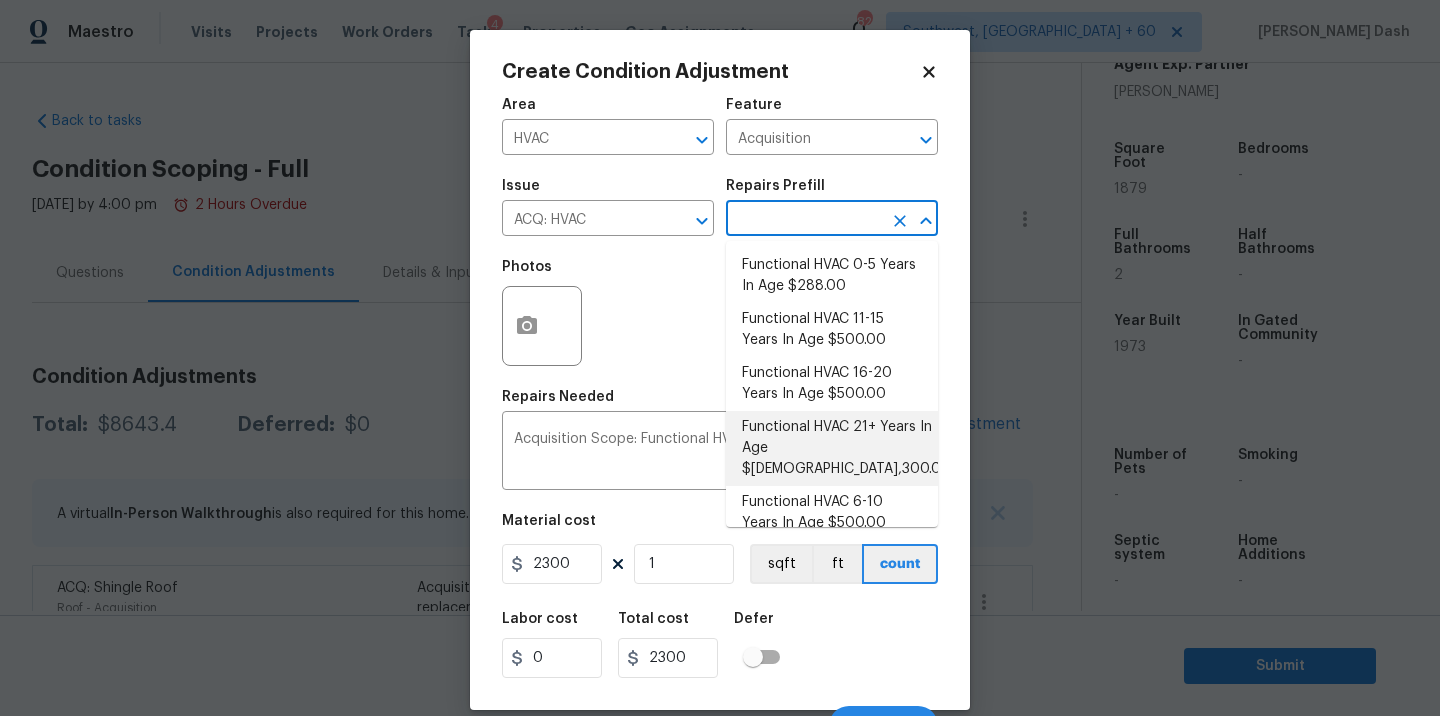 click on "Functional HVAC 21+ Years In Age $2,300.00" at bounding box center (832, 448) 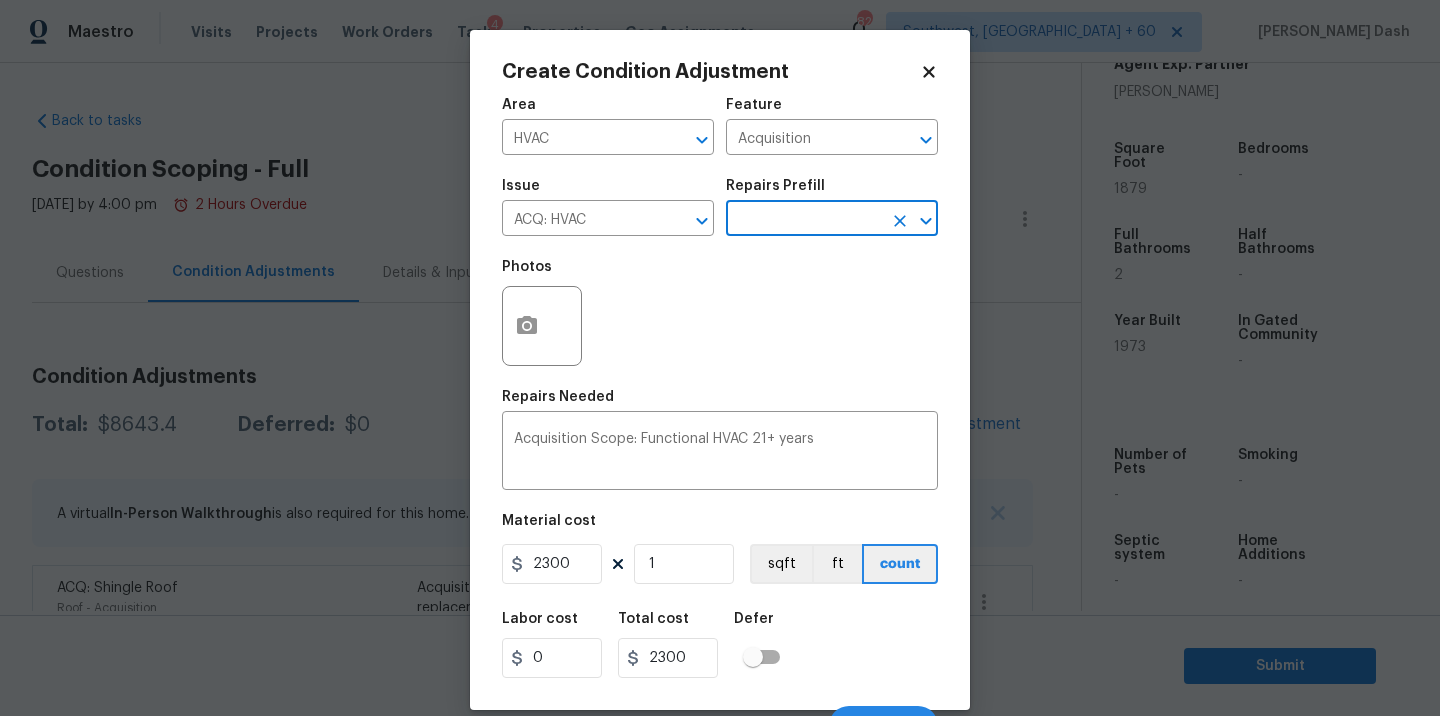 scroll, scrollTop: 31, scrollLeft: 0, axis: vertical 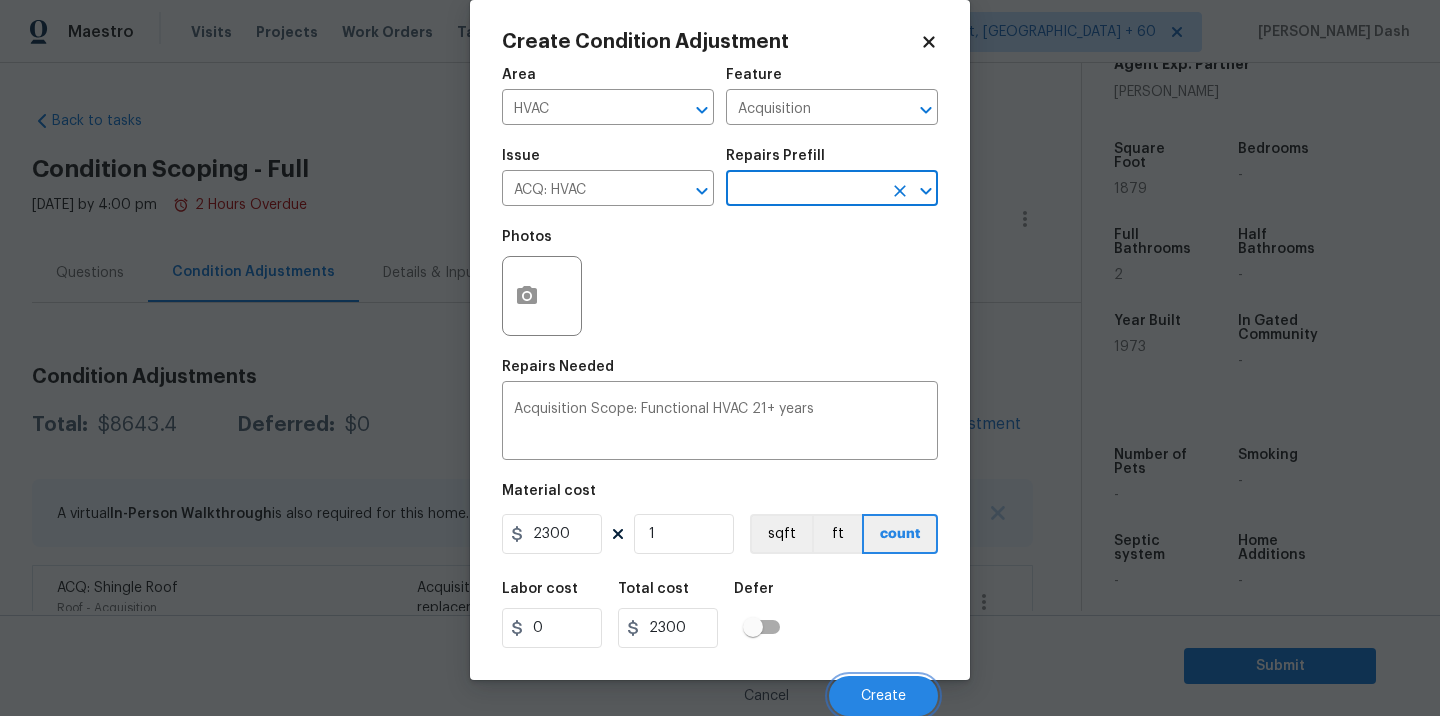 click on "Create" at bounding box center (883, 696) 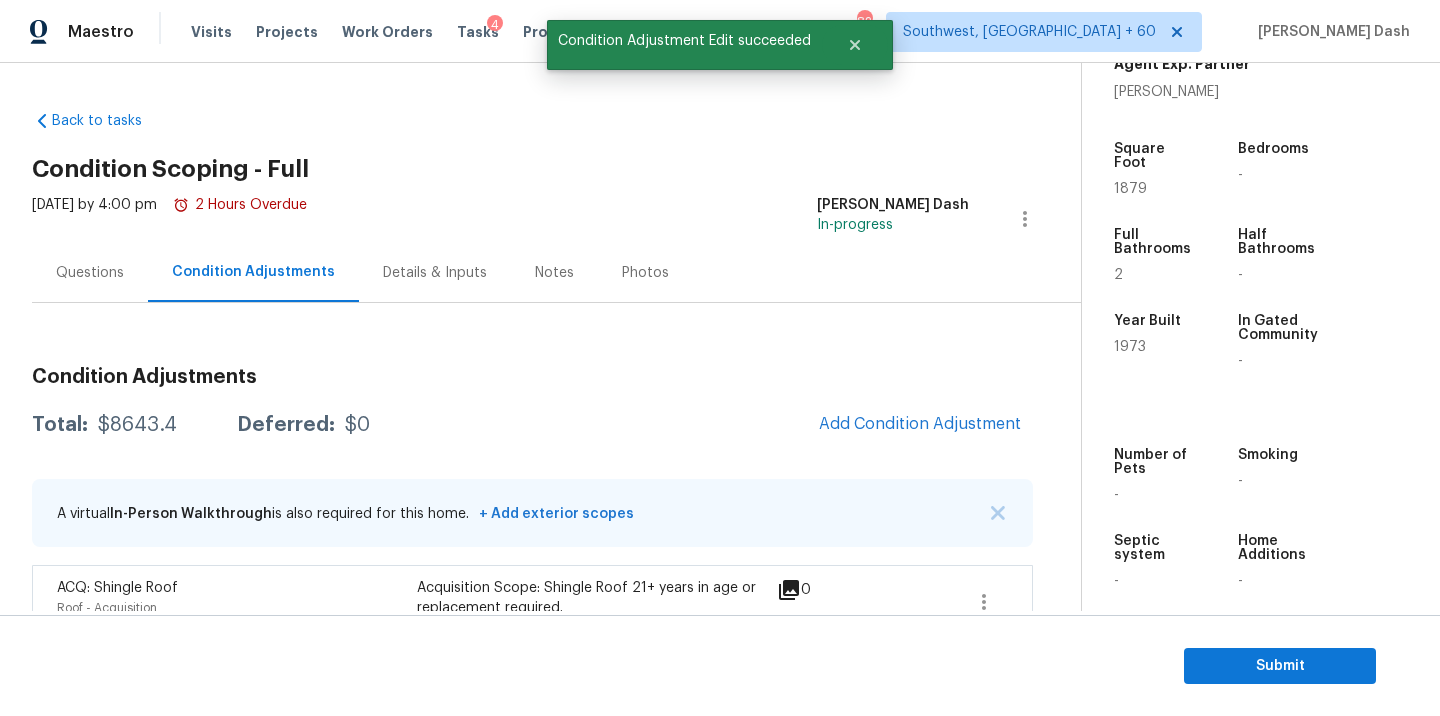 scroll, scrollTop: 24, scrollLeft: 0, axis: vertical 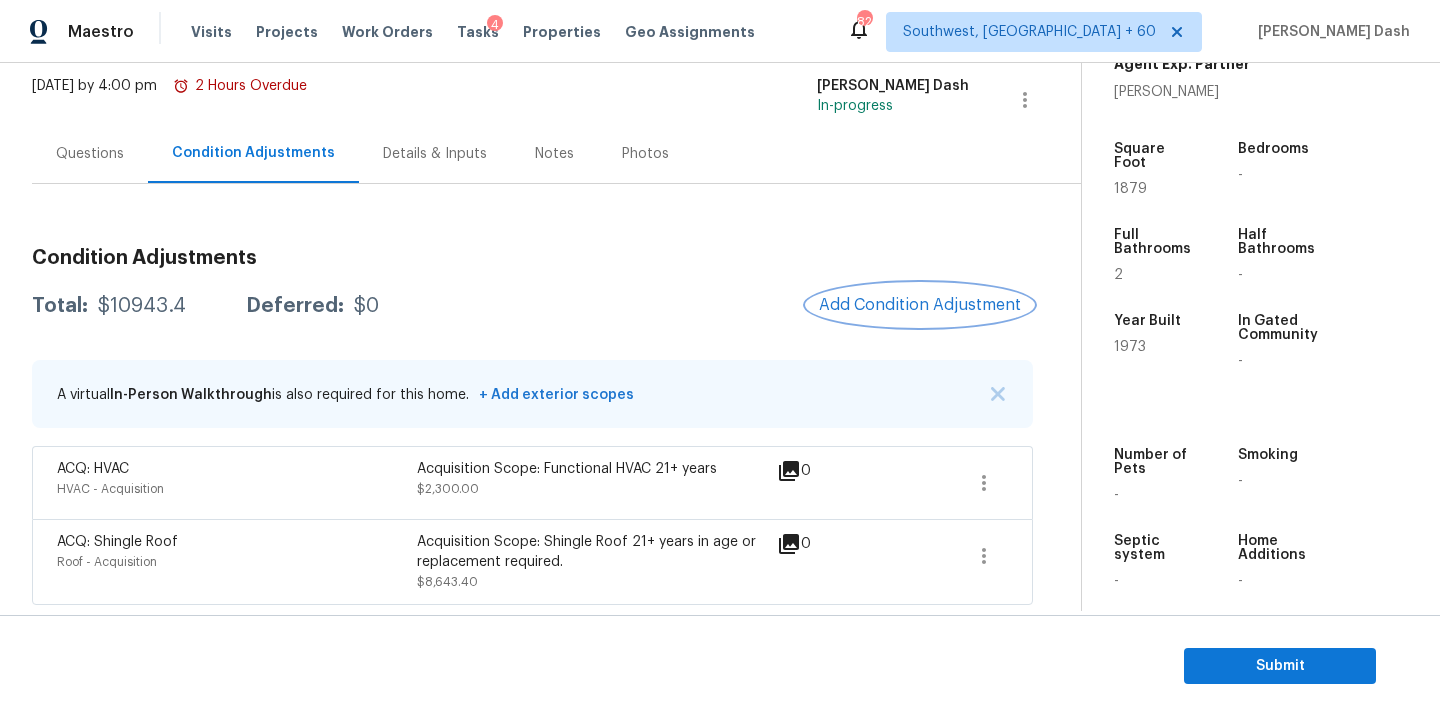 click on "Add Condition Adjustment" at bounding box center [920, 305] 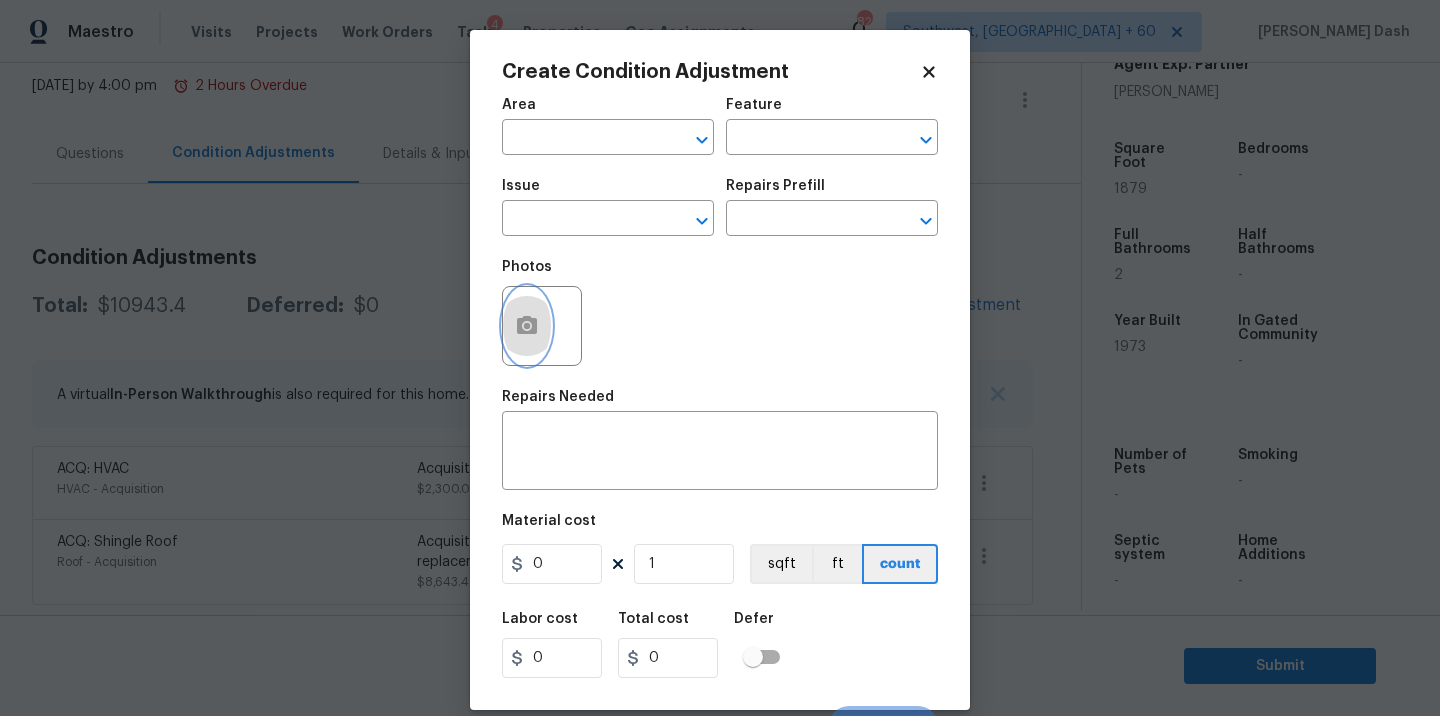 click 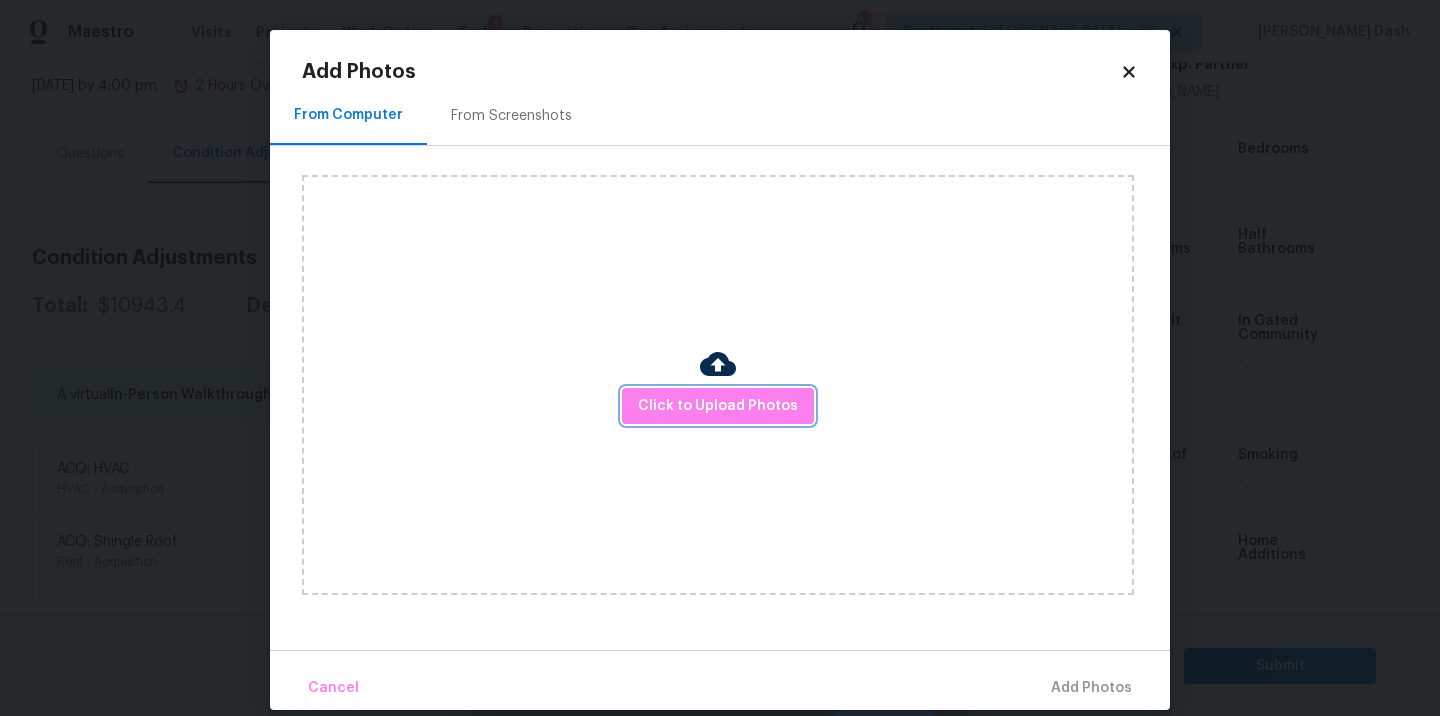click on "Click to Upload Photos" at bounding box center [718, 406] 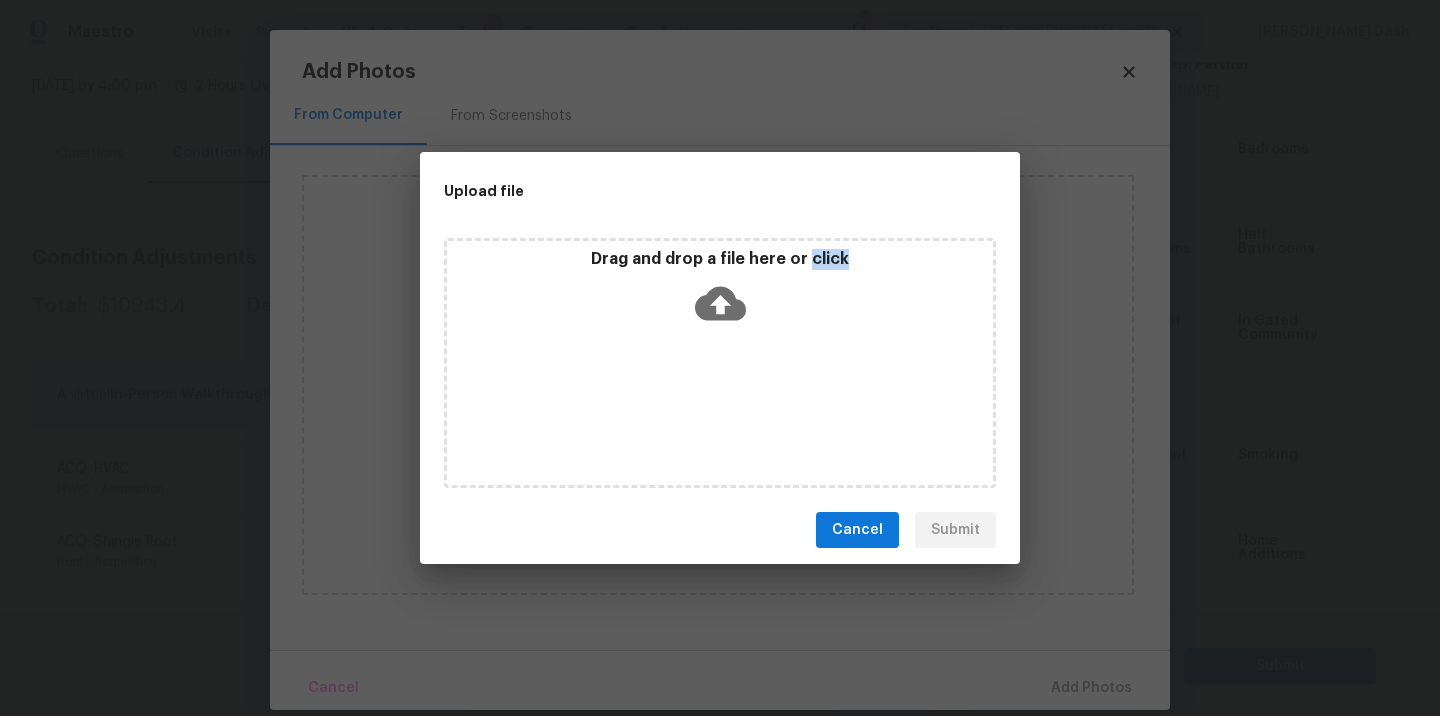 click on "Drag and drop a file here or click" at bounding box center (720, 363) 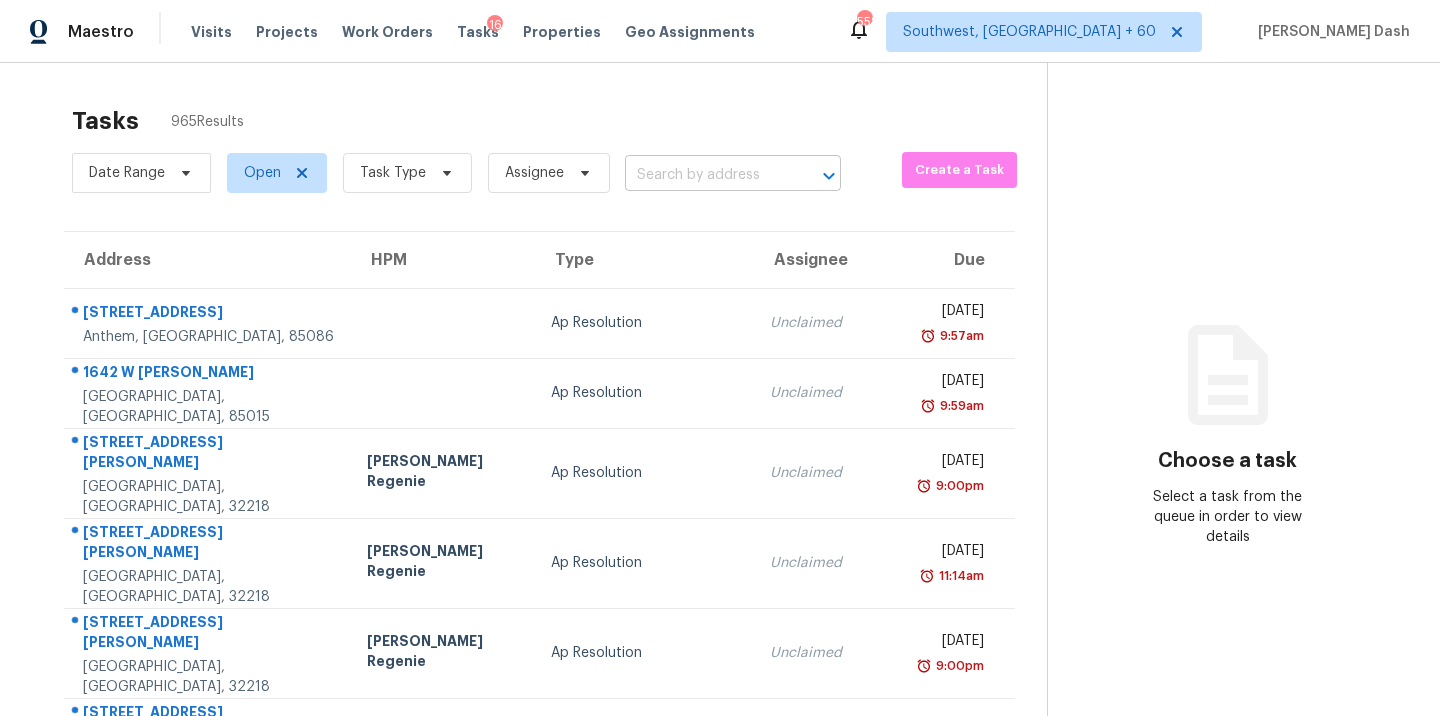 scroll, scrollTop: 0, scrollLeft: 0, axis: both 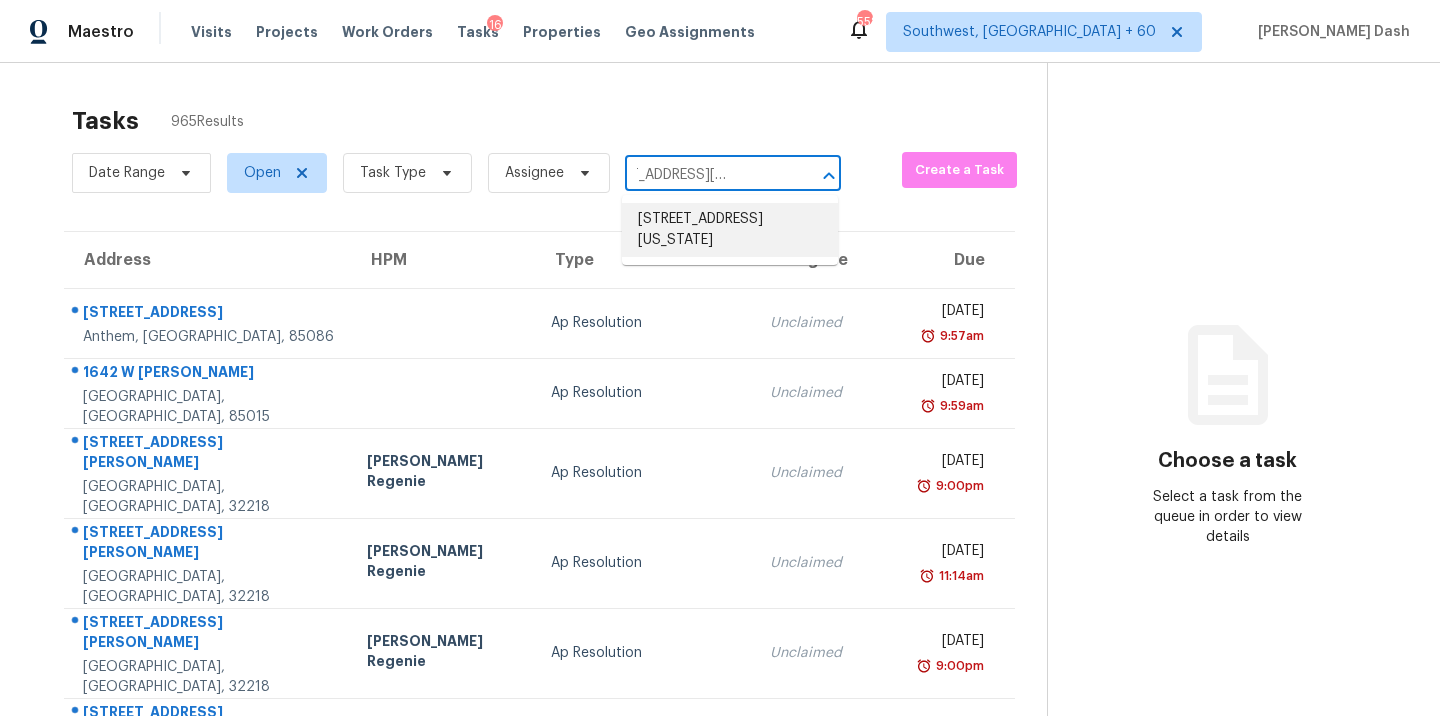click on "5341 Fiesta Ln, Colorado Springs, CO 80918" at bounding box center [730, 230] 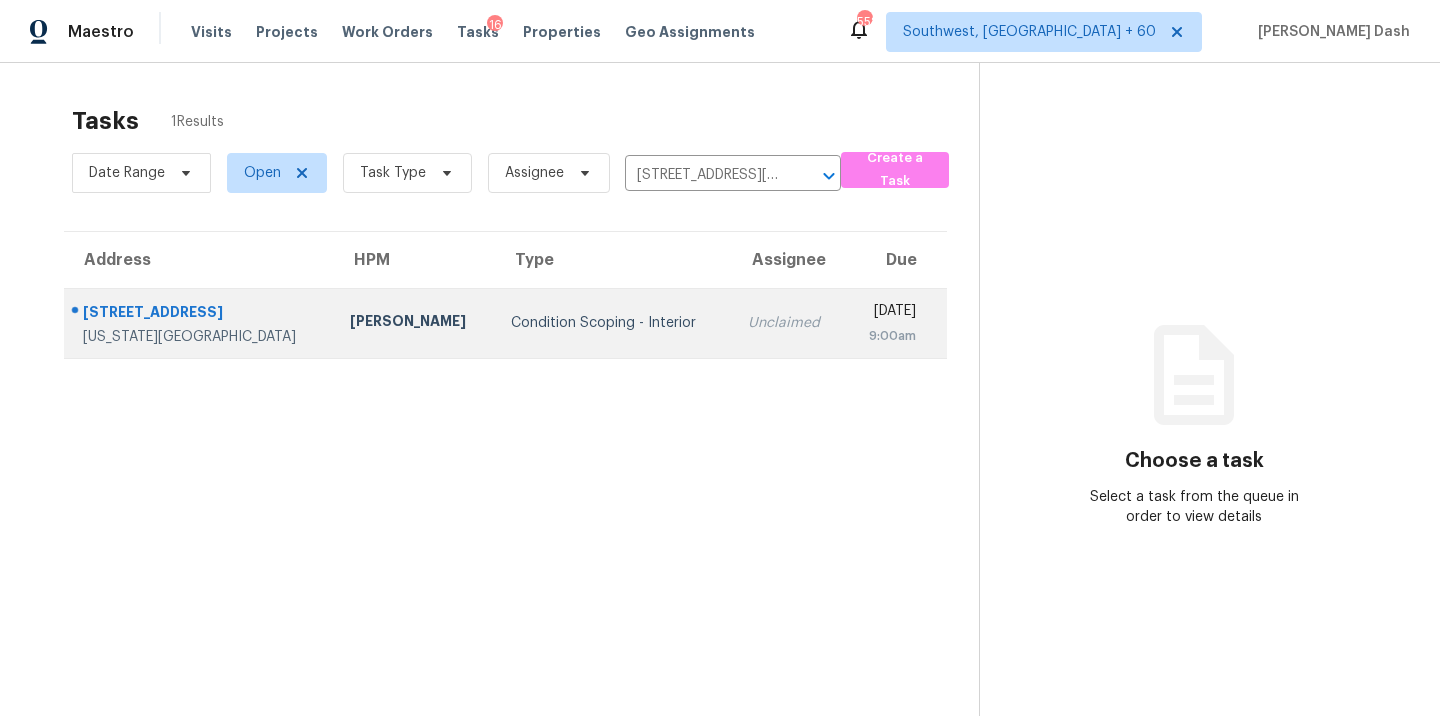 click on "Condition Scoping - Interior" at bounding box center [613, 323] 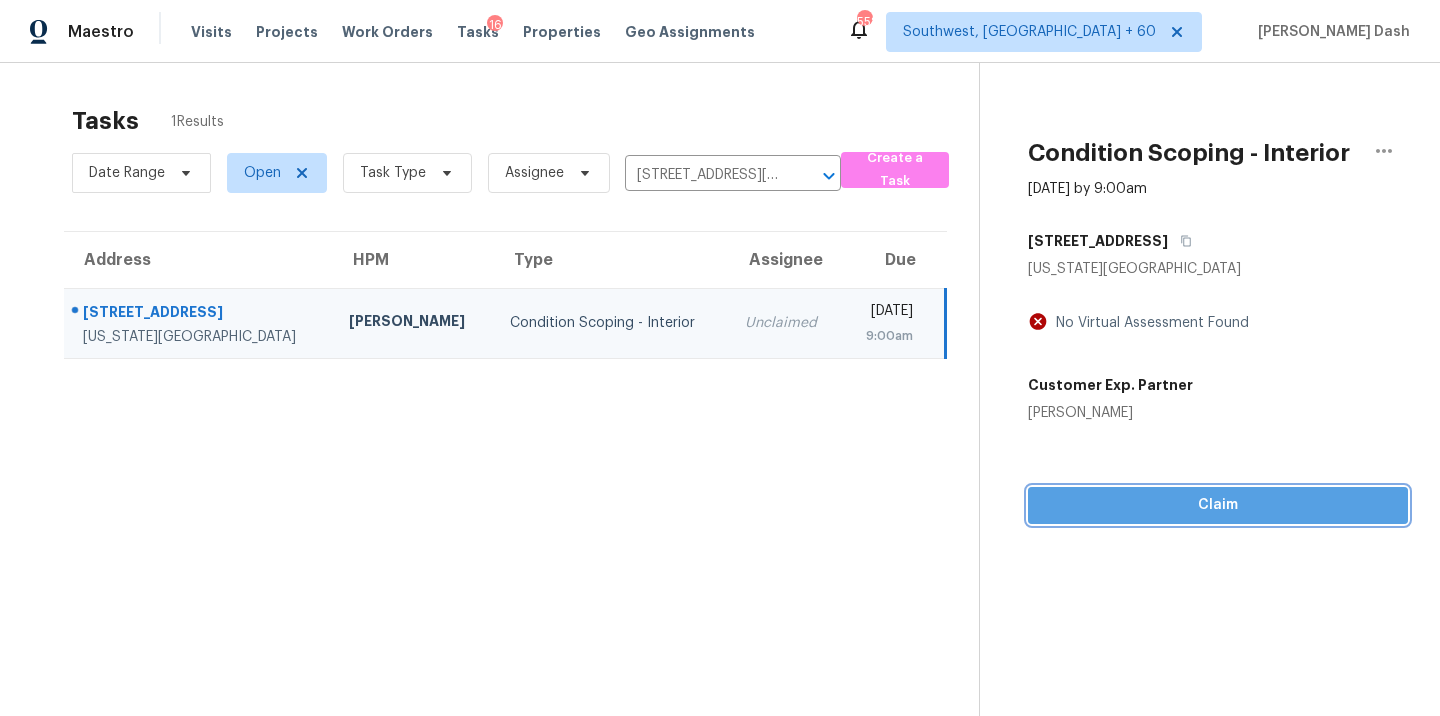 click on "Claim" at bounding box center (1218, 505) 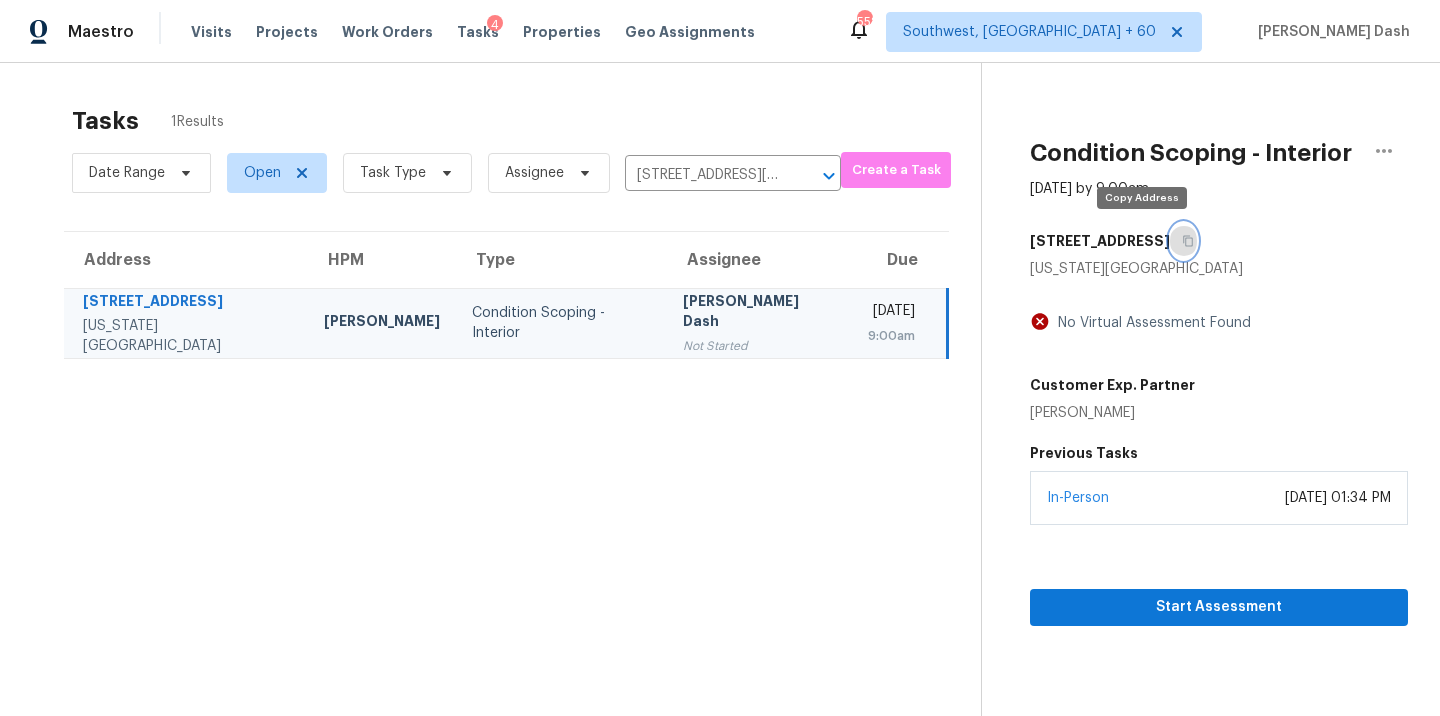 click 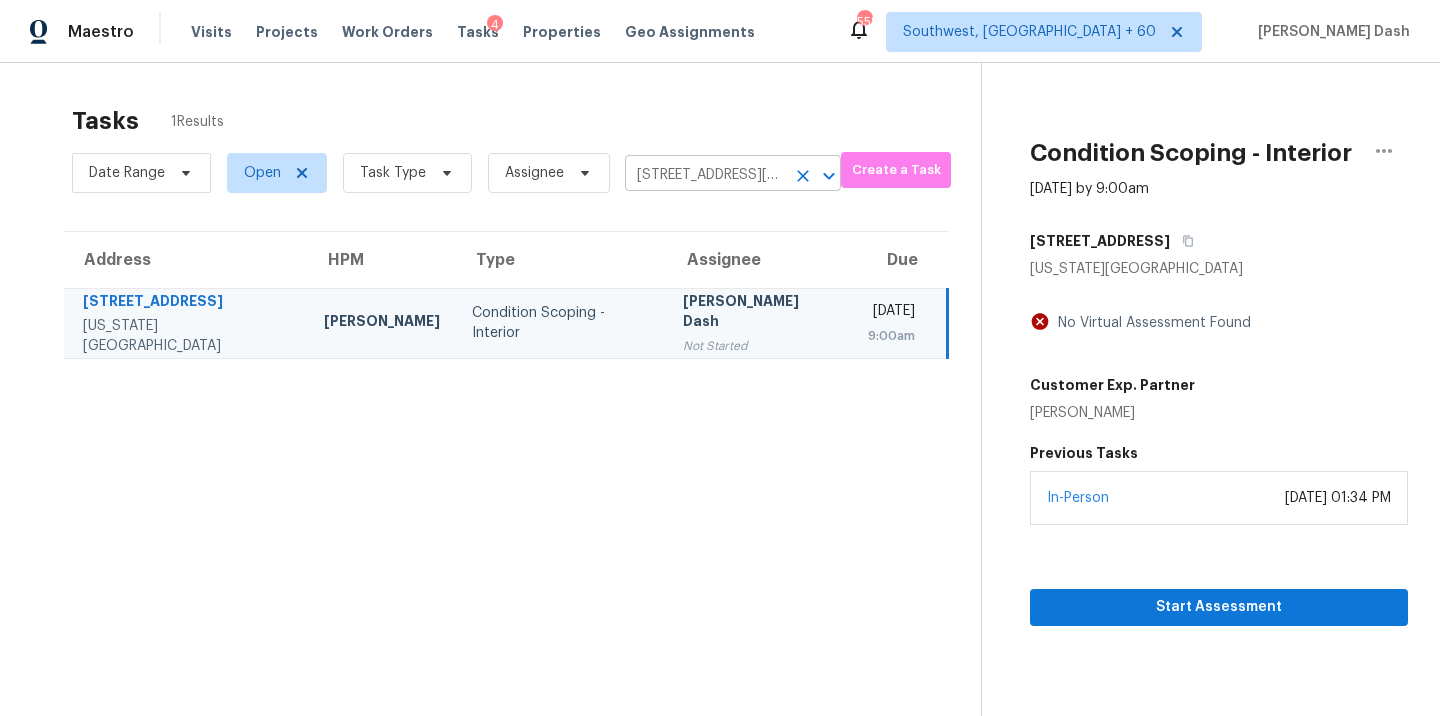 click on "5341 Fiesta Ln, Colorado Springs, CO 80918" at bounding box center [705, 175] 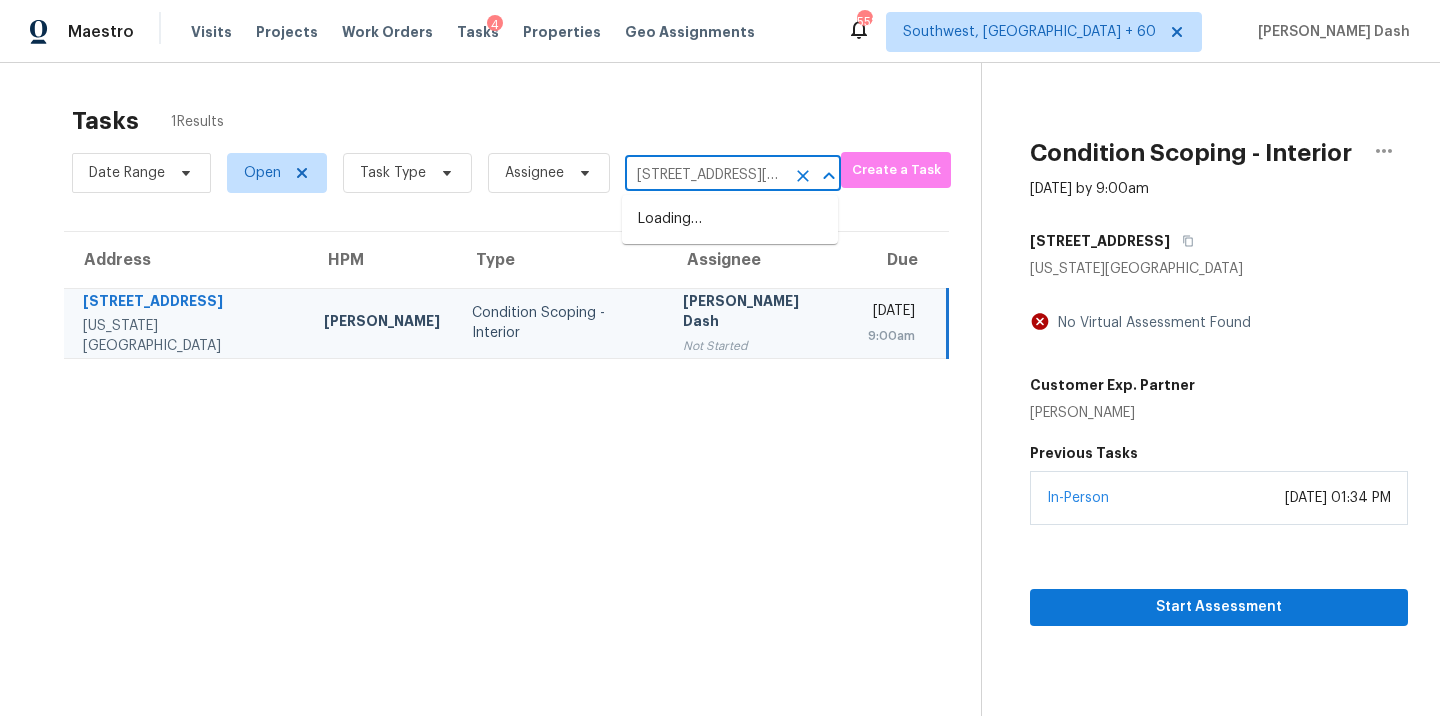 scroll, scrollTop: 0, scrollLeft: 167, axis: horizontal 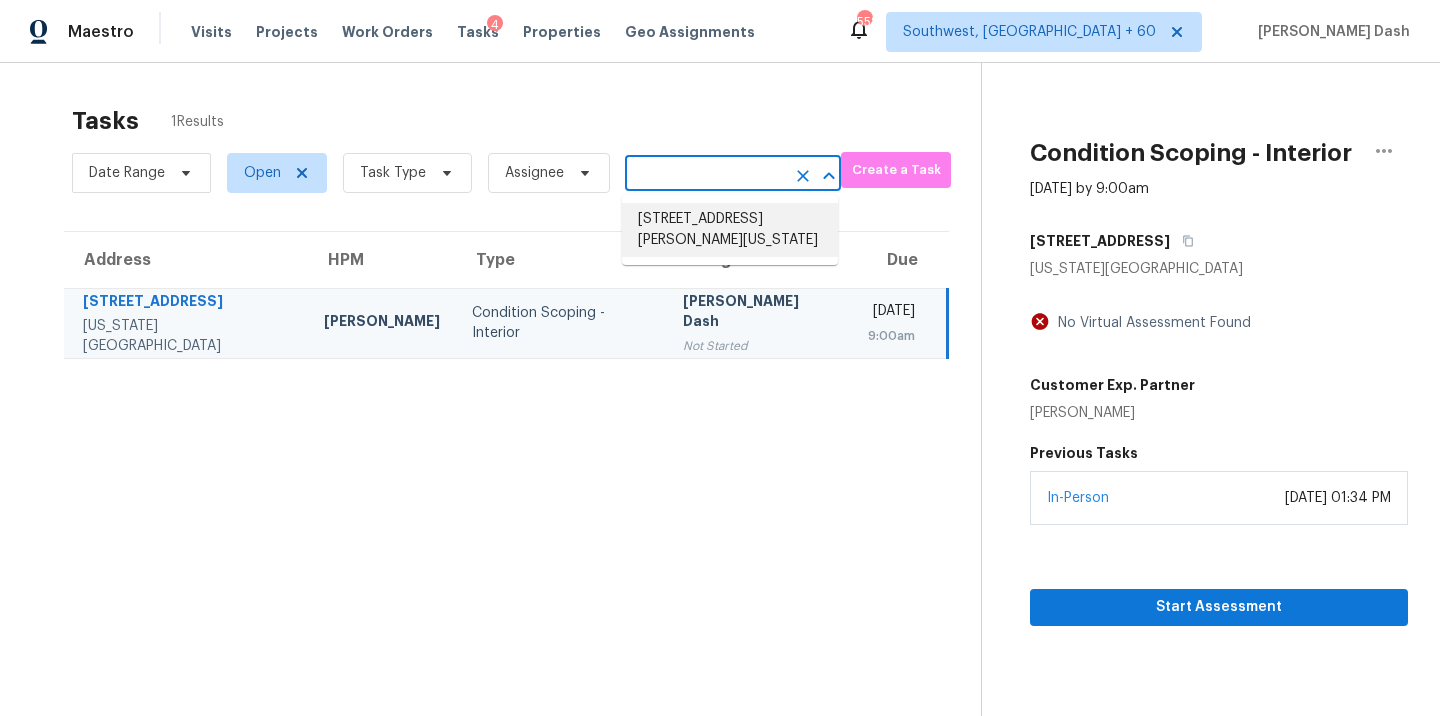 click on "332 Longfellow Dr, Colorado Springs, CO 80910" at bounding box center [730, 230] 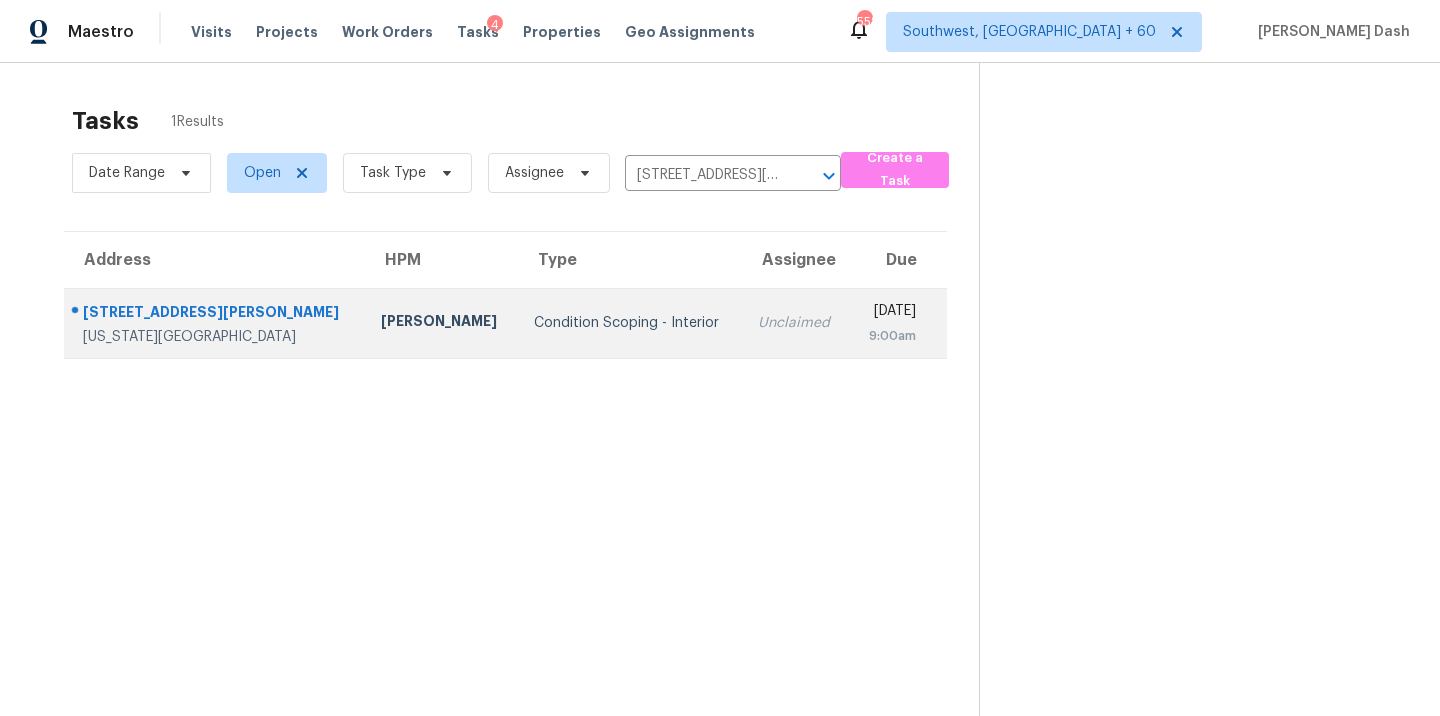click on "9:00am" at bounding box center (891, 336) 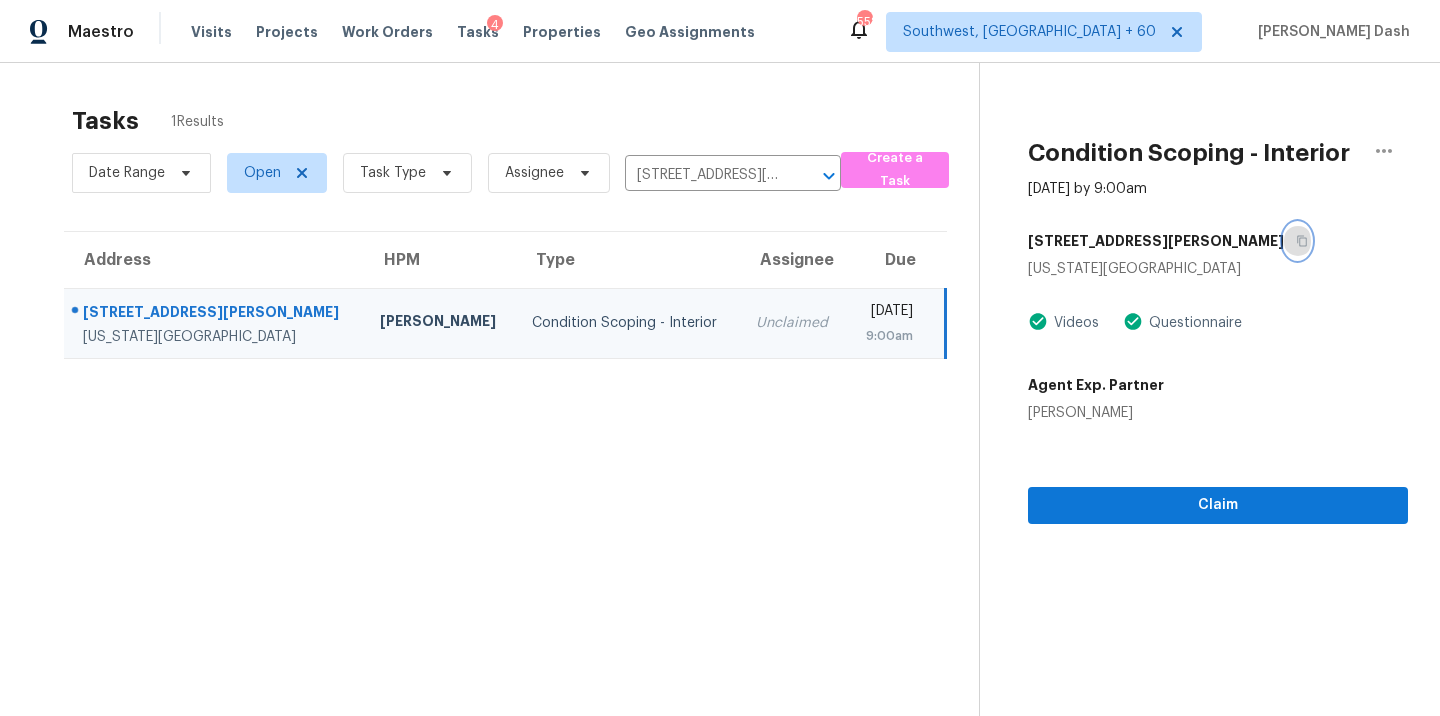 click 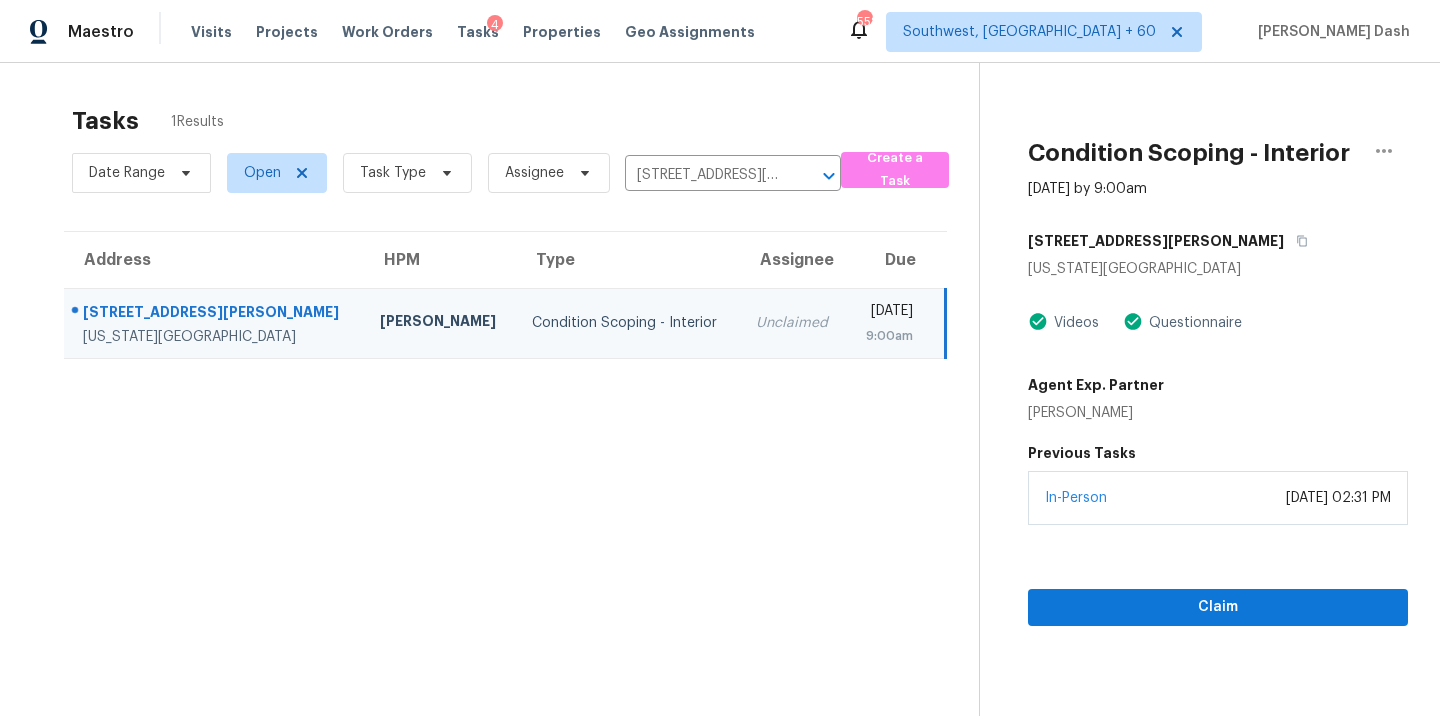 click on "In-Person  July 17, 2025 at 02:31 PM" at bounding box center [1218, 498] 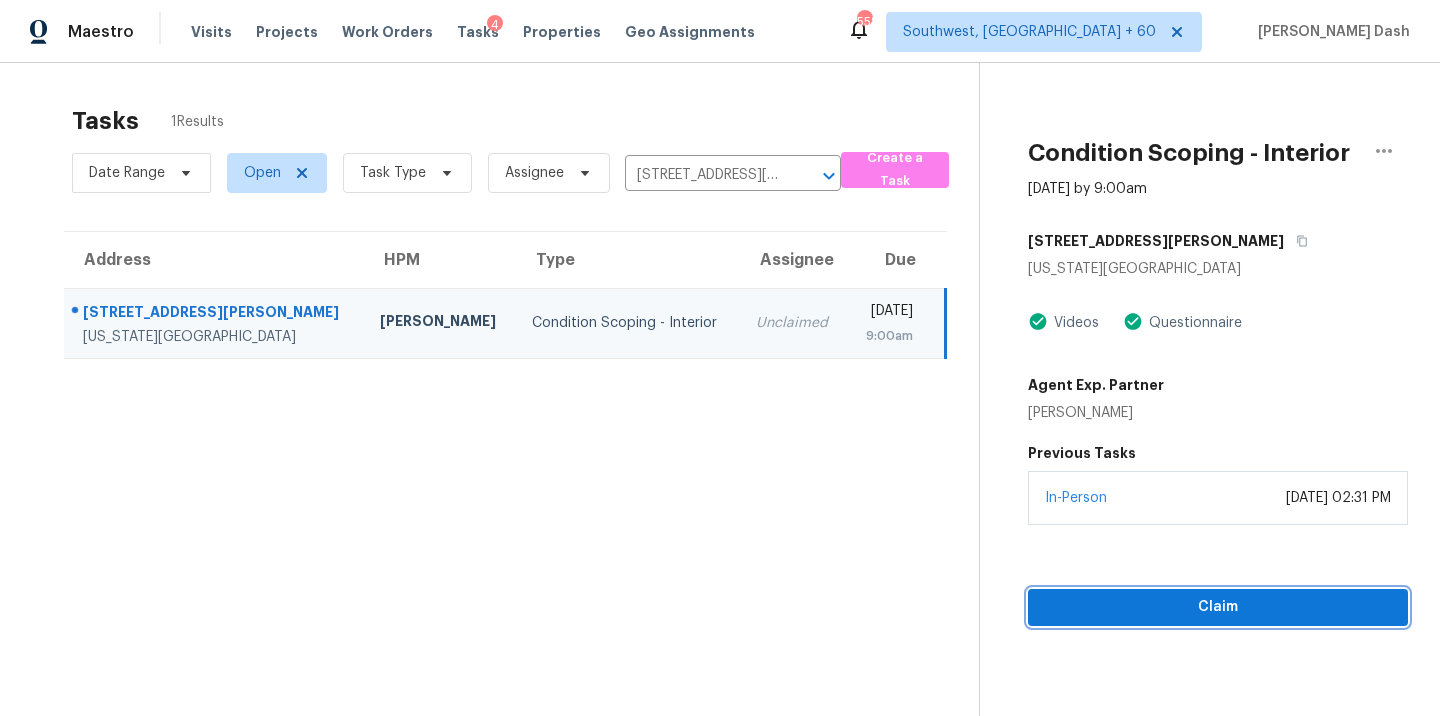 click on "Claim" at bounding box center (1218, 607) 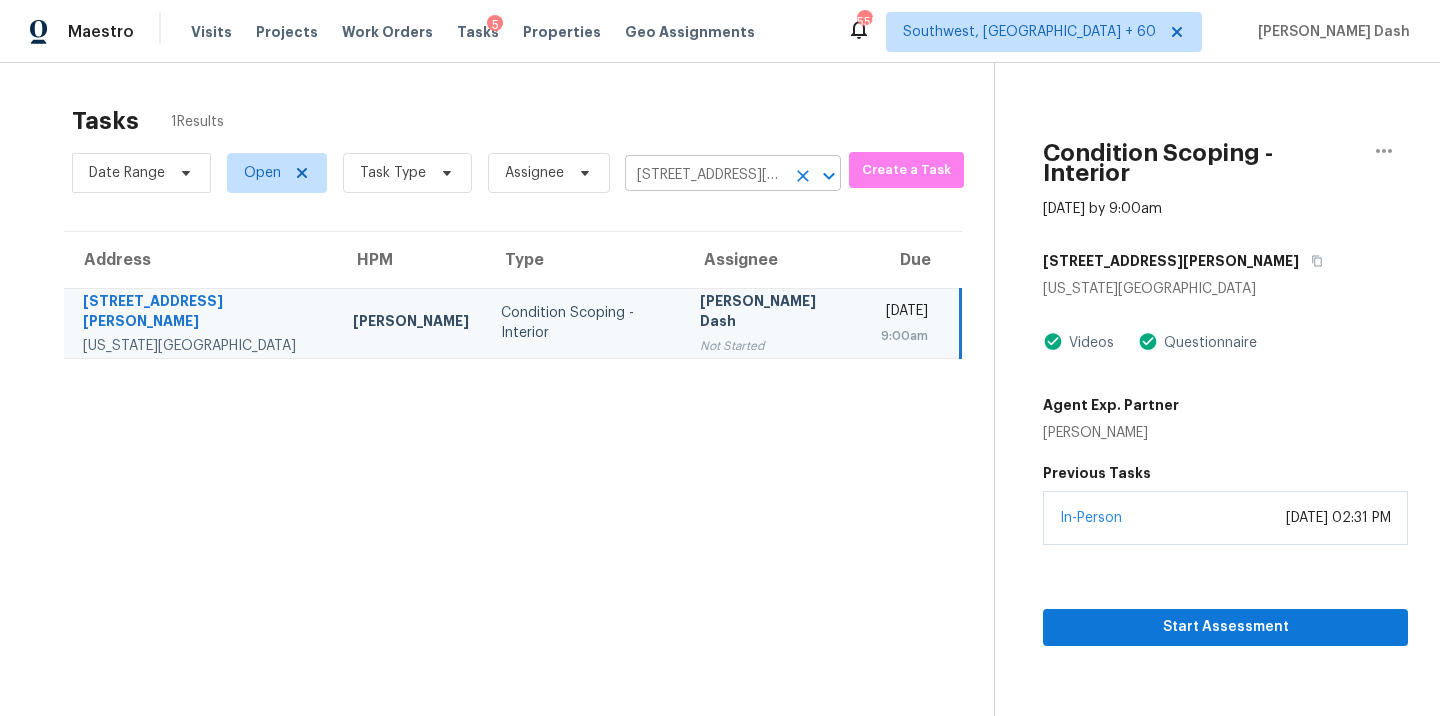 click on "332 Longfellow Dr, Colorado Springs, CO 80910" at bounding box center (705, 175) 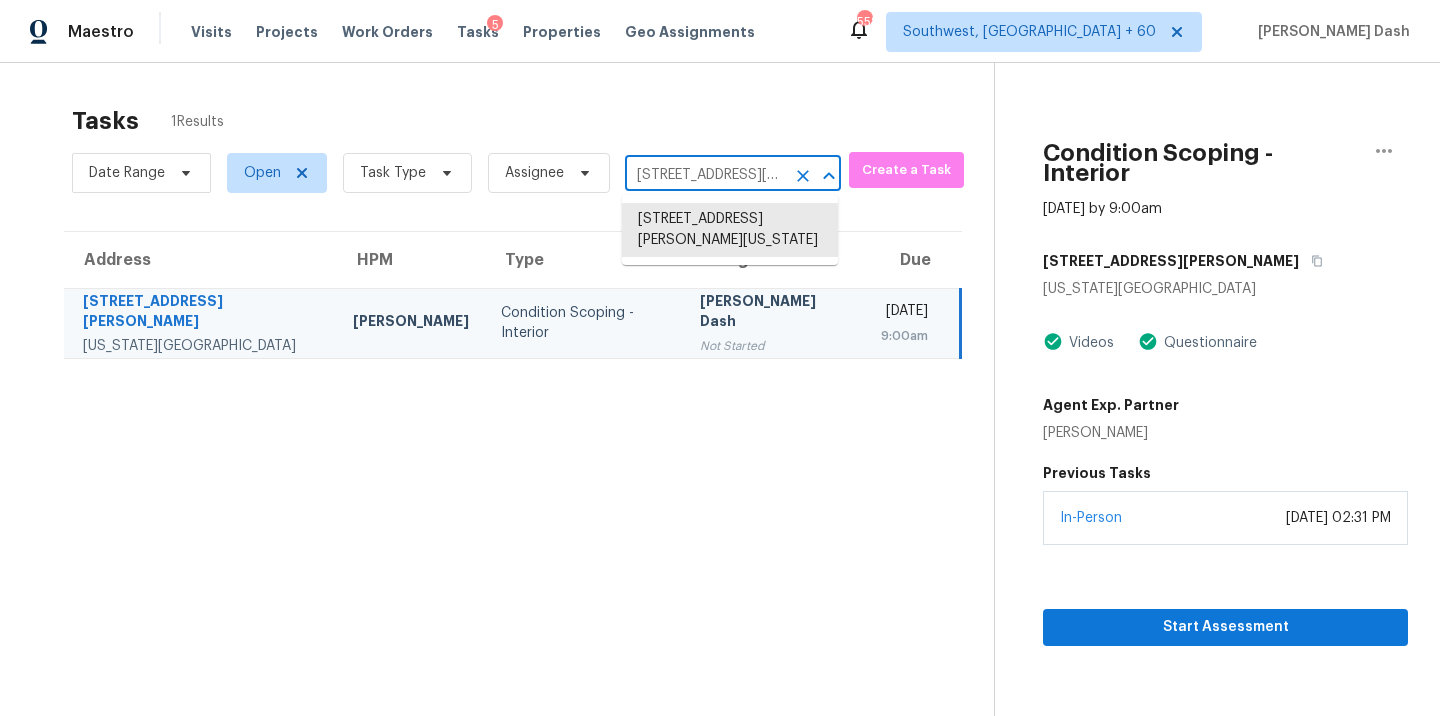 paste on "5321 Cog Hill Ct Raleigh, NC, 27604" 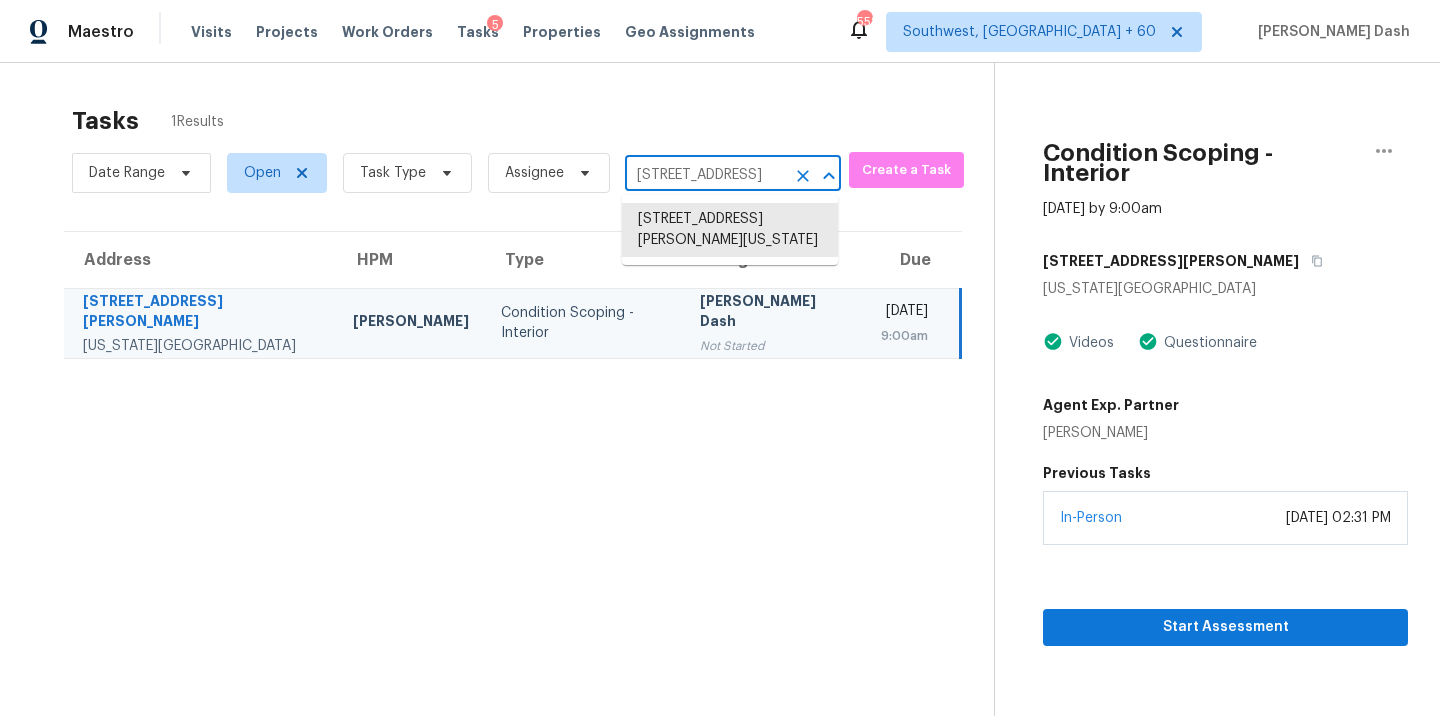 scroll, scrollTop: 0, scrollLeft: 85, axis: horizontal 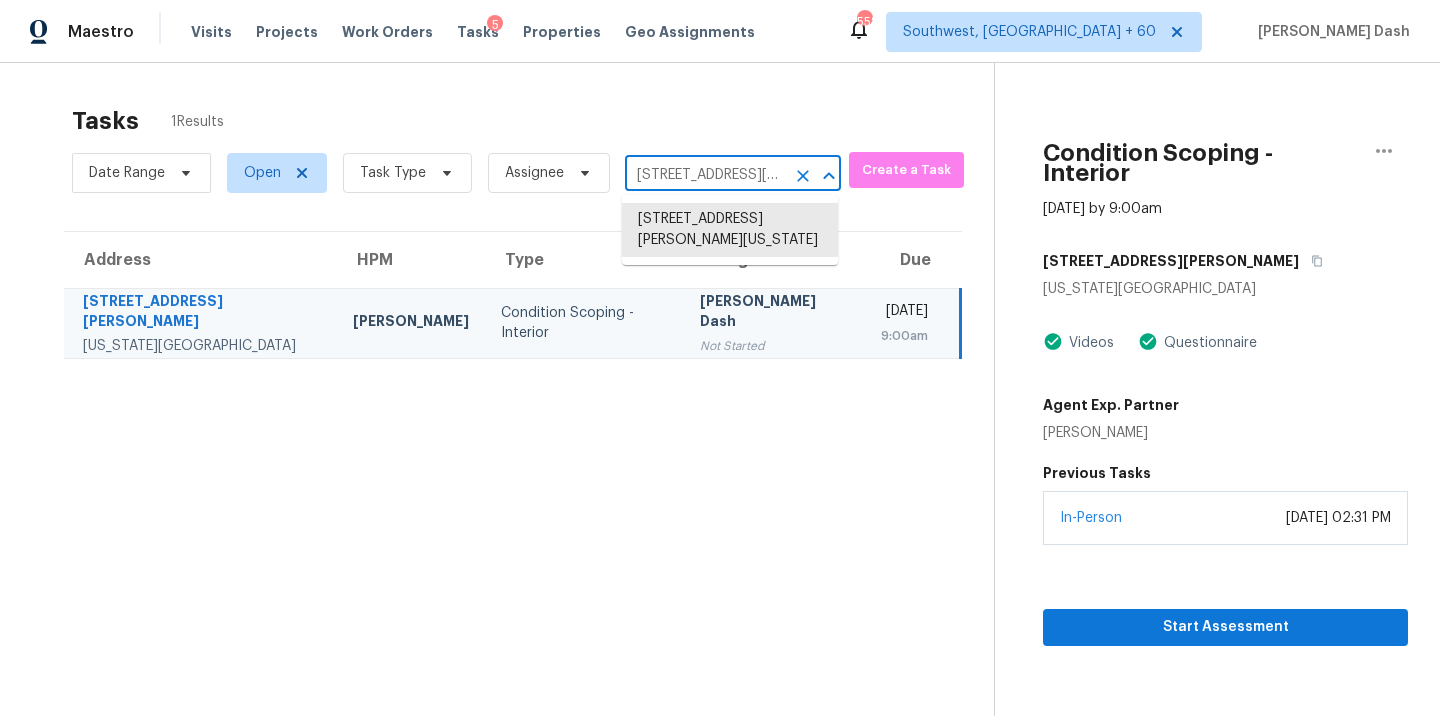 click on "332 Longfellow Dr, Colorado Springs, CO 80910" at bounding box center (705, 175) 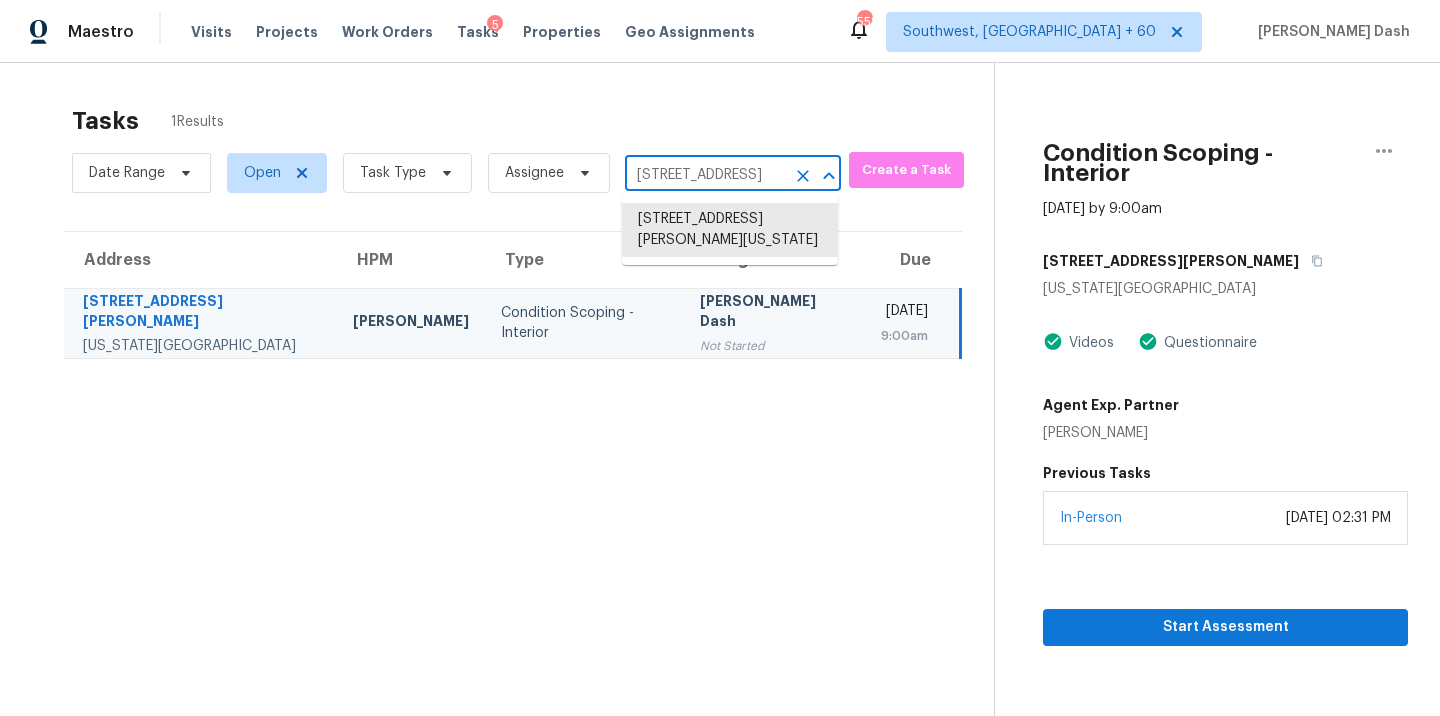 scroll, scrollTop: 0, scrollLeft: 85, axis: horizontal 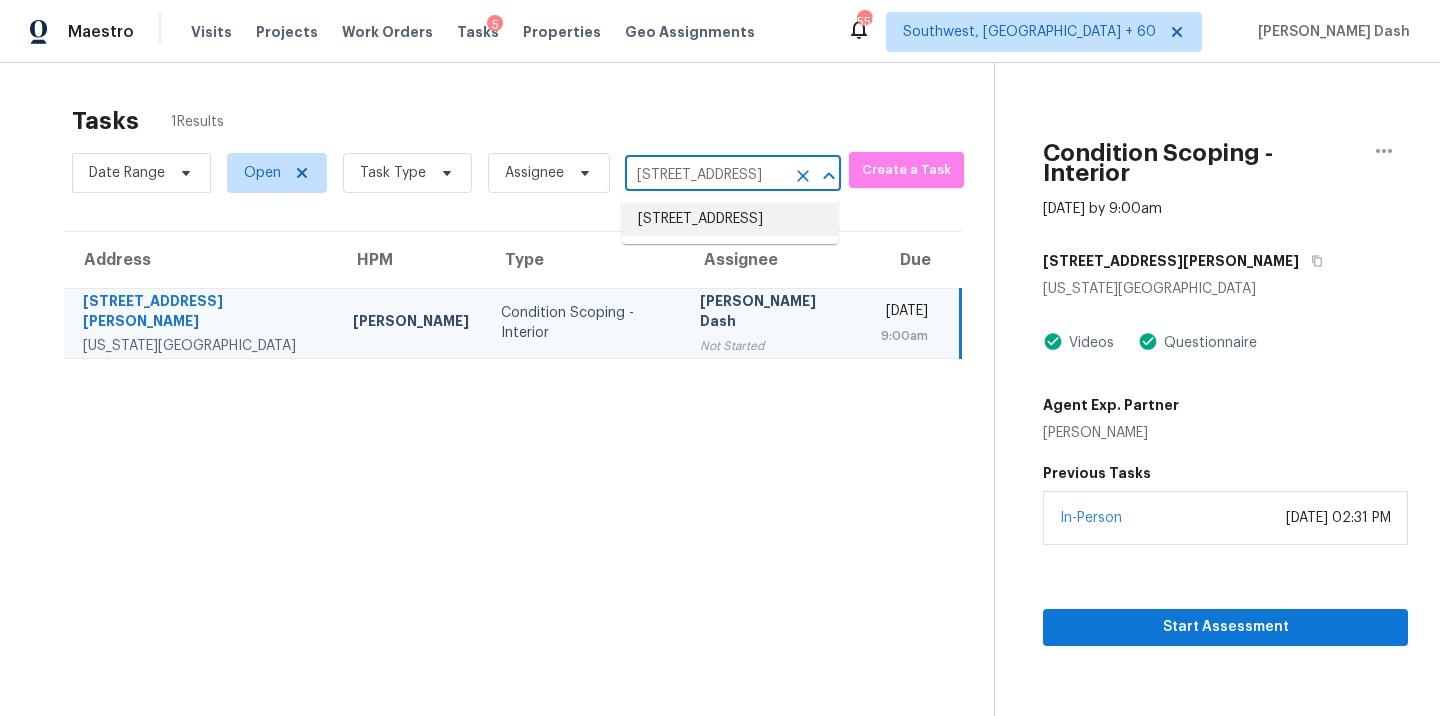 click on "5321 Cog Hill Ct, Raleigh, NC 27604" at bounding box center (730, 219) 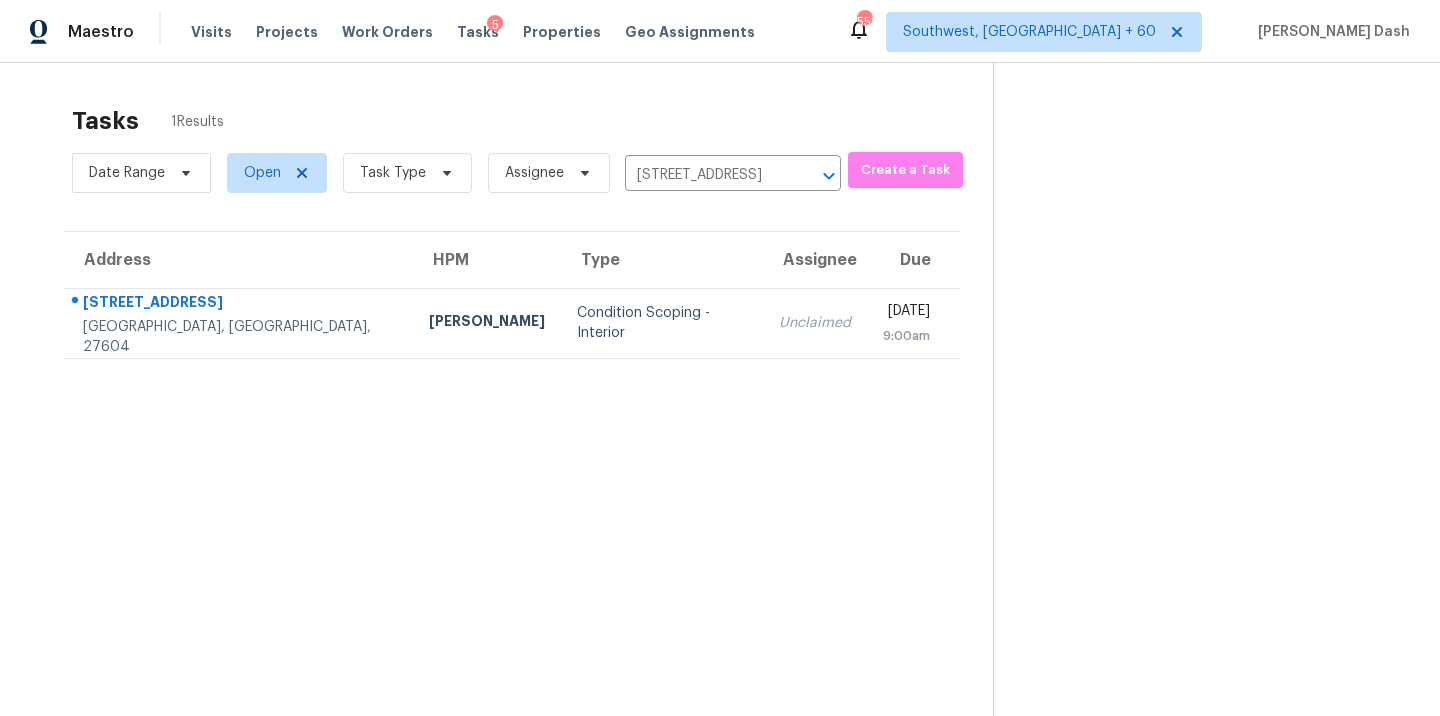 click on "Condition Scoping - Interior" at bounding box center [662, 323] 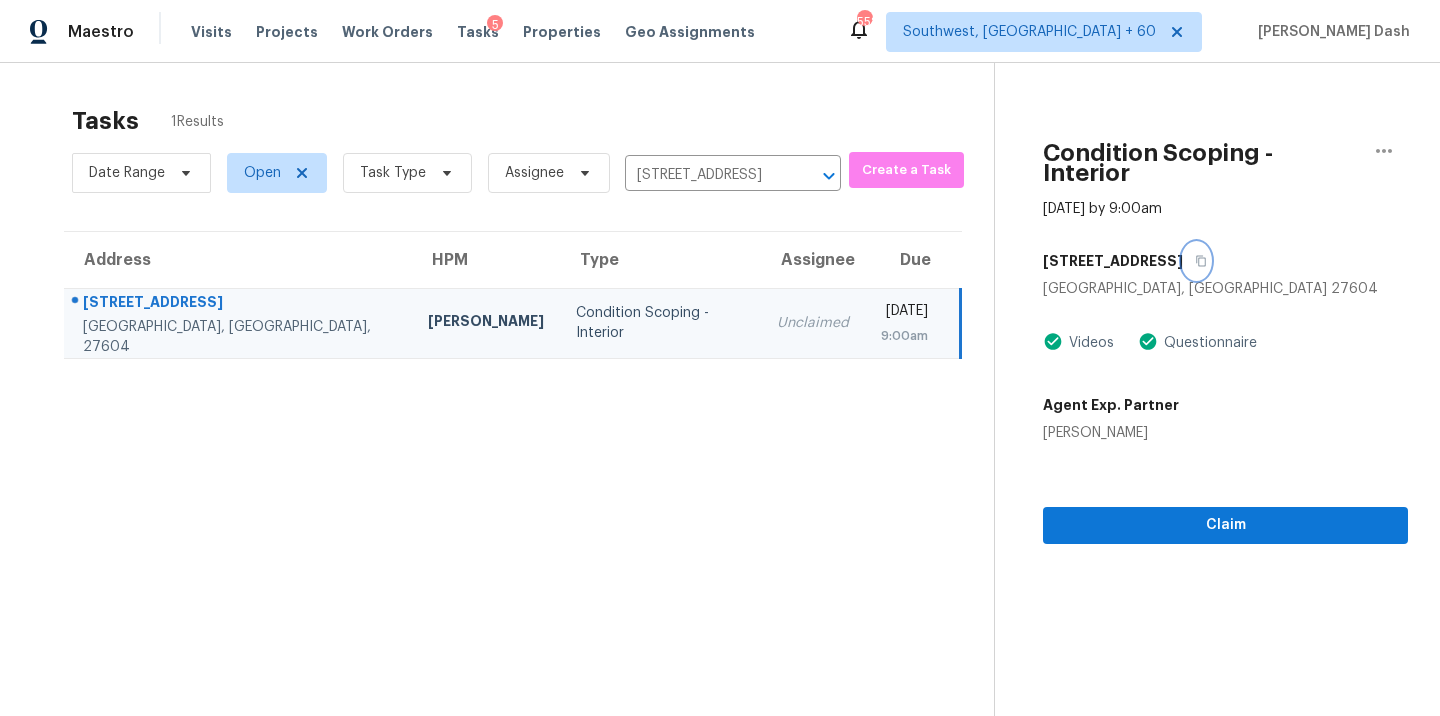 click at bounding box center [1196, 261] 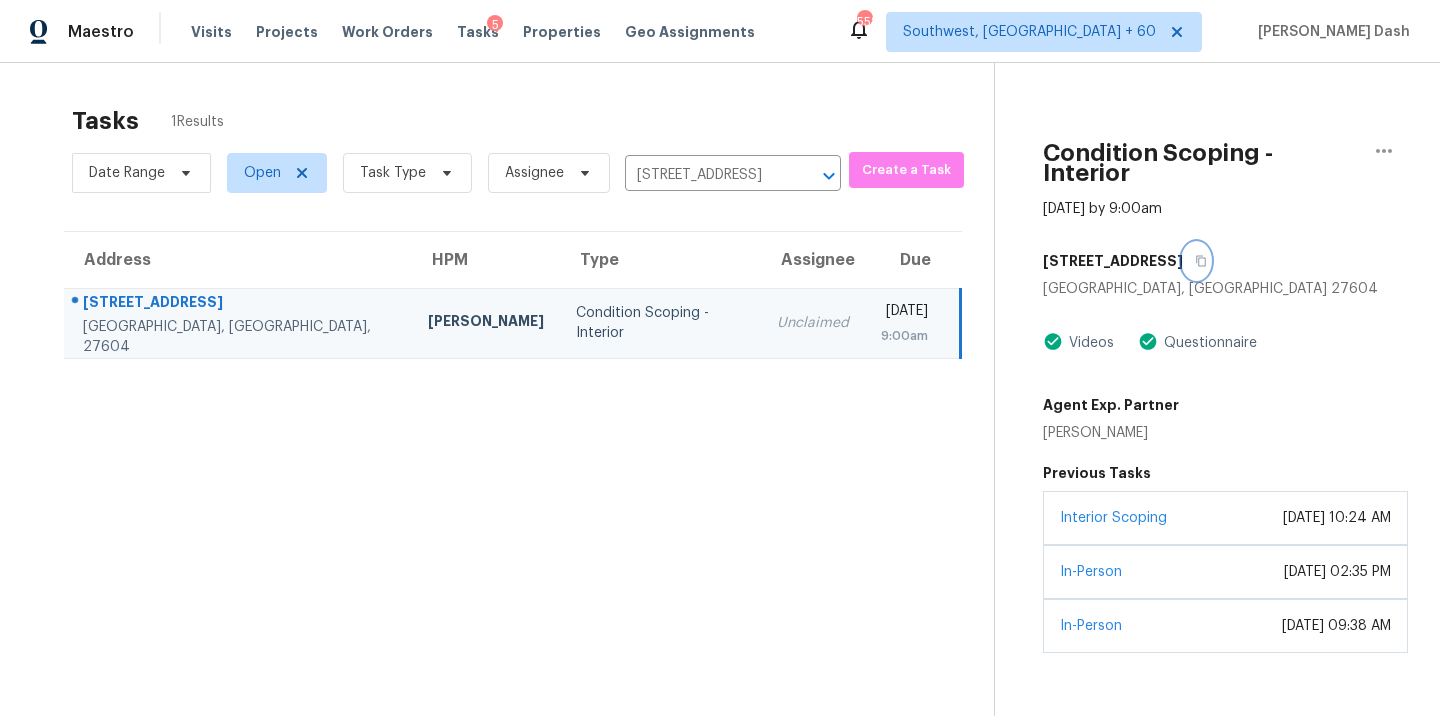 scroll, scrollTop: 63, scrollLeft: 0, axis: vertical 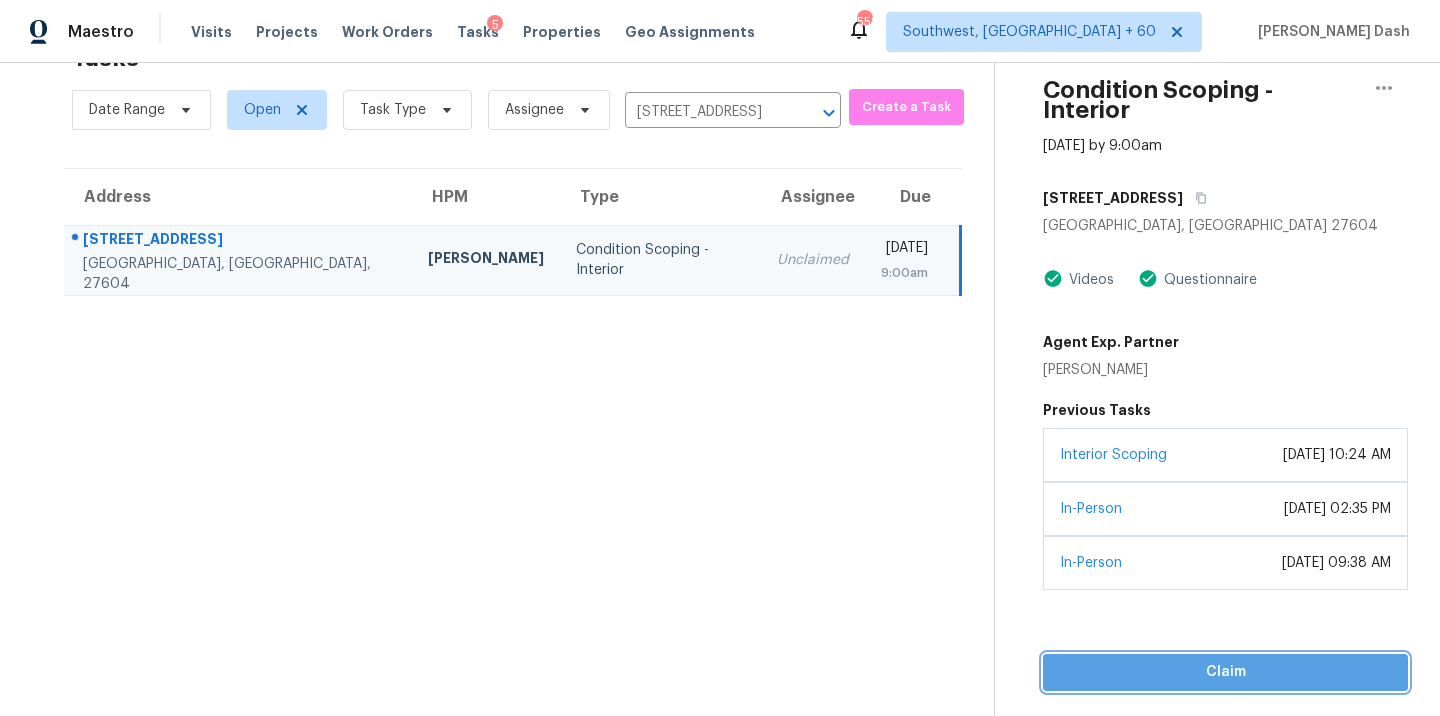 click on "Claim" at bounding box center (1225, 672) 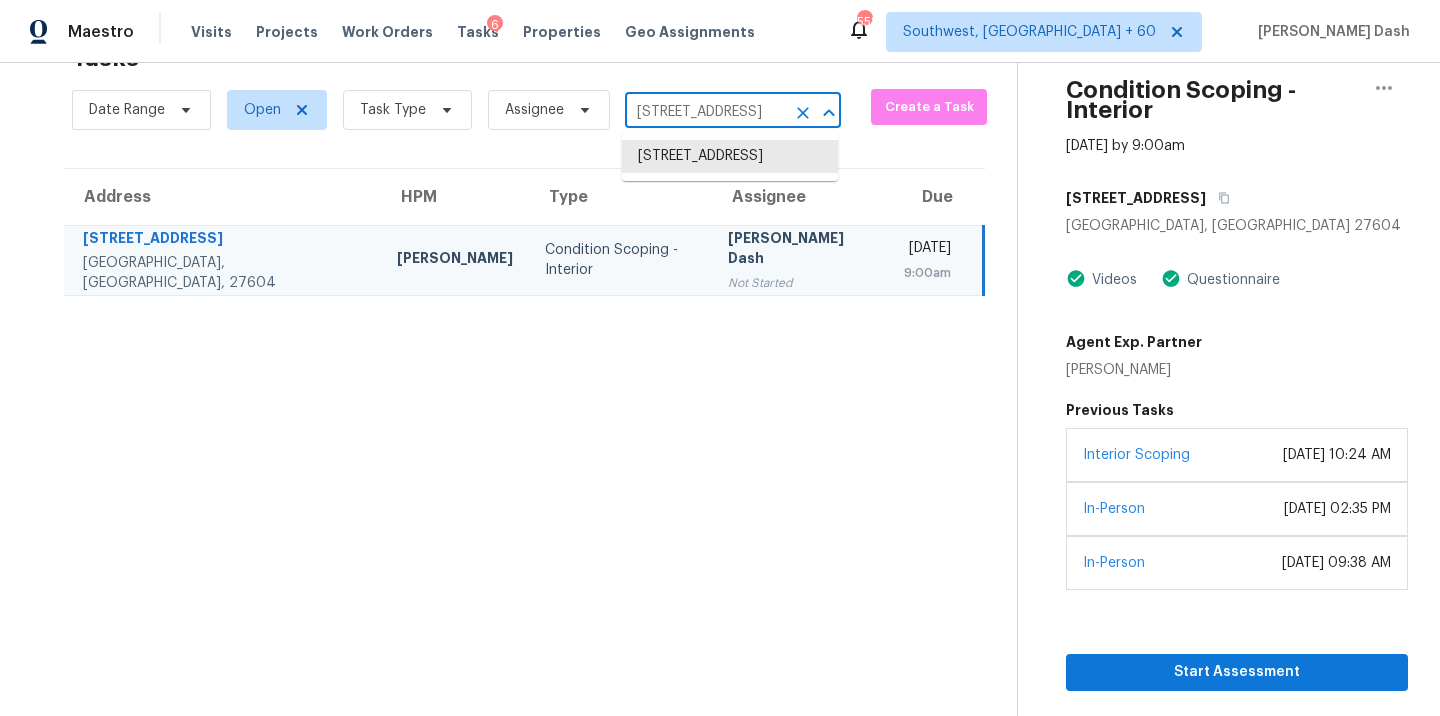 click on "5321 Cog Hill Ct, Raleigh, NC 27604" at bounding box center (705, 112) 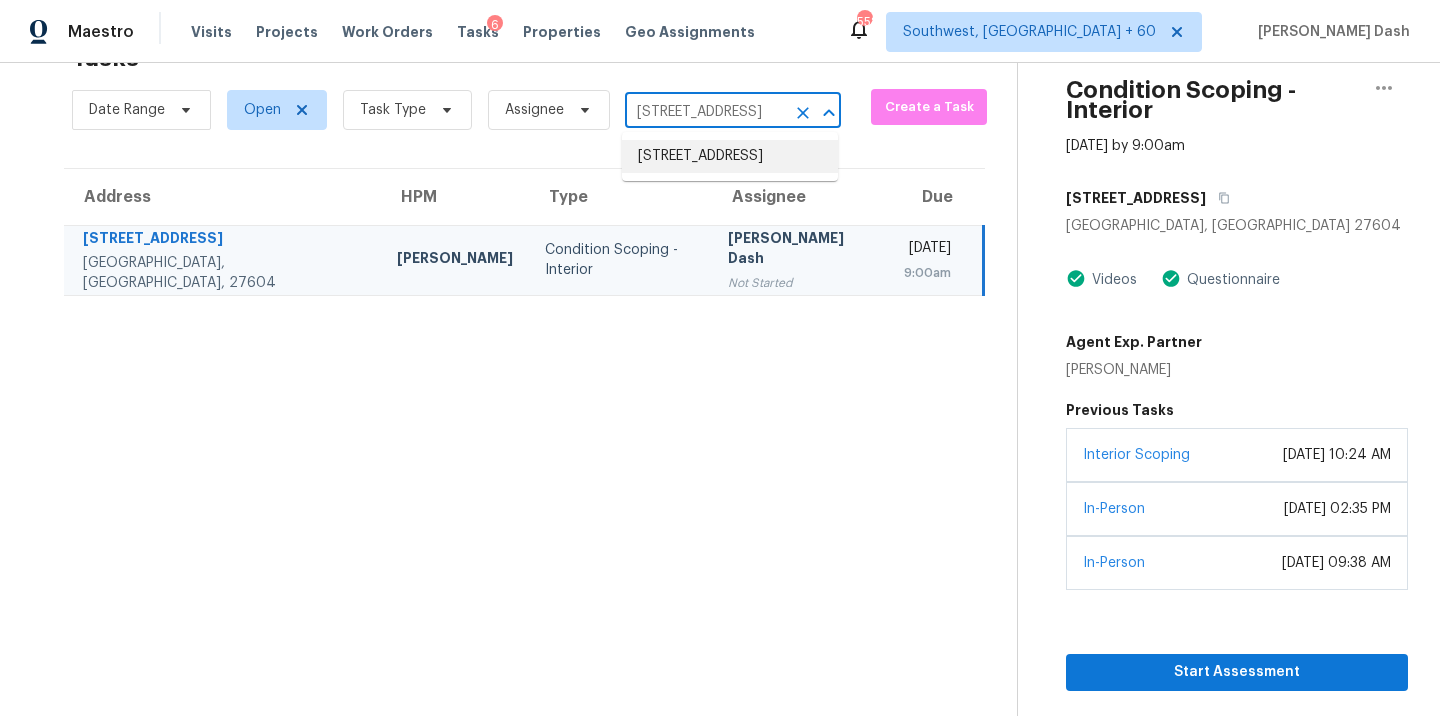 click on "7571 Silverleaf Ct, Northfield, OH 44067" at bounding box center [730, 156] 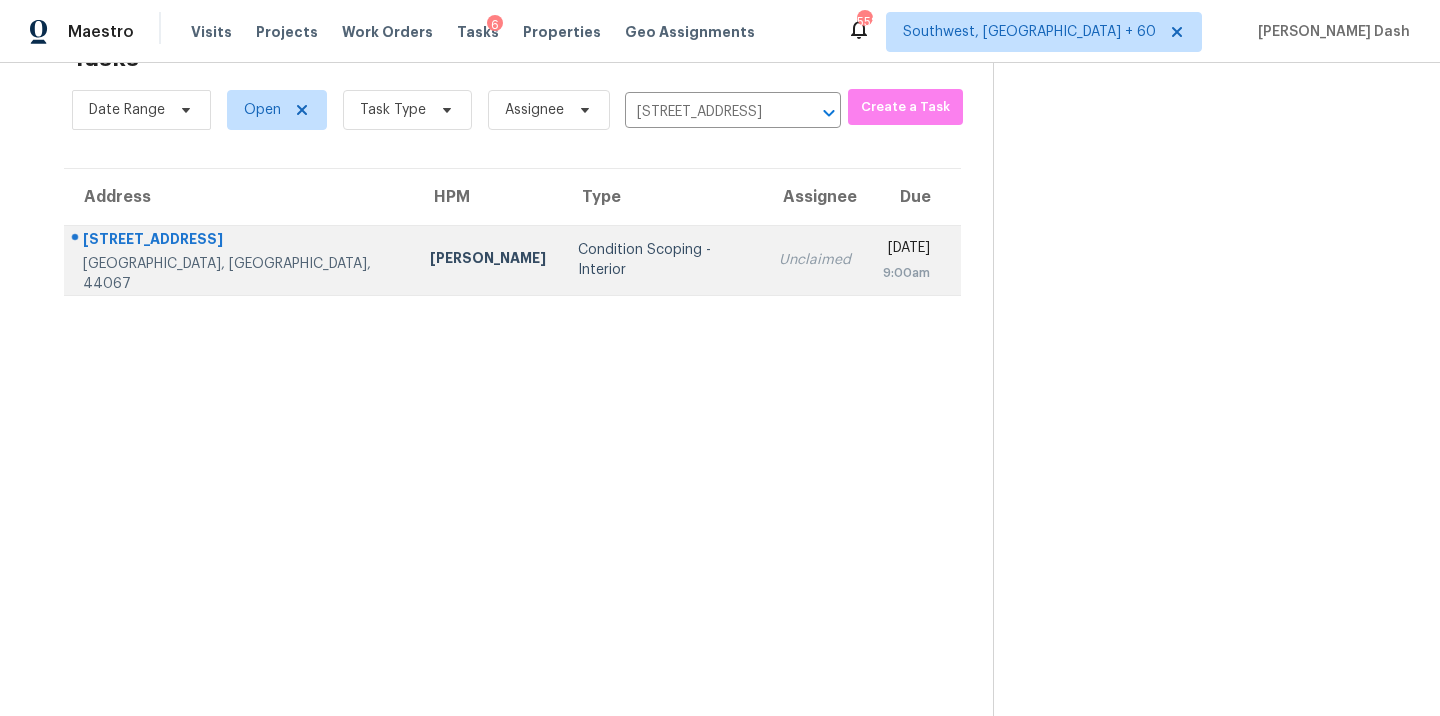 click on "Unclaimed" at bounding box center (815, 260) 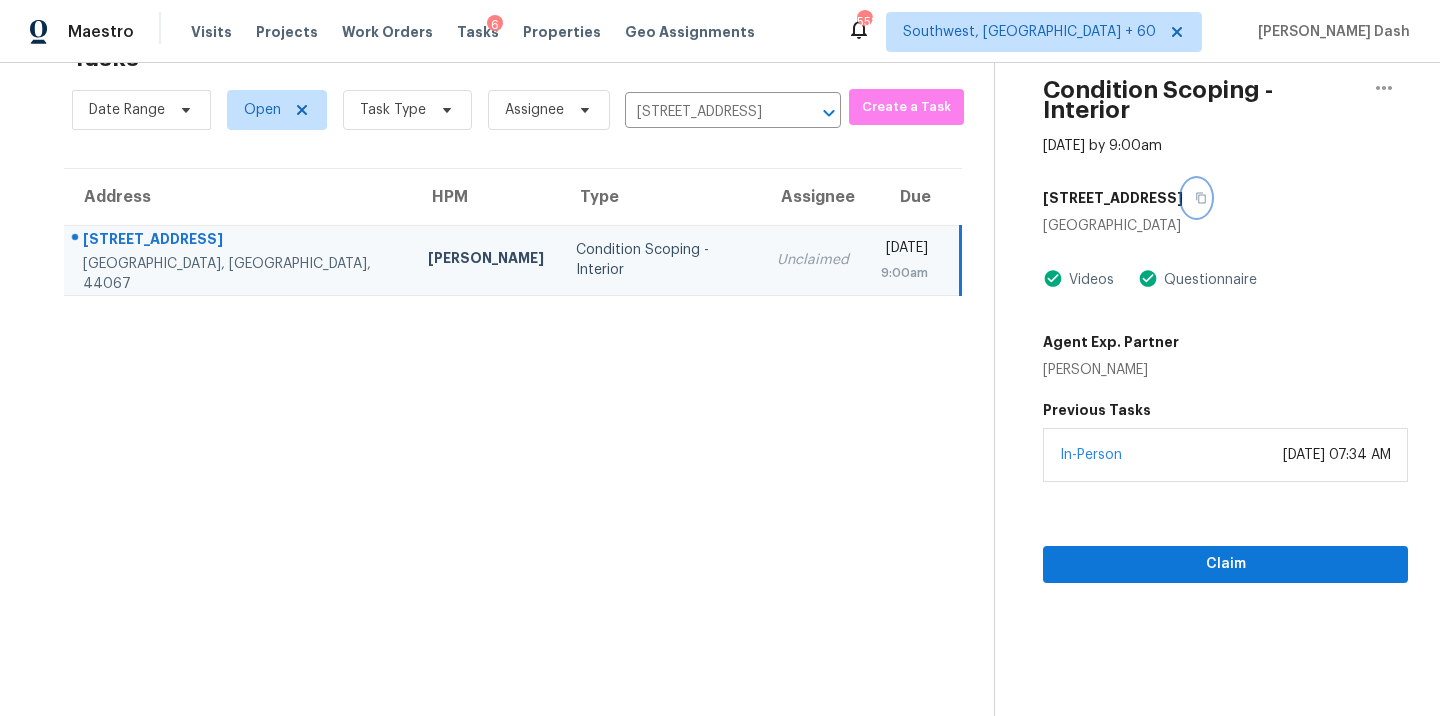 click 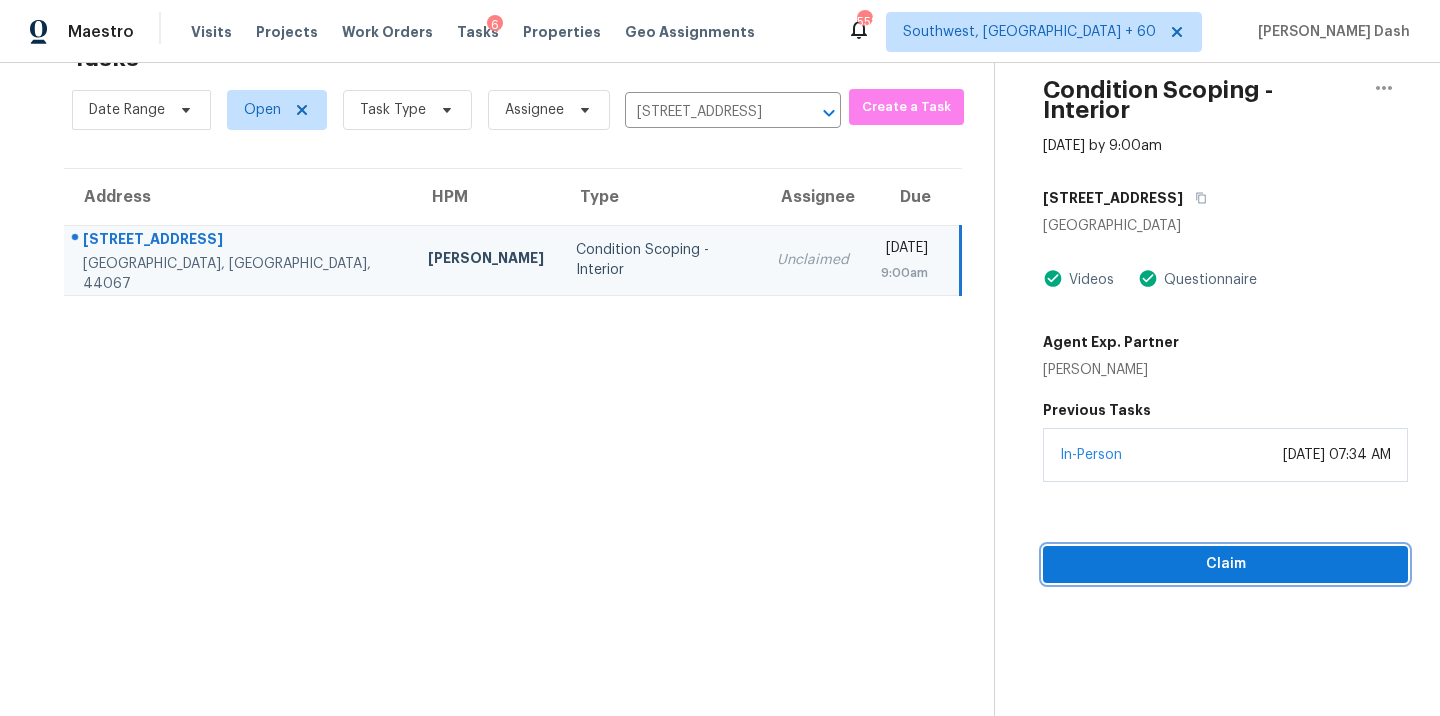 click on "Claim" at bounding box center [1225, 564] 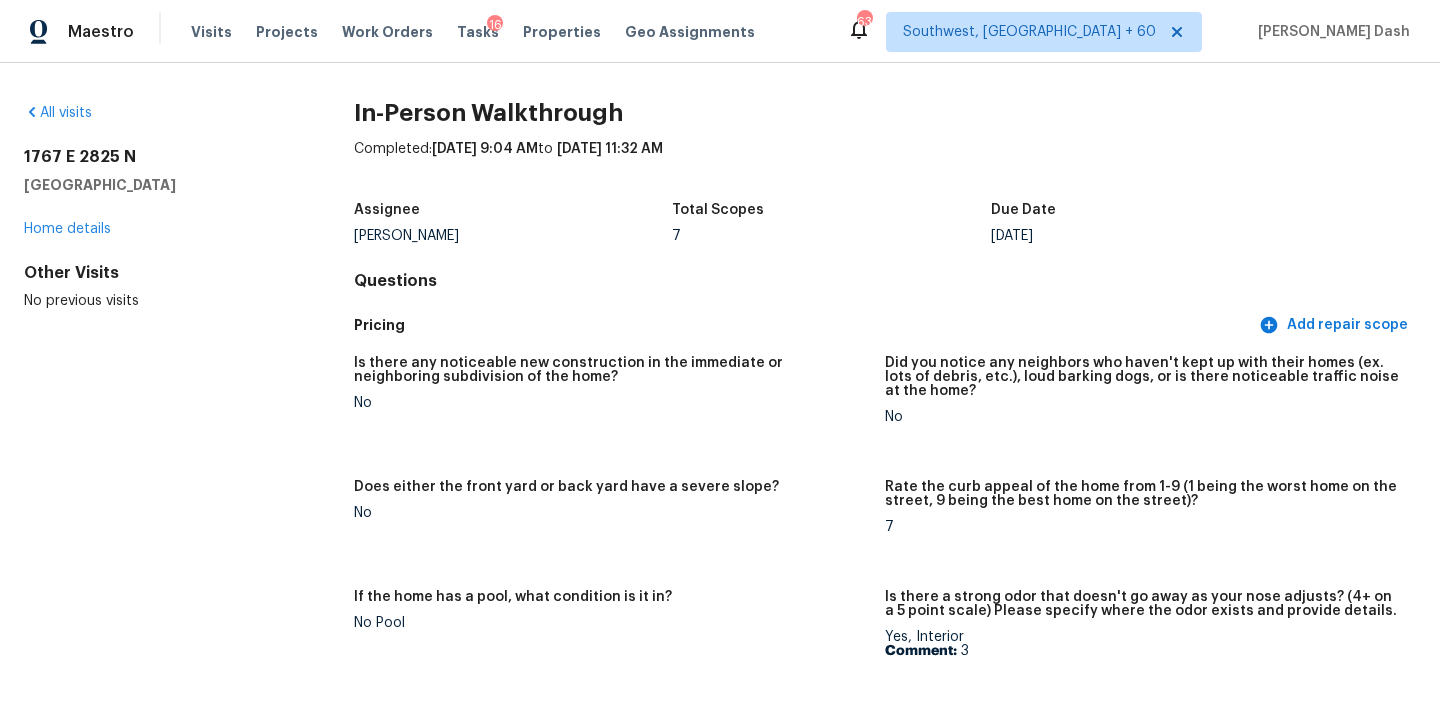 scroll, scrollTop: 0, scrollLeft: 0, axis: both 